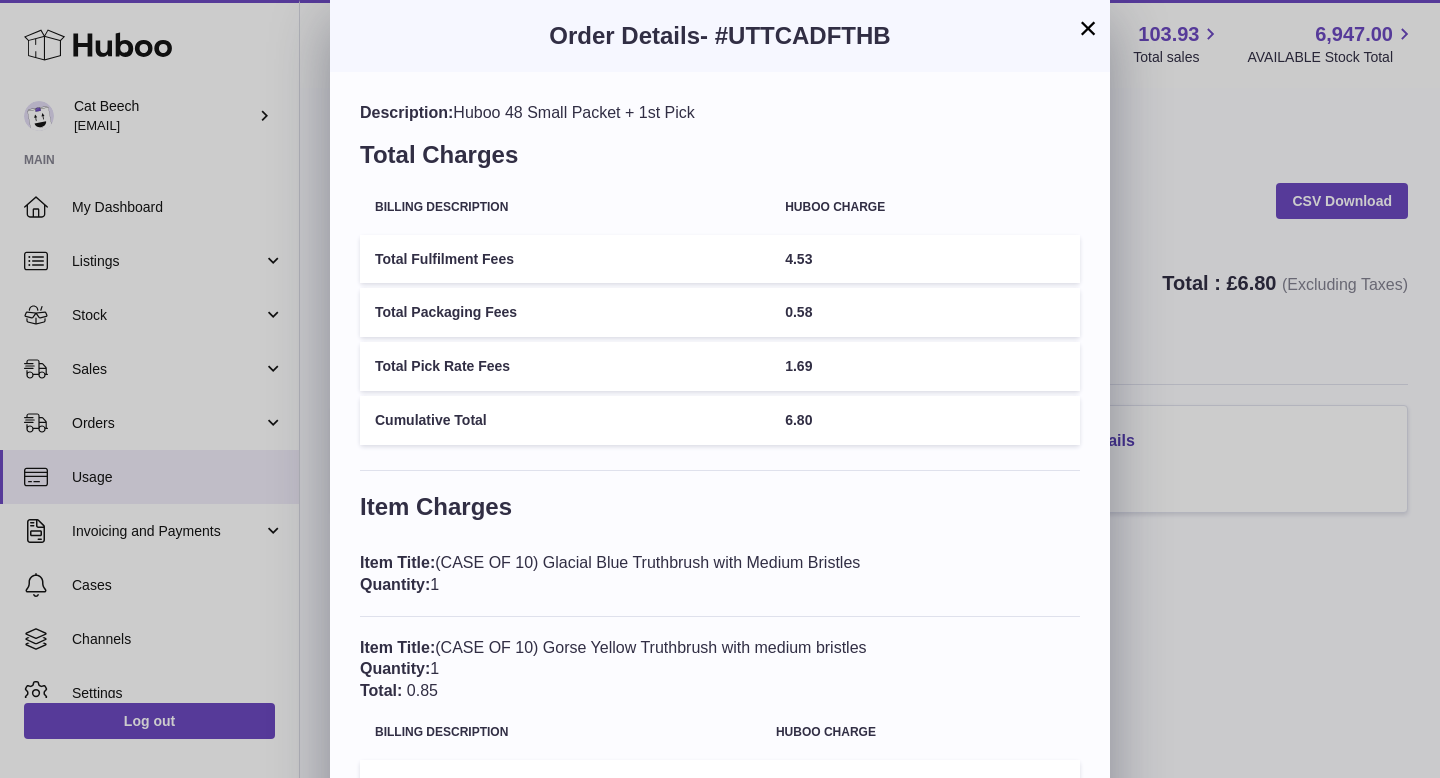 scroll, scrollTop: 0, scrollLeft: 0, axis: both 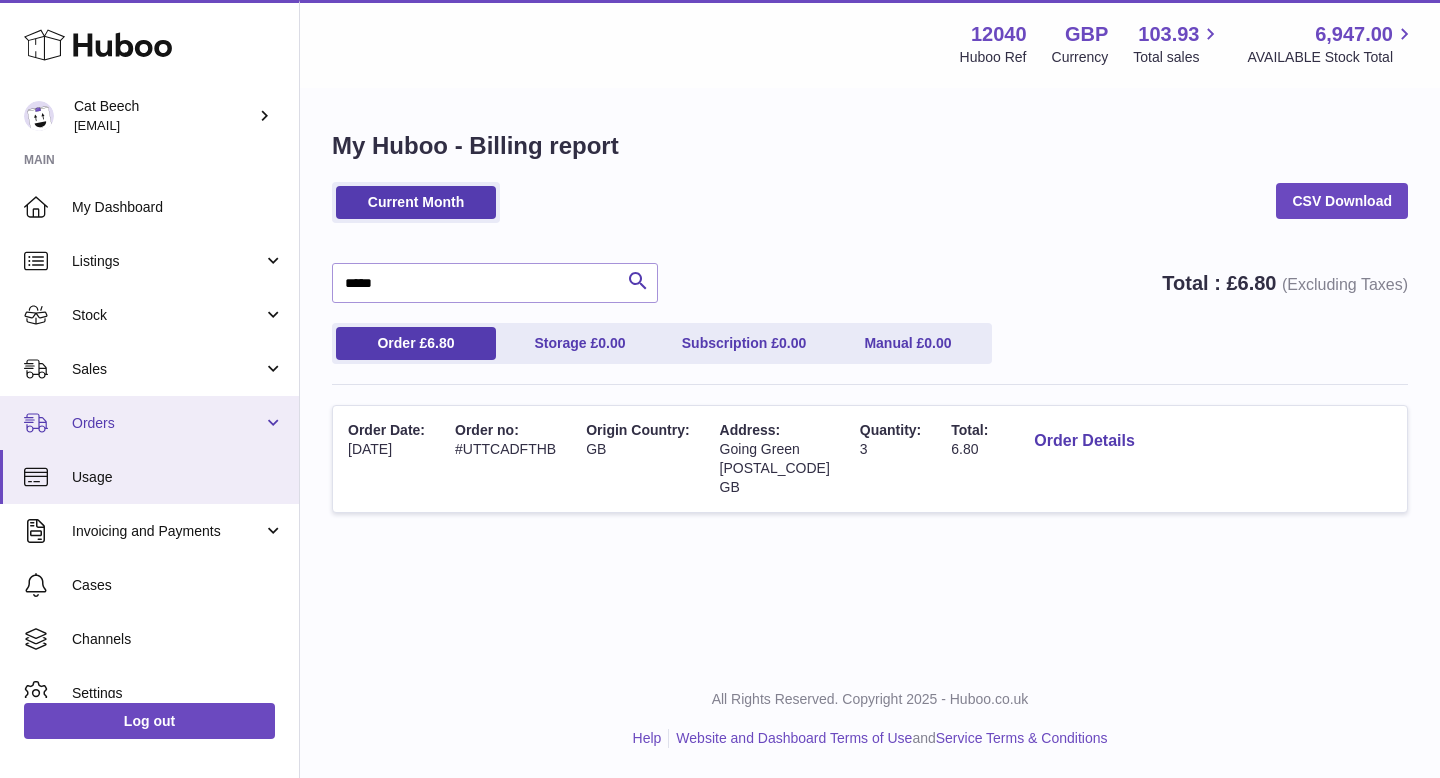 click on "Orders" at bounding box center [167, 423] 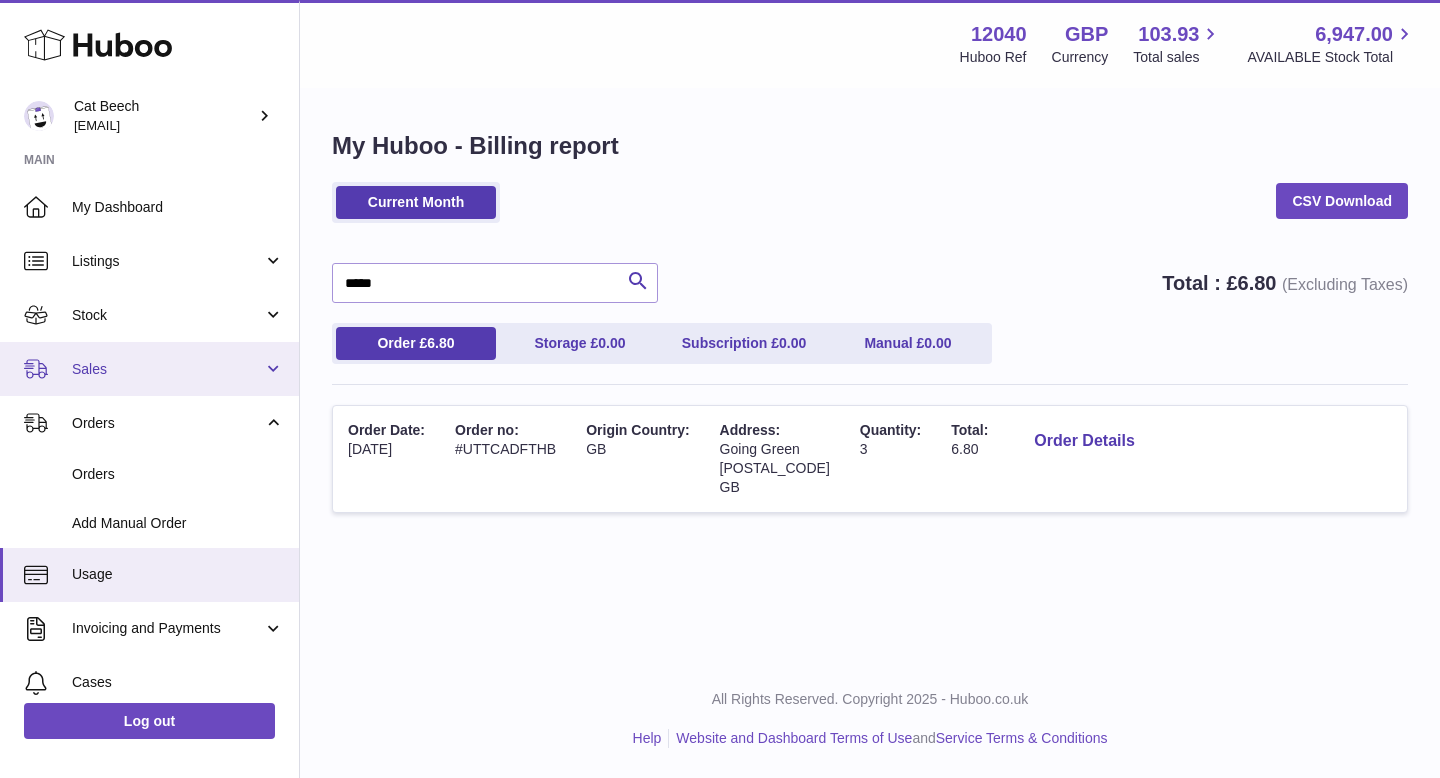 click on "Sales" at bounding box center (167, 369) 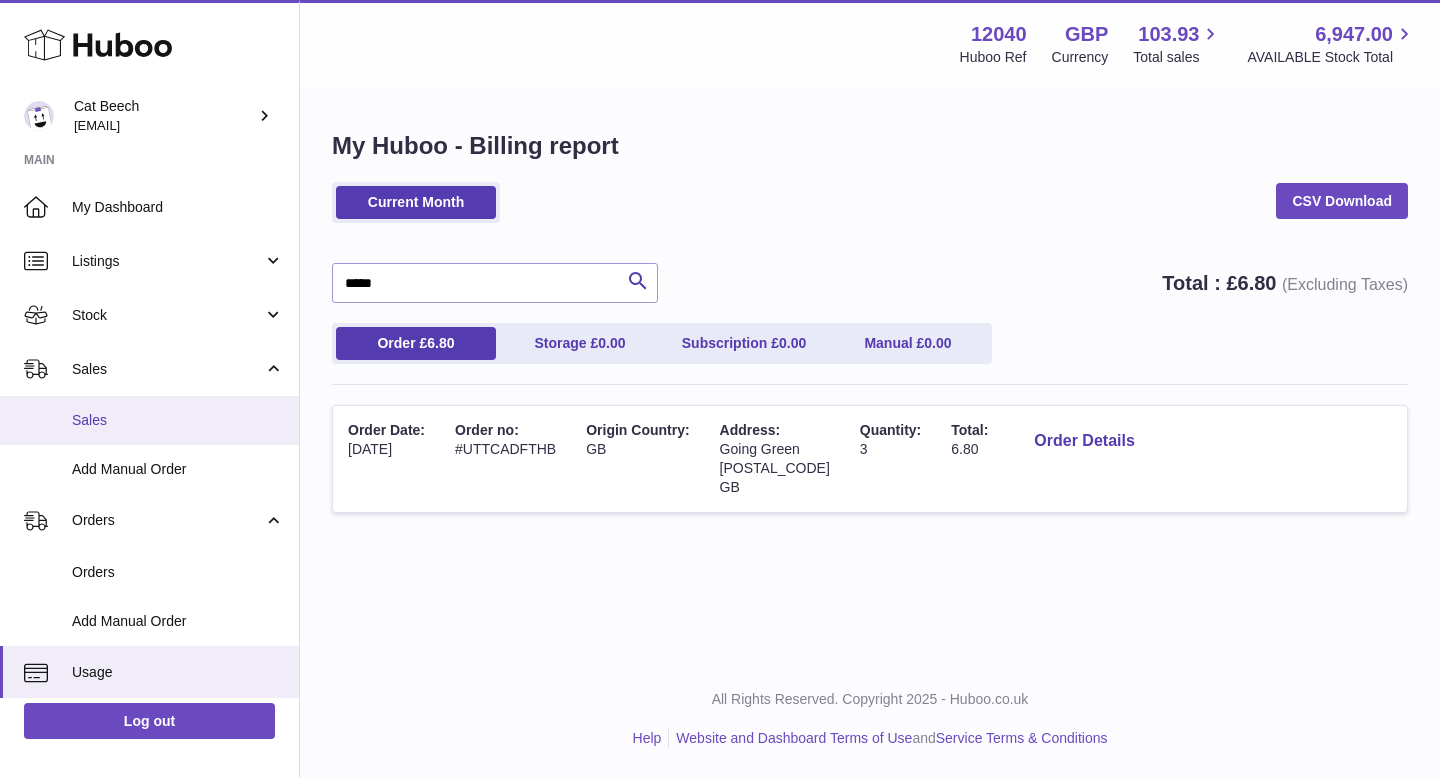 click on "Sales" at bounding box center [178, 420] 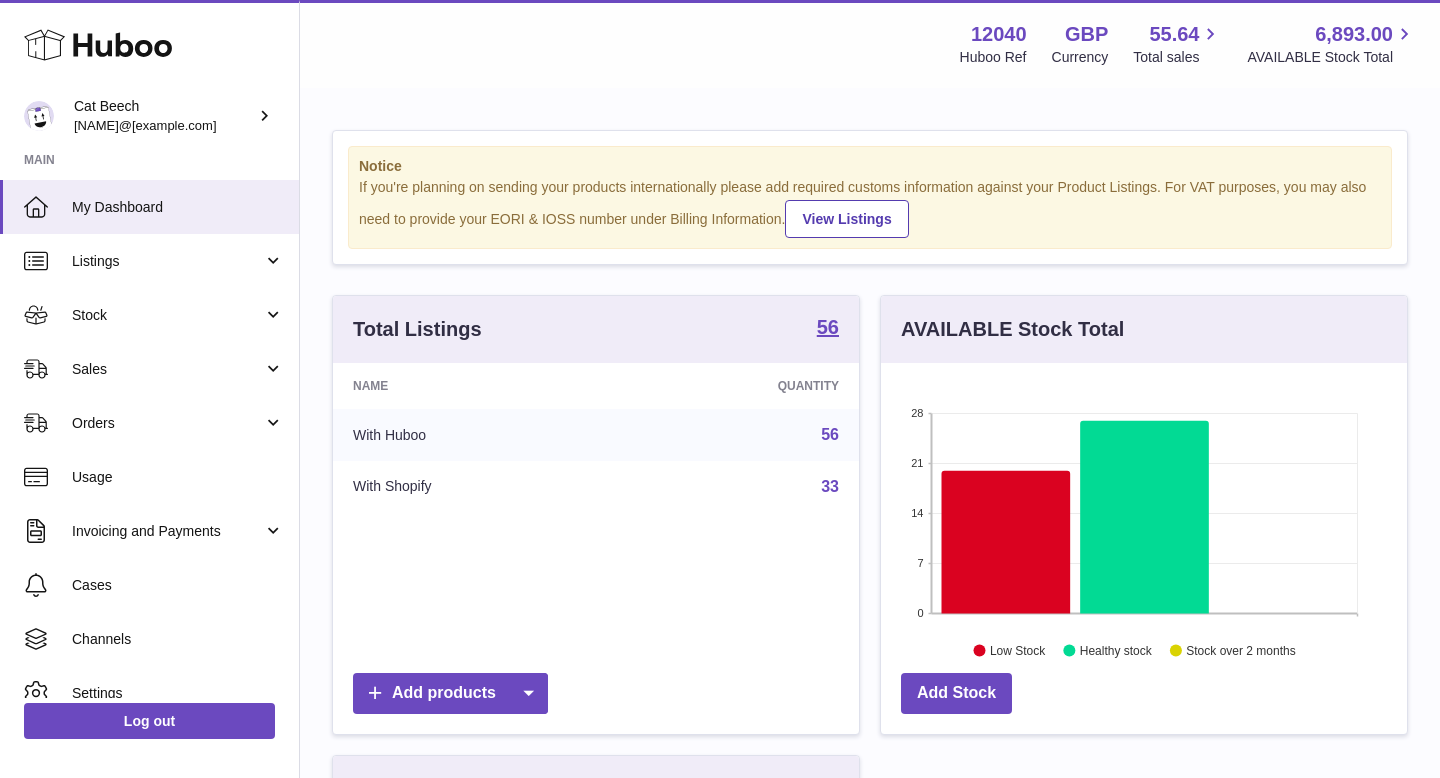 scroll, scrollTop: 0, scrollLeft: 0, axis: both 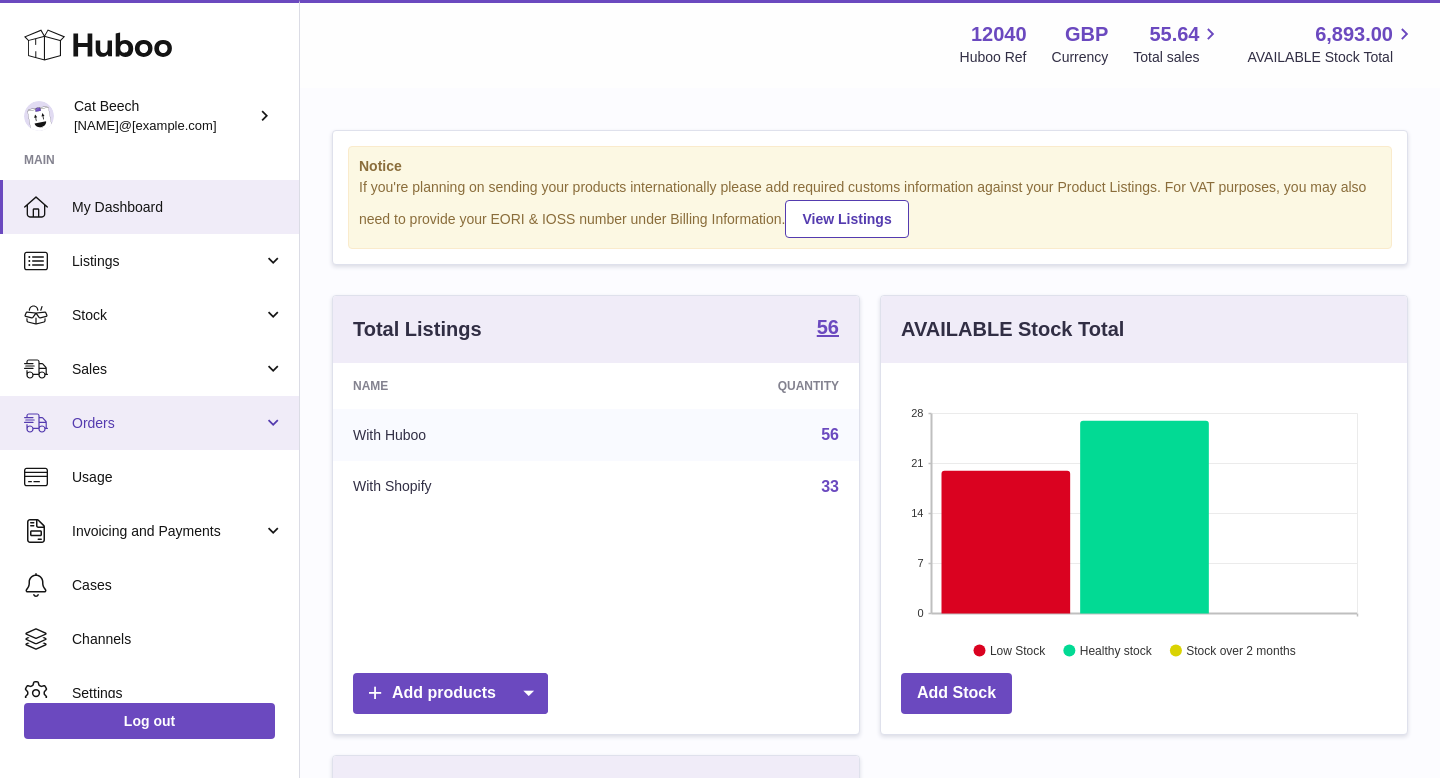click on "Orders" at bounding box center [167, 423] 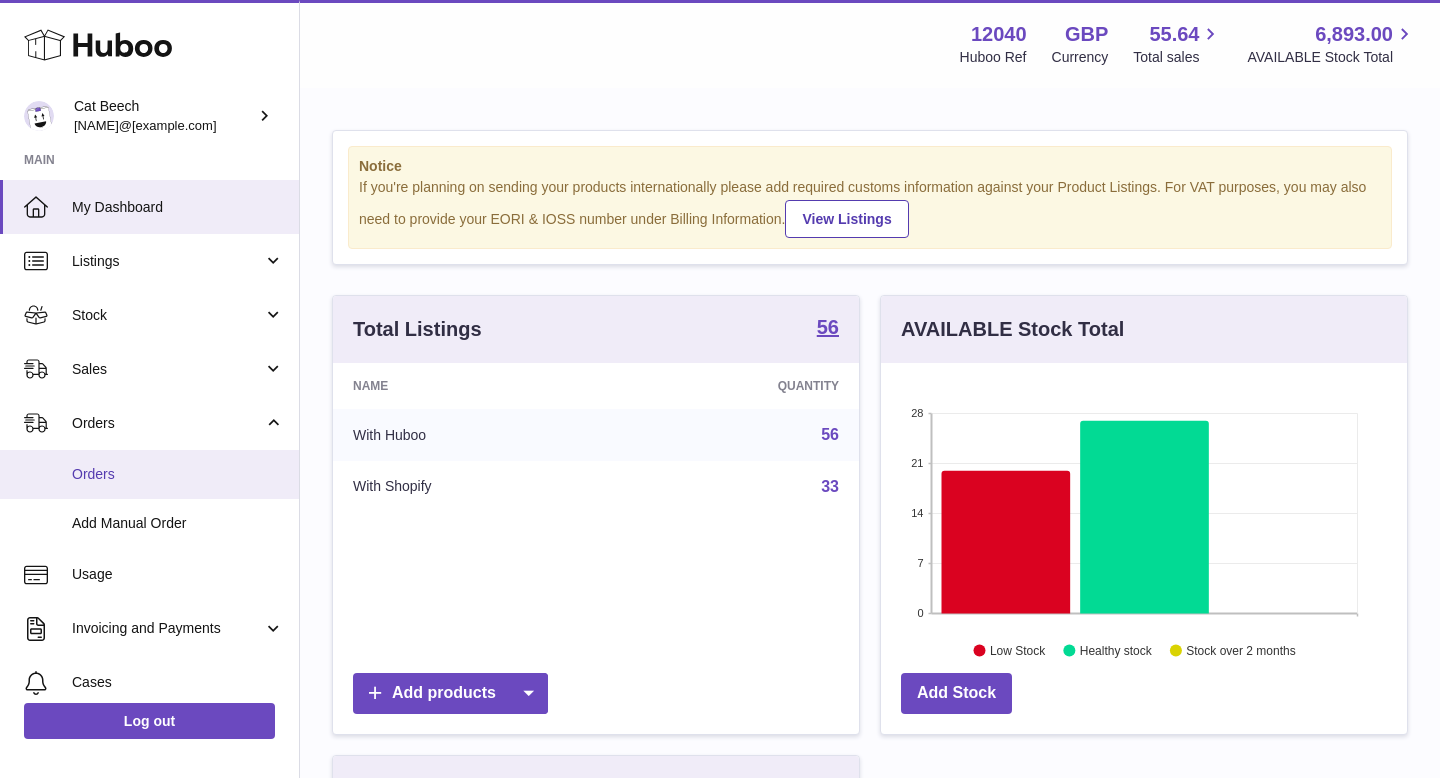click on "Orders" at bounding box center (149, 474) 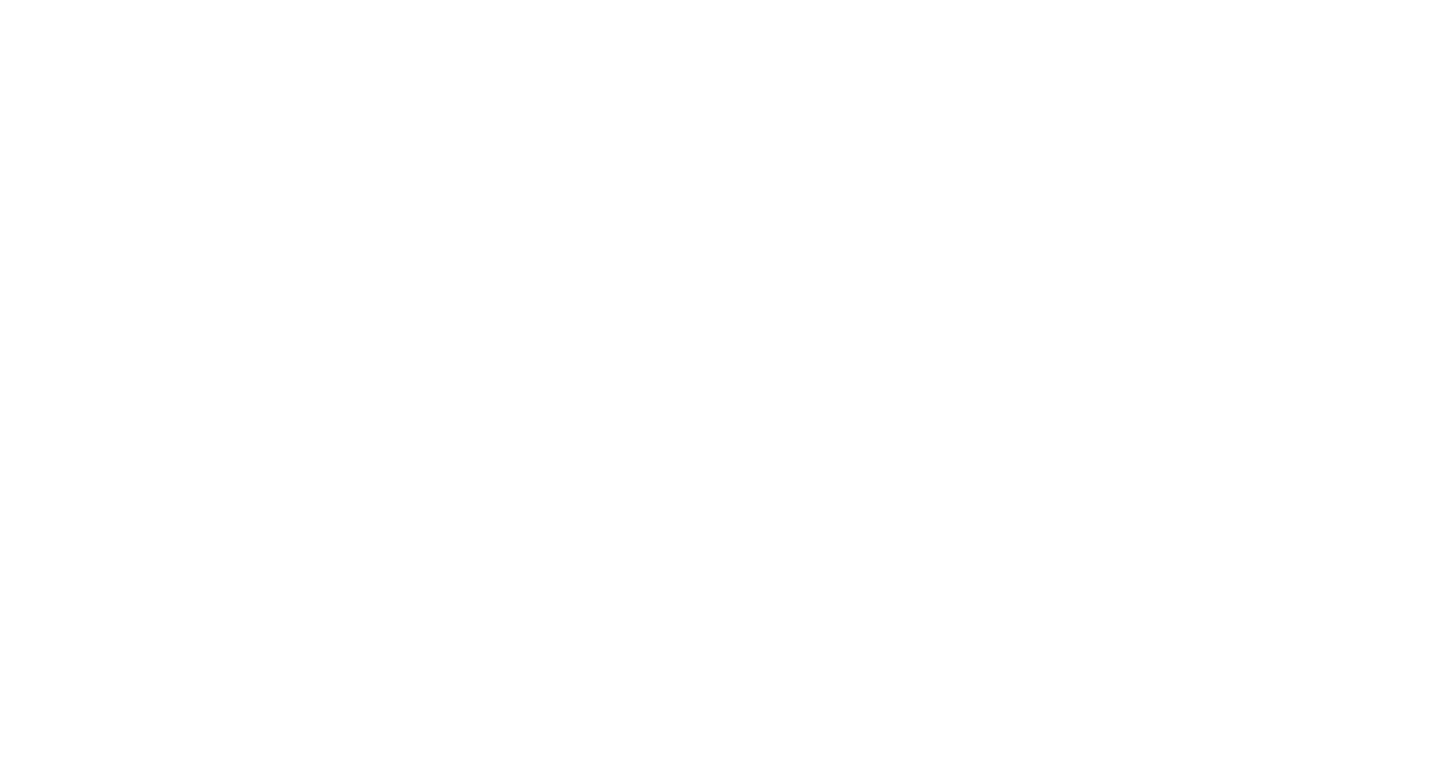 scroll, scrollTop: 0, scrollLeft: 0, axis: both 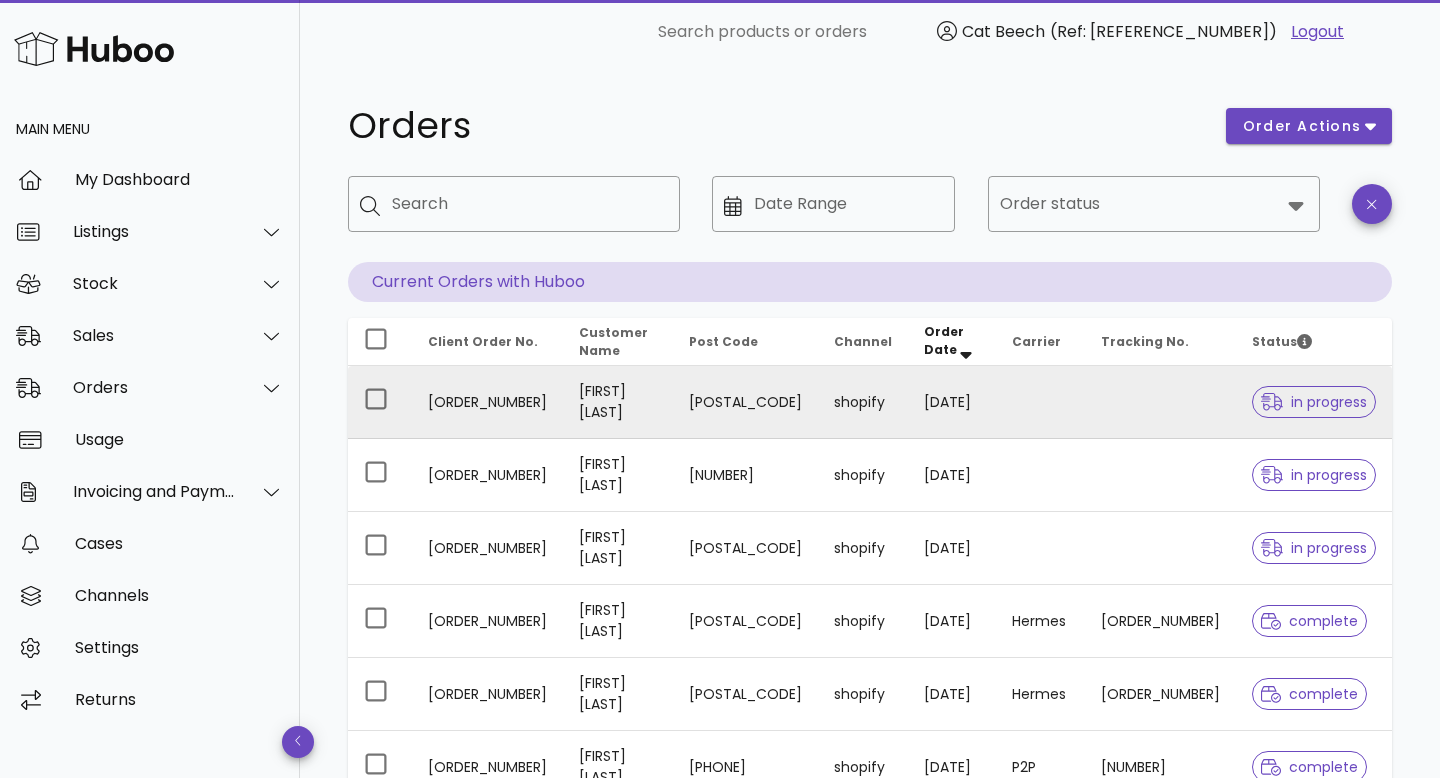 click on "[ORDER_NUMBER]" at bounding box center [487, 402] 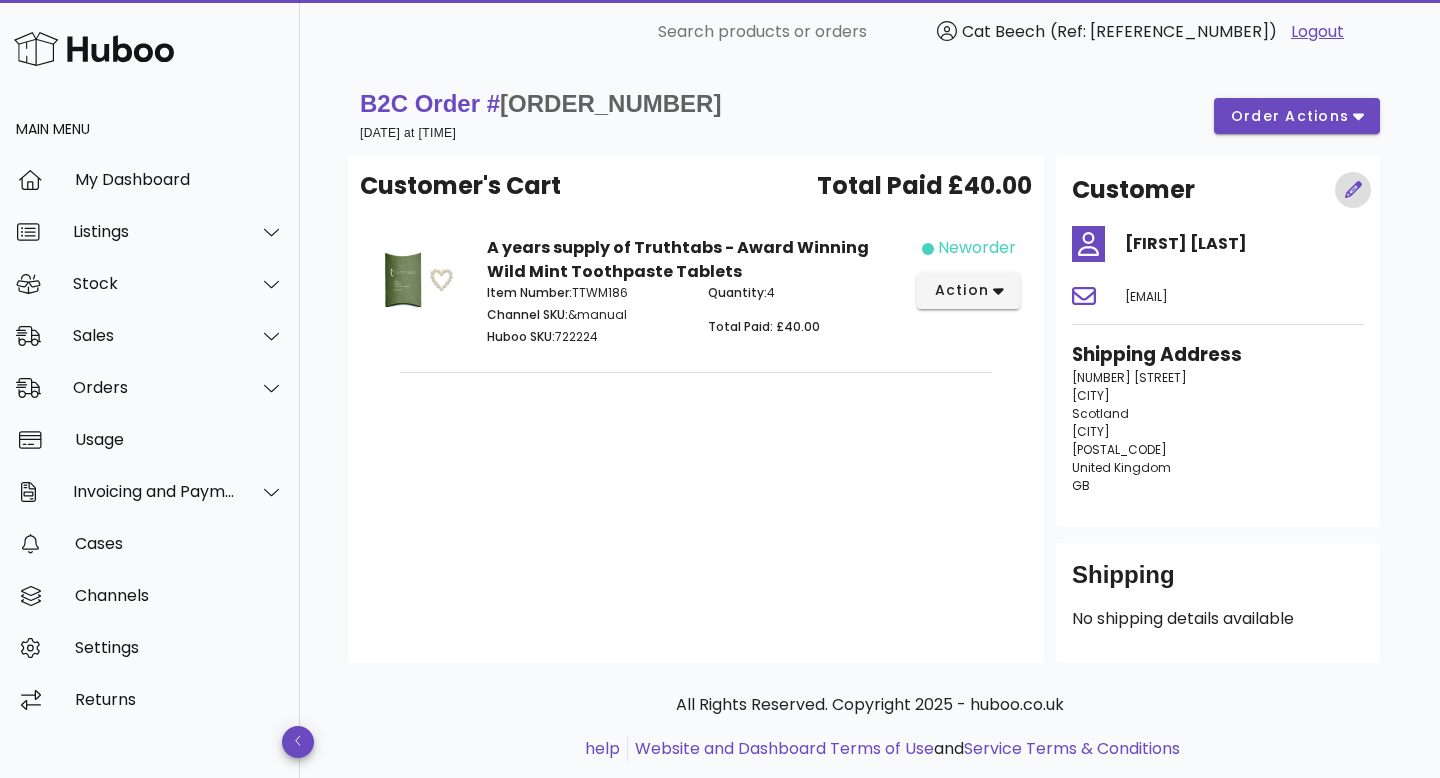 click 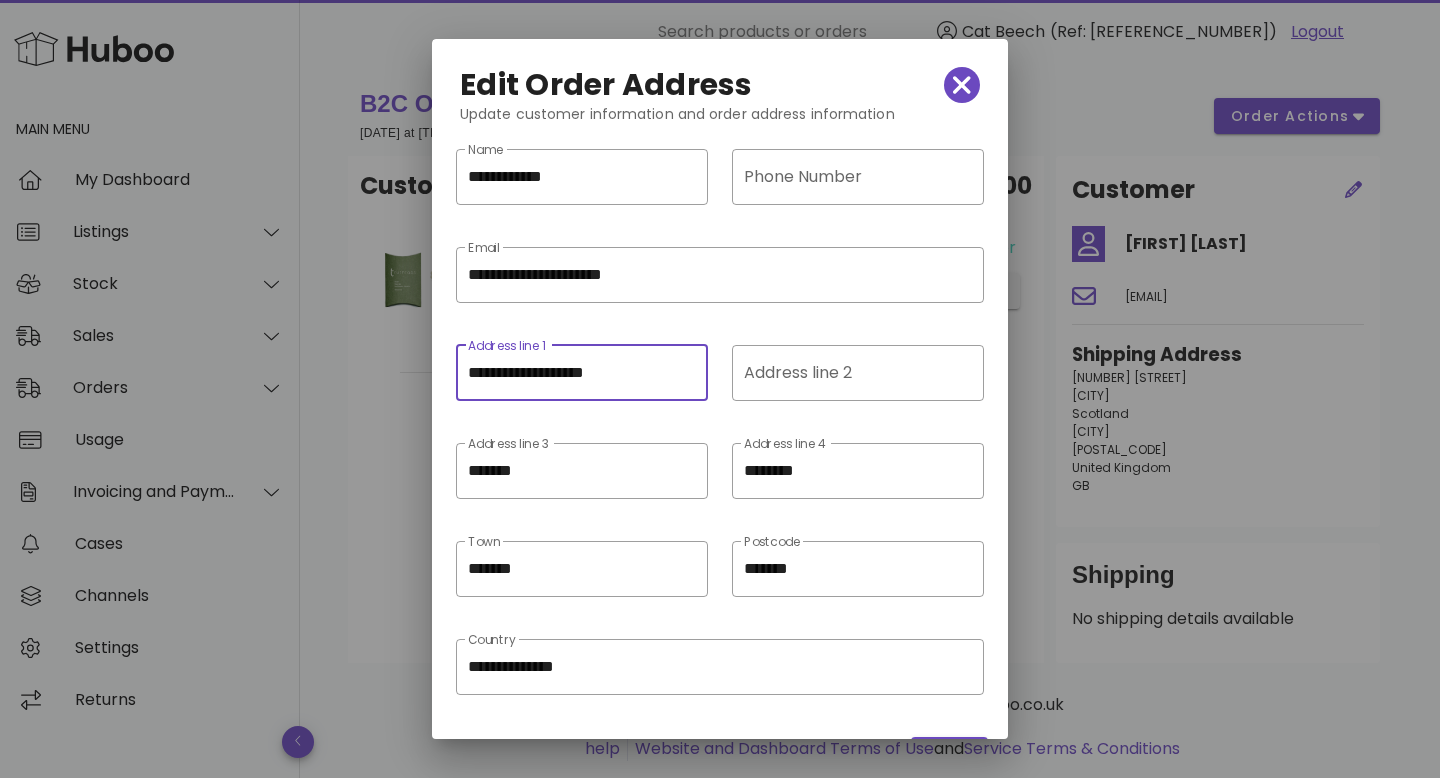 scroll, scrollTop: 1, scrollLeft: 0, axis: vertical 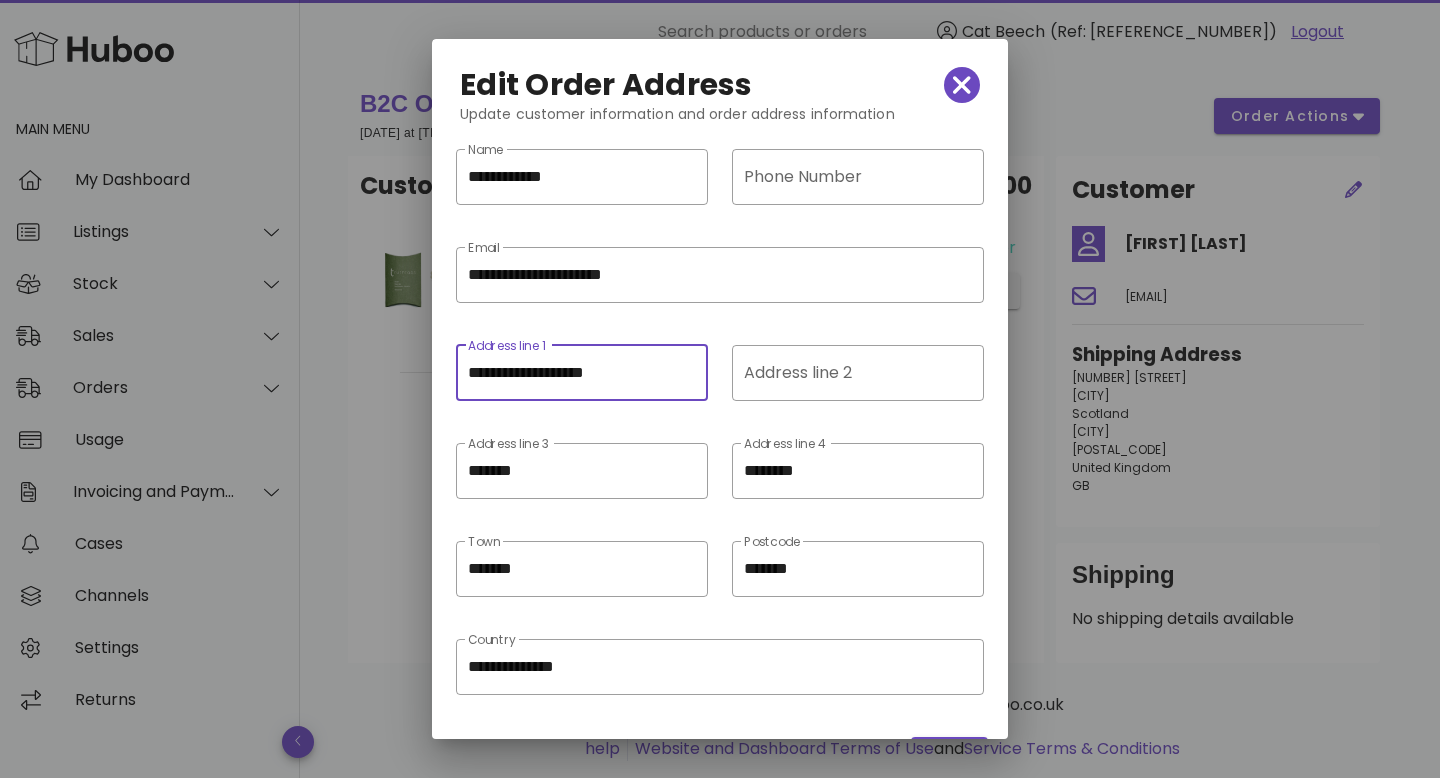 drag, startPoint x: 648, startPoint y: 362, endPoint x: 673, endPoint y: 382, distance: 32.01562 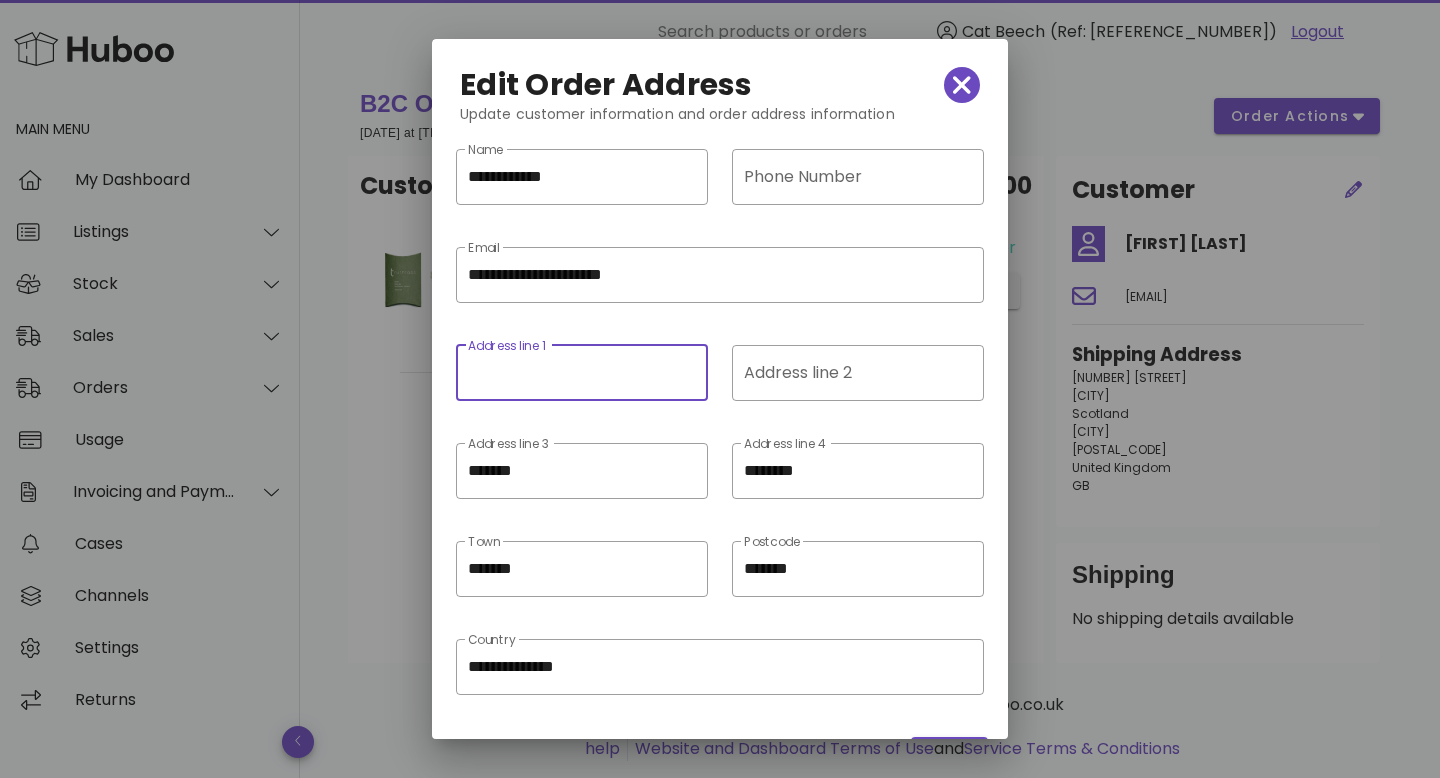 scroll, scrollTop: 0, scrollLeft: 0, axis: both 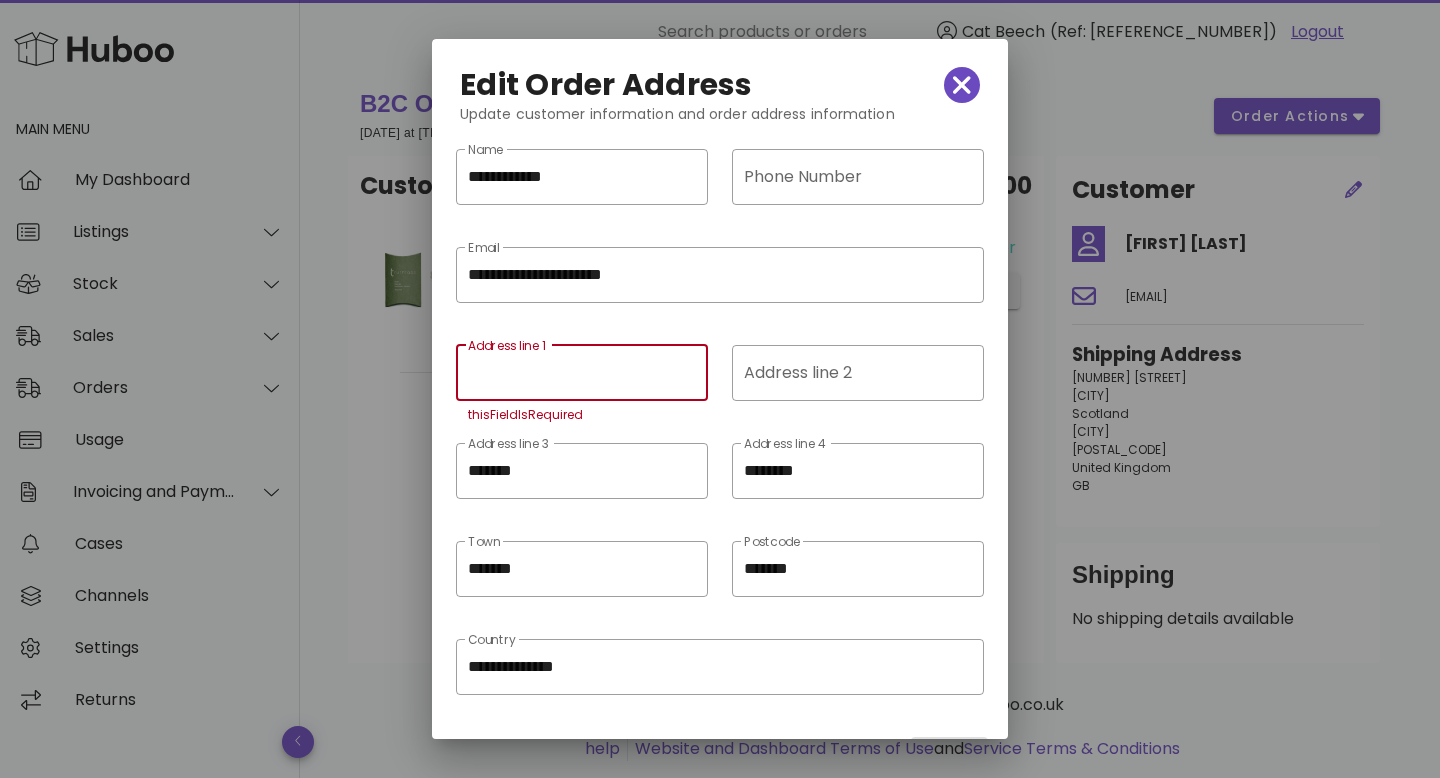 paste on "**********" 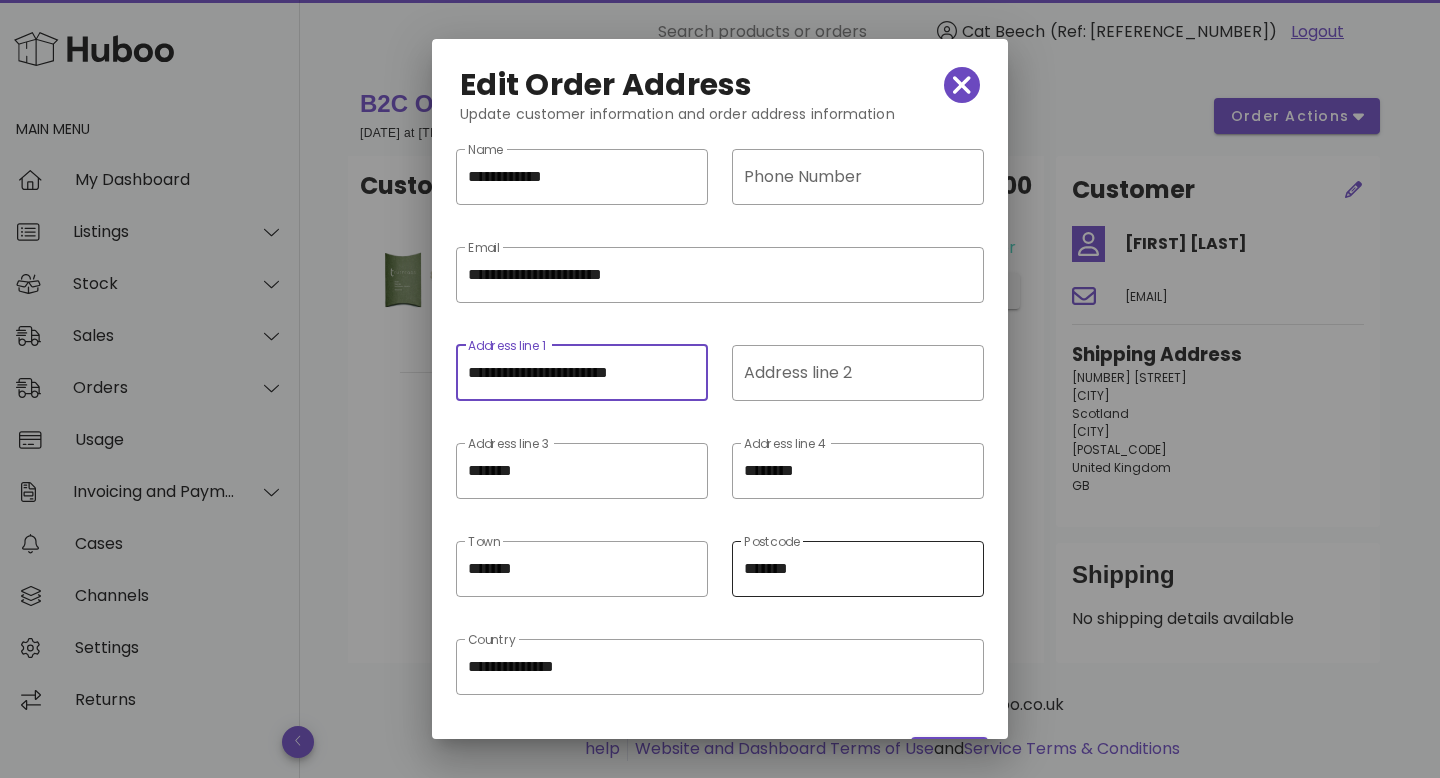 type on "**********" 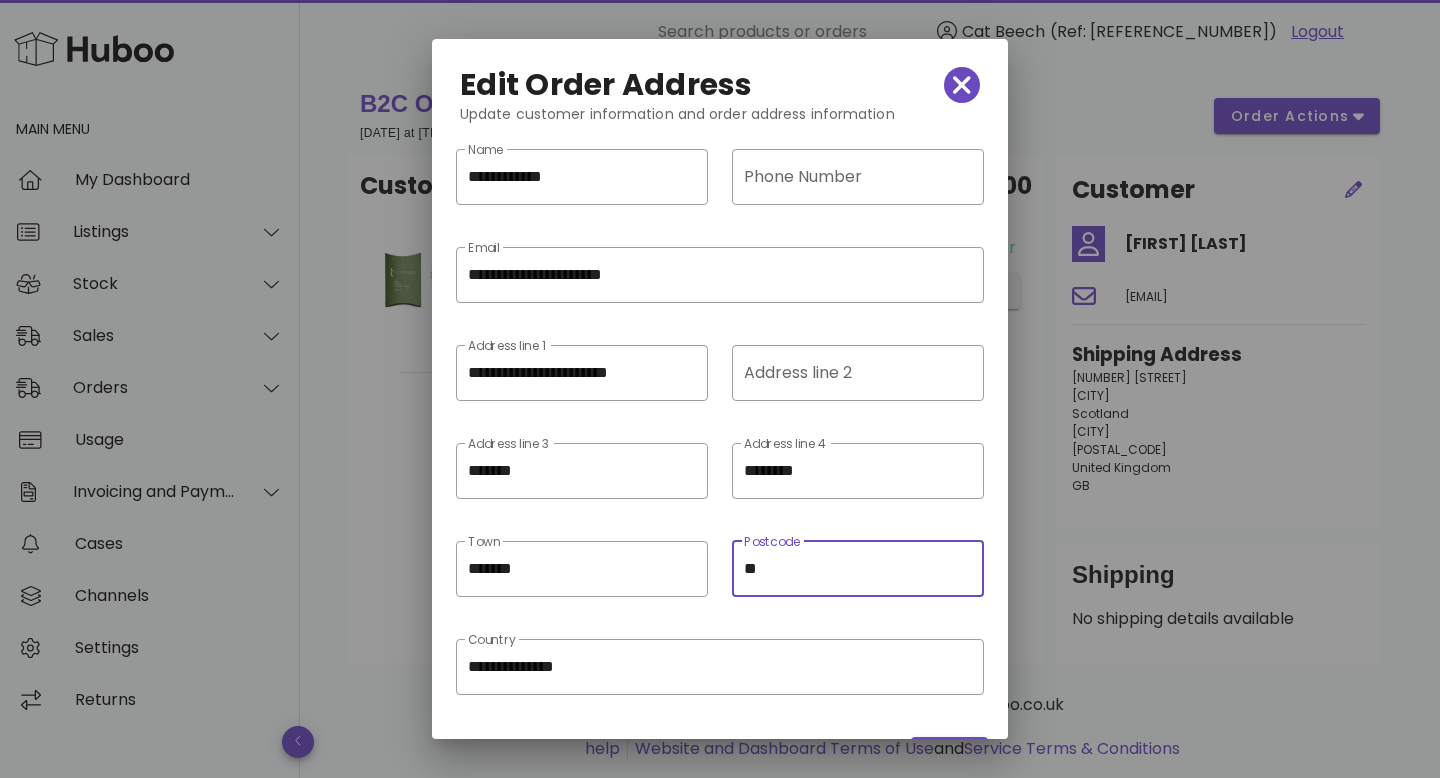 type on "*" 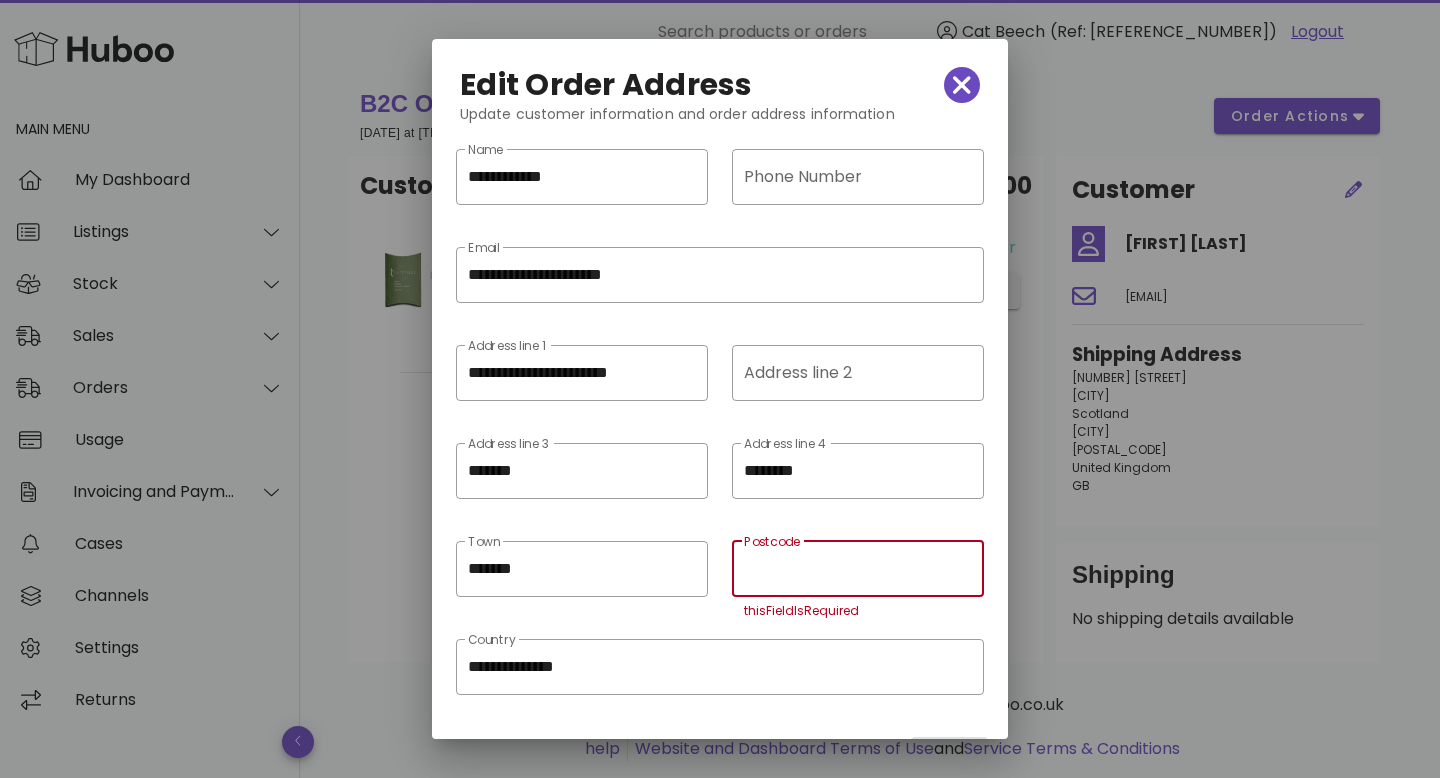 paste on "*******" 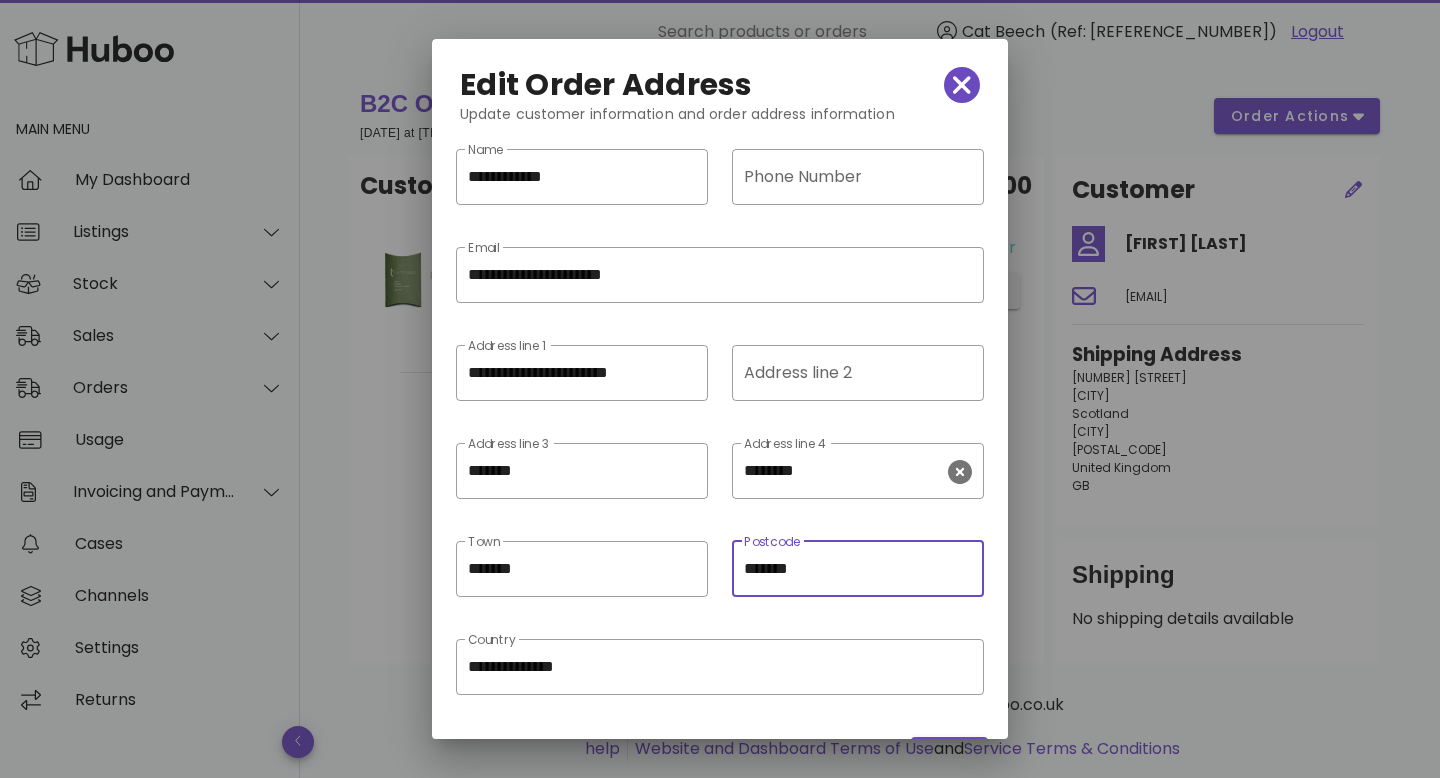 scroll, scrollTop: 54, scrollLeft: 0, axis: vertical 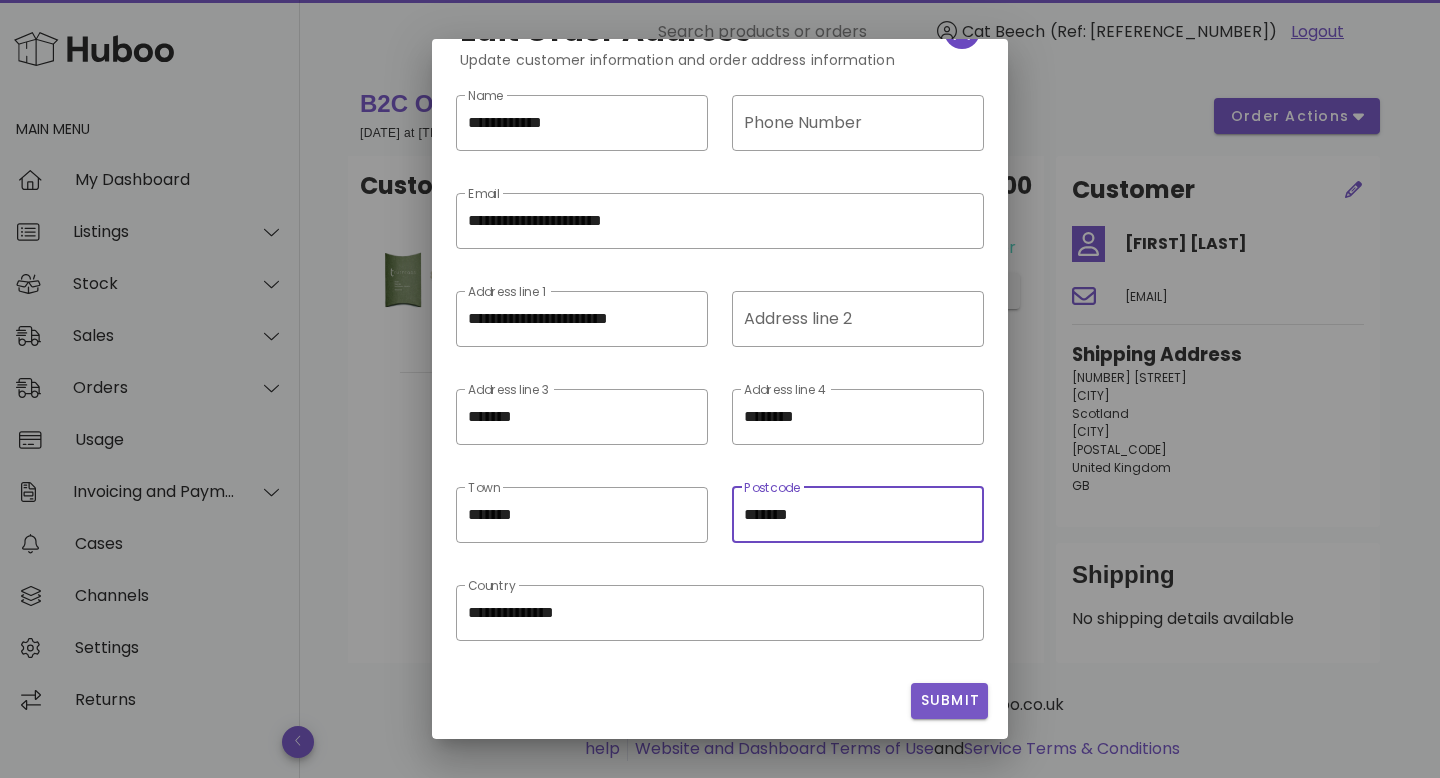 type on "*******" 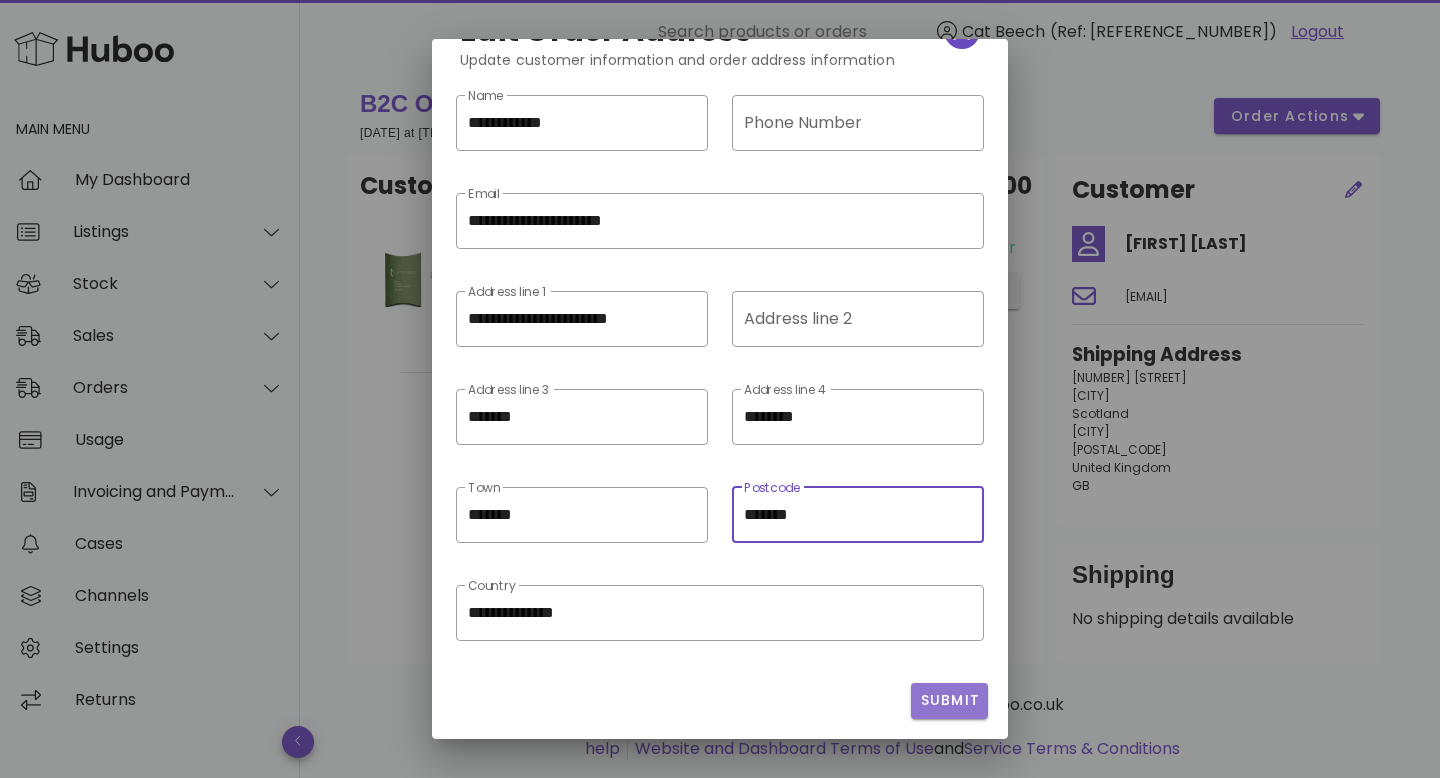 click on "Submit" at bounding box center [949, 700] 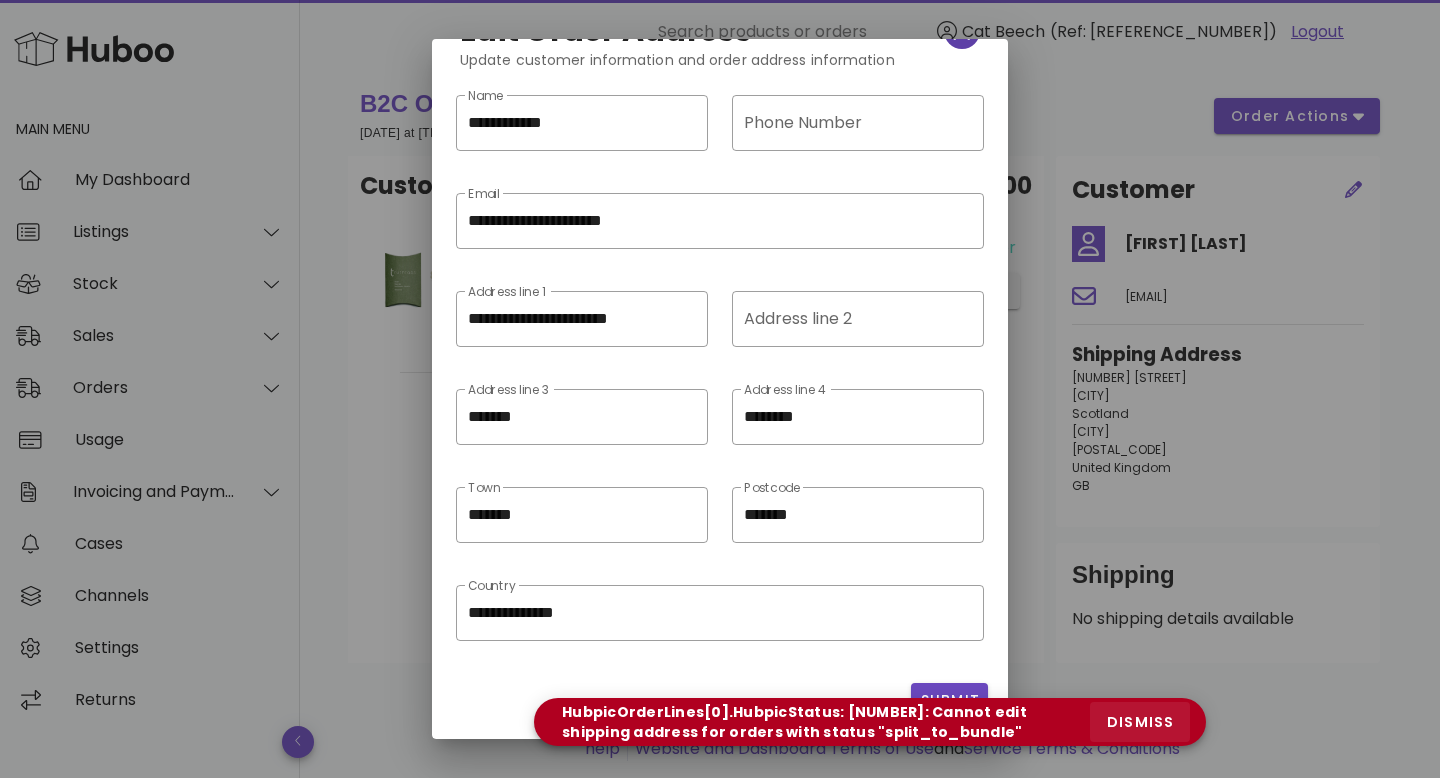 scroll, scrollTop: 28, scrollLeft: 0, axis: vertical 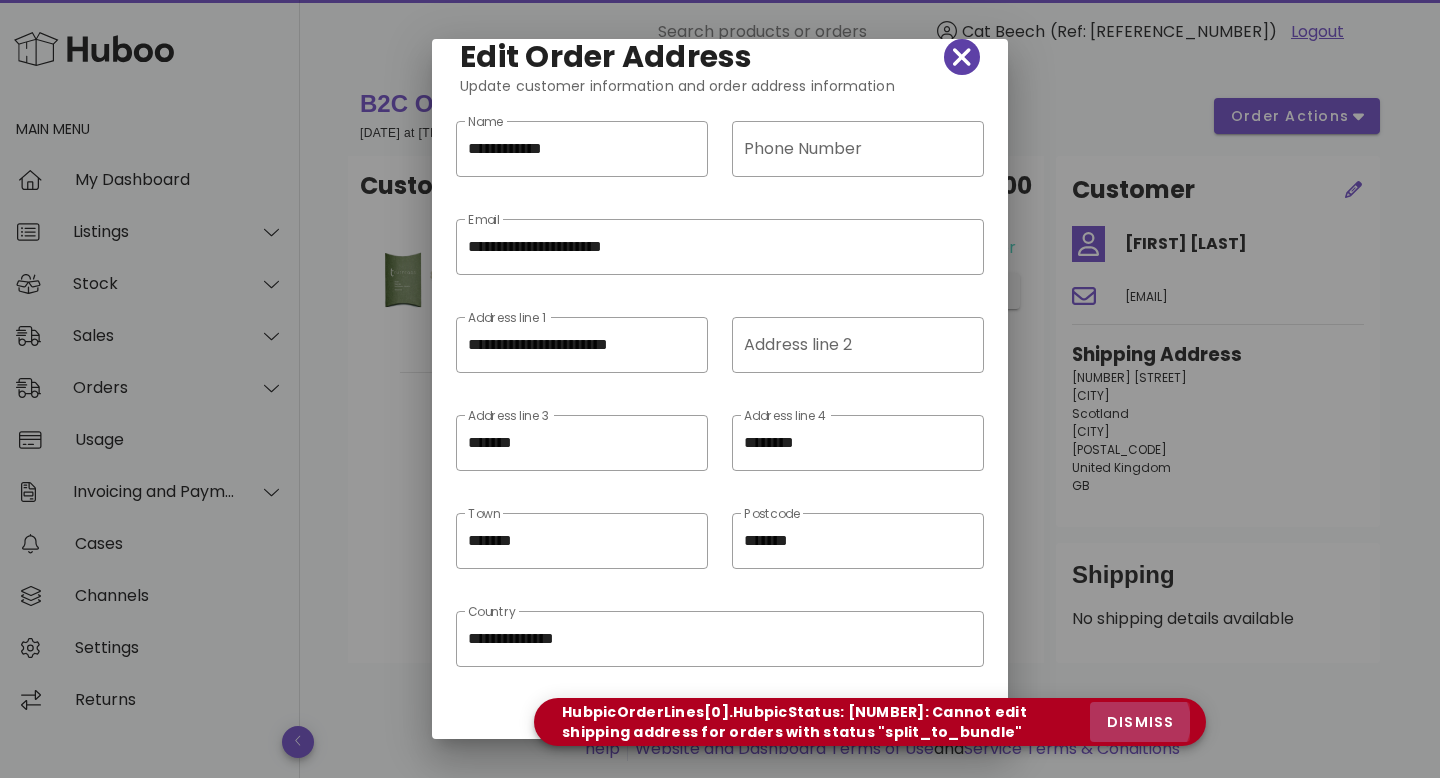 click on "dismiss" at bounding box center (1140, 722) 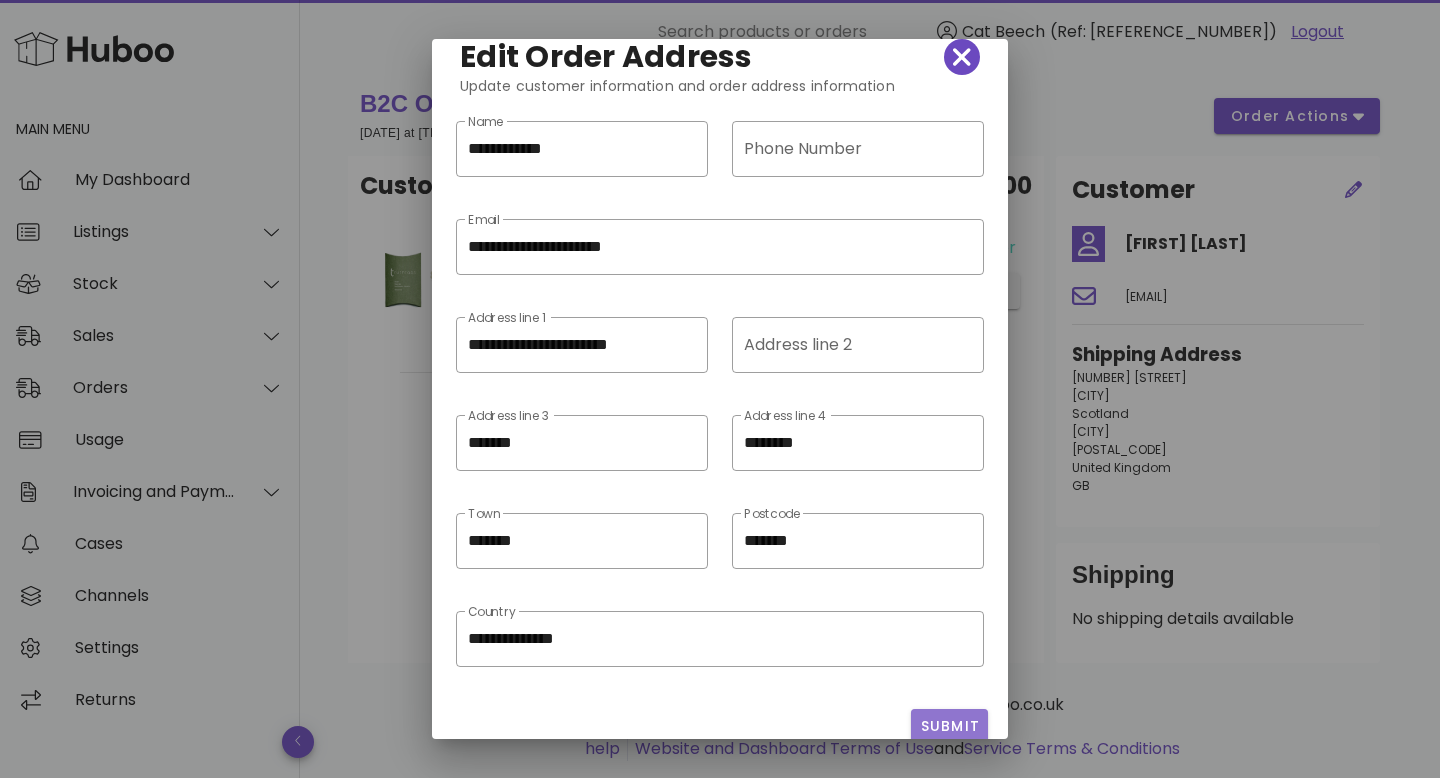 click on "Submit" at bounding box center (949, 726) 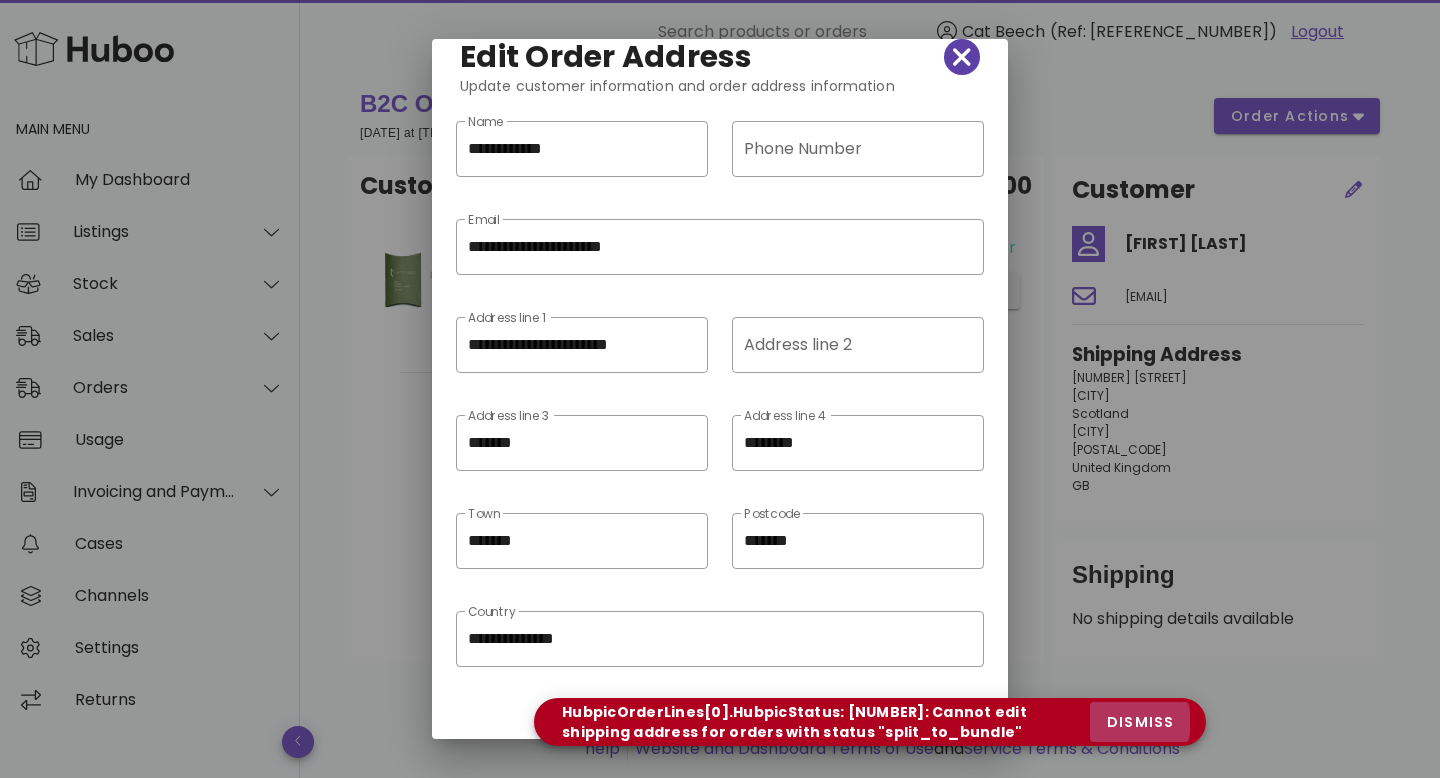 click on "dismiss" at bounding box center (1140, 722) 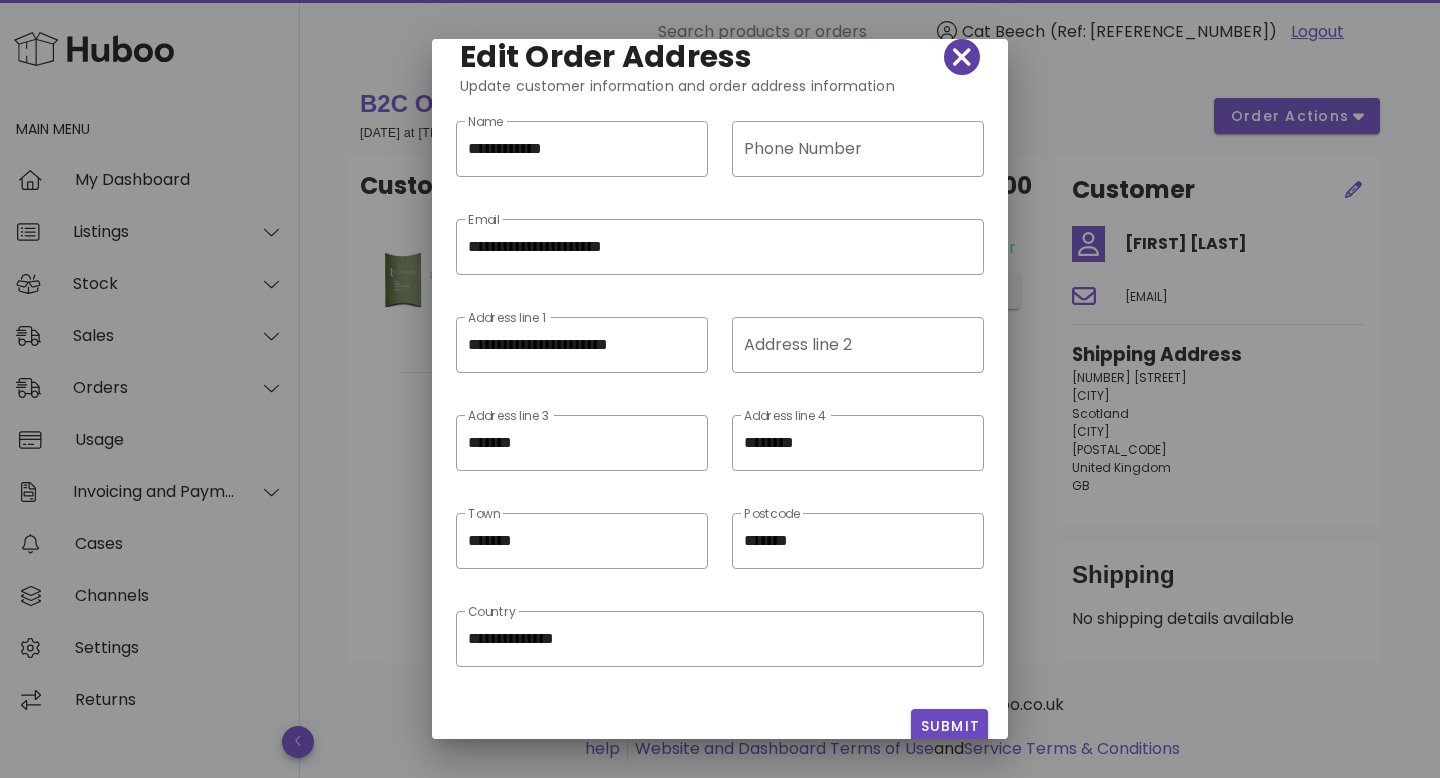 click 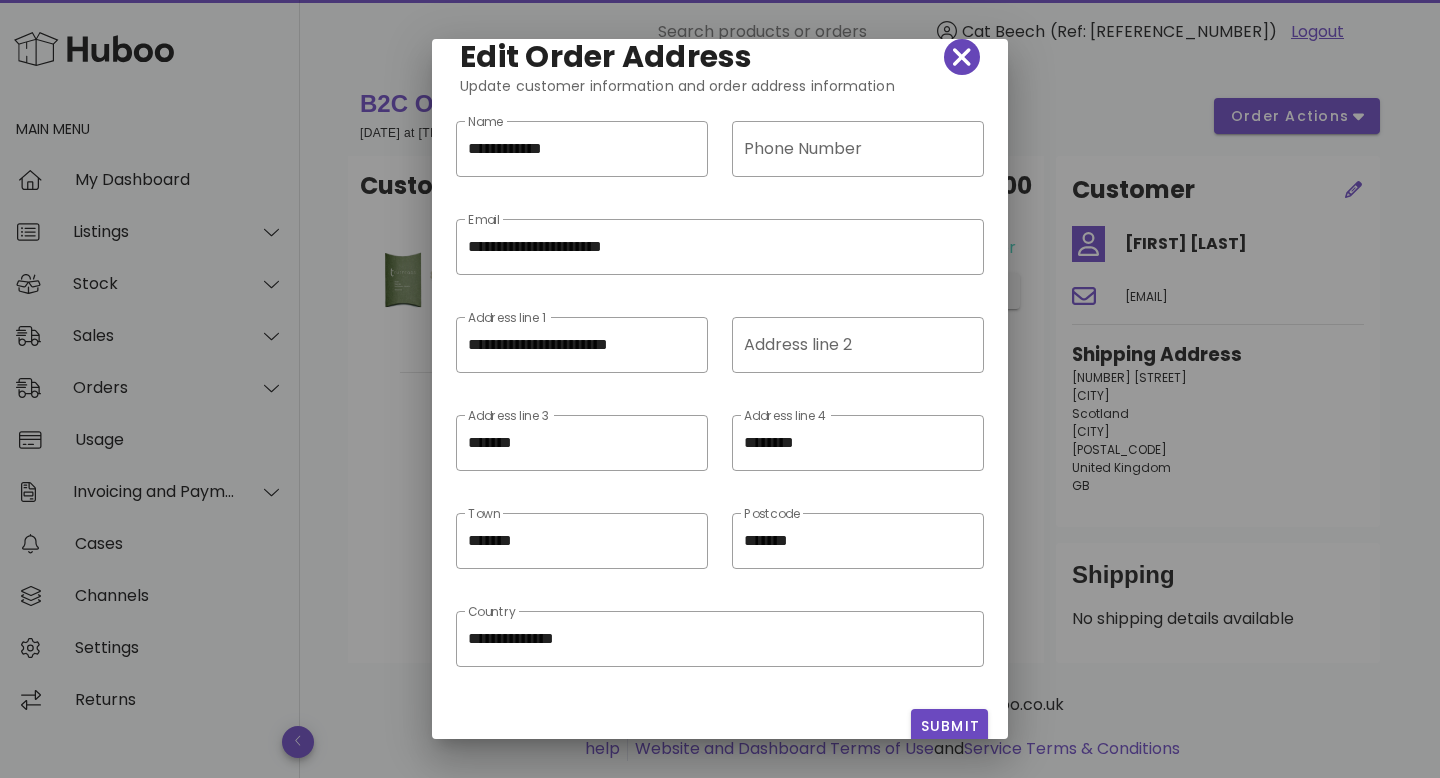 type on "**********" 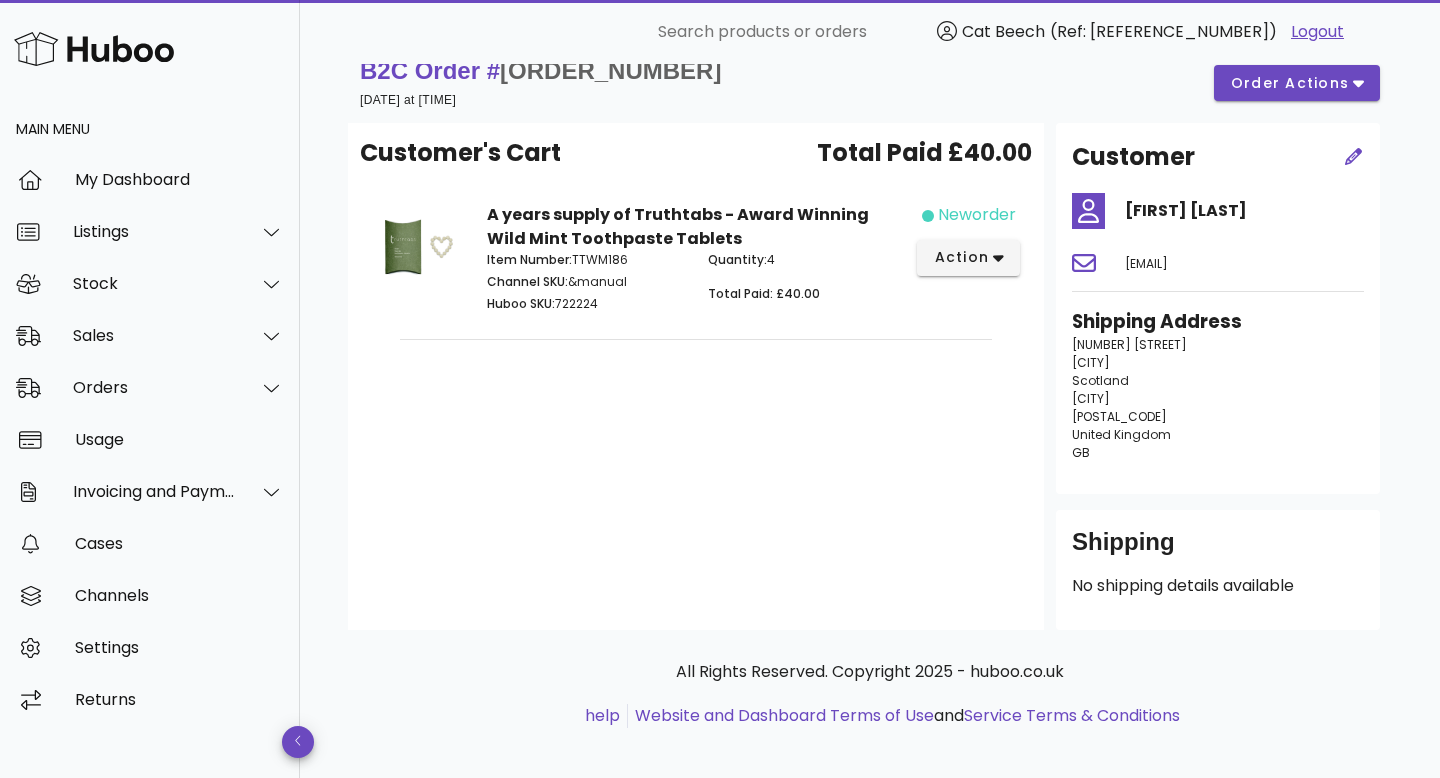 scroll, scrollTop: 40, scrollLeft: 0, axis: vertical 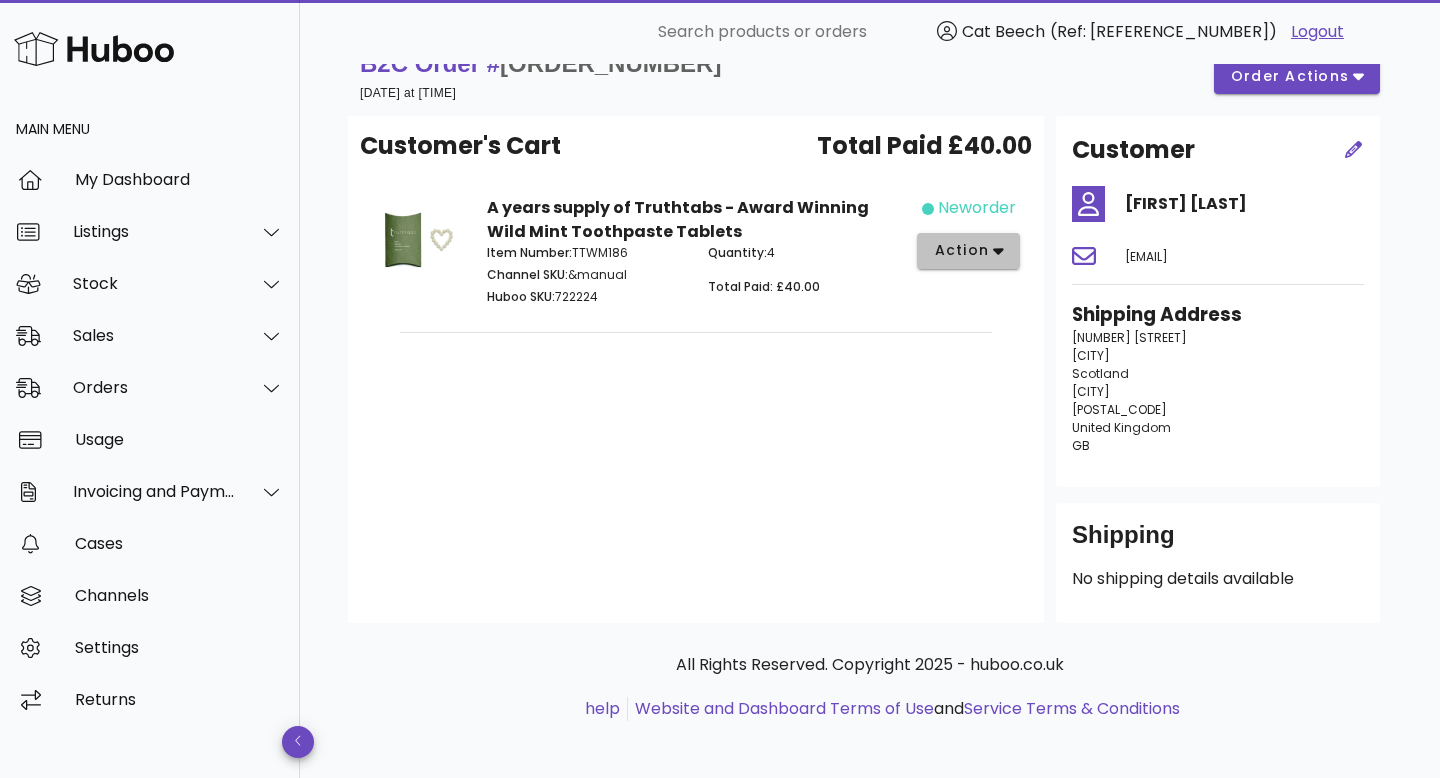 click on "action" at bounding box center [961, 250] 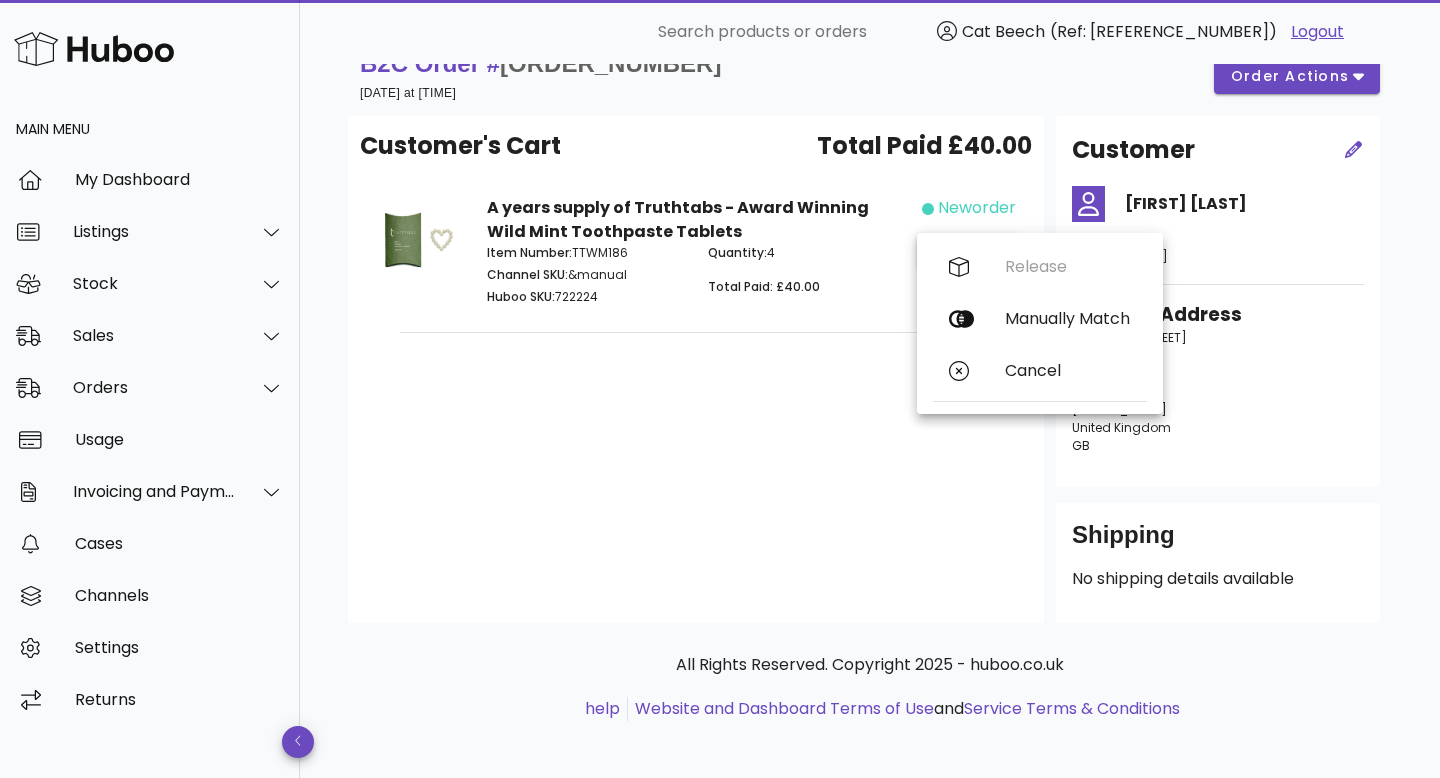 click on "21 Stanely Crescent Paisley Scotland Paisley PA2 9LF  United Kingdom  GB" at bounding box center (1218, 392) 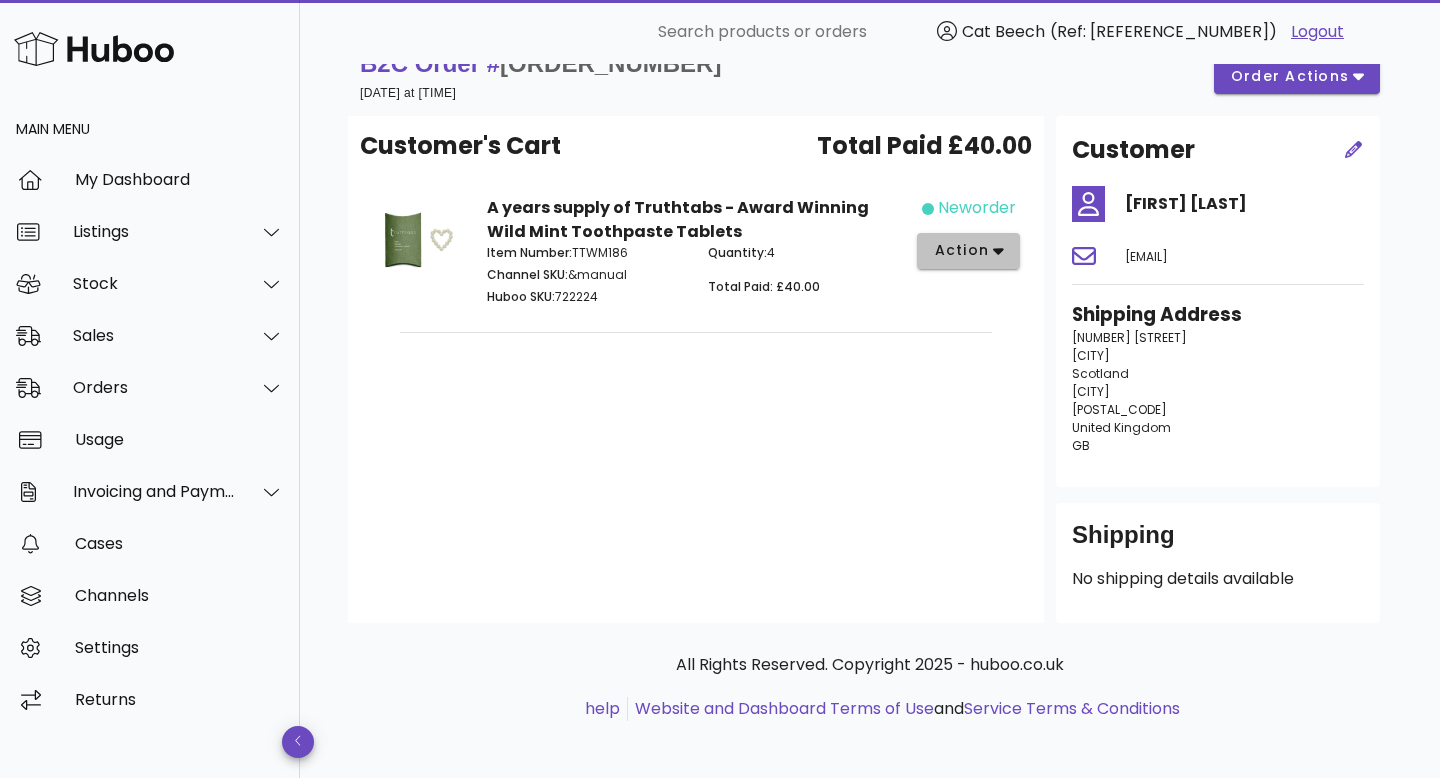 click on "action" at bounding box center (961, 250) 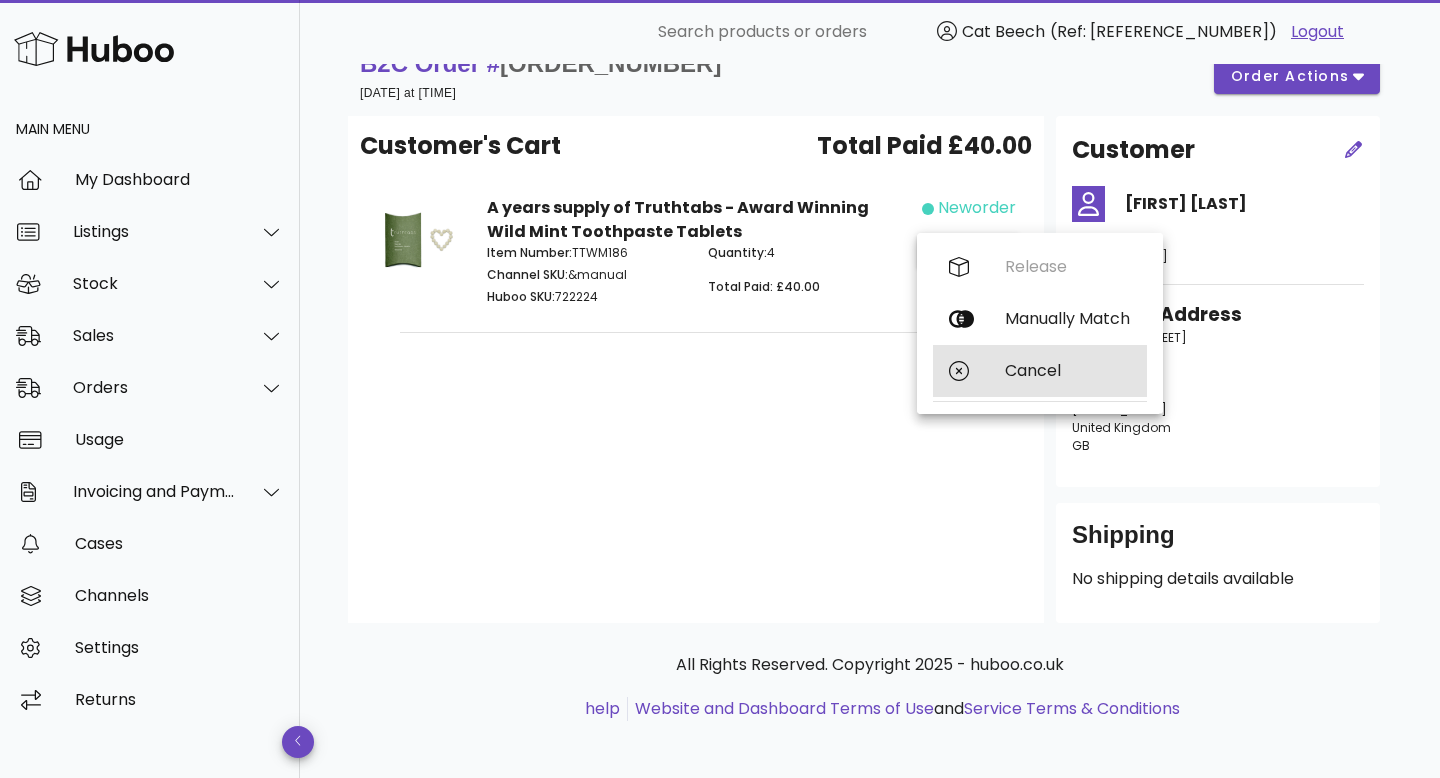 click on "Cancel" at bounding box center (1040, 371) 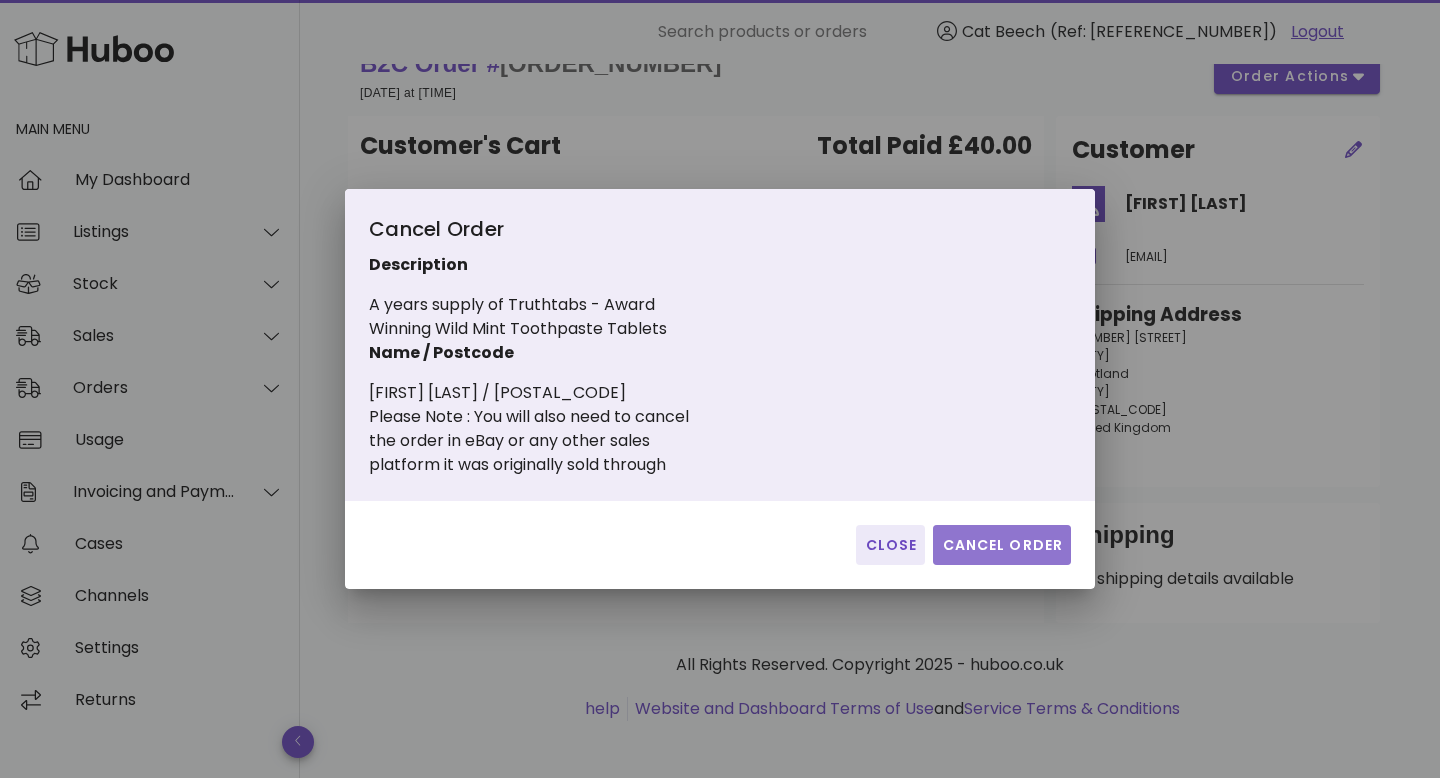 click on "Cancel Order" at bounding box center [1002, 545] 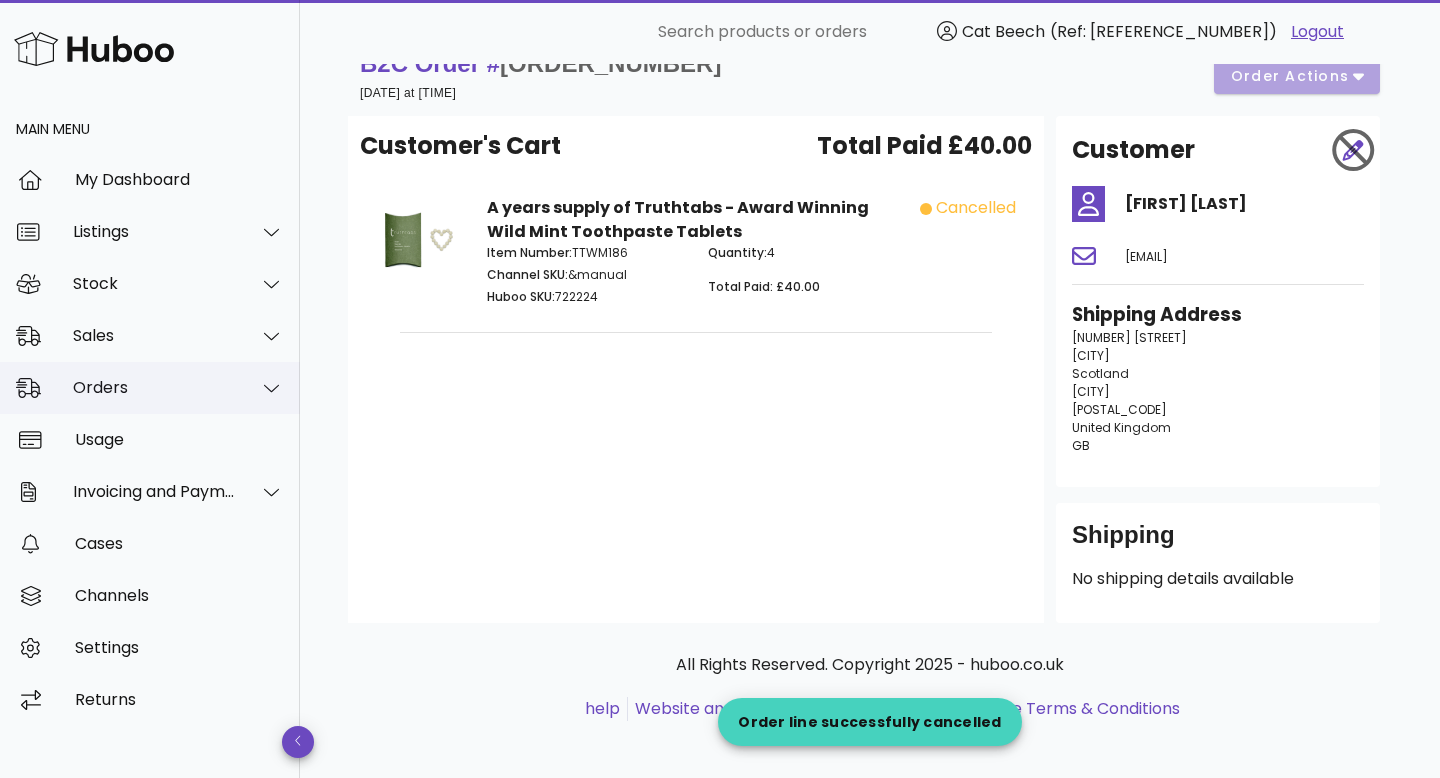 click on "Orders" at bounding box center [150, 388] 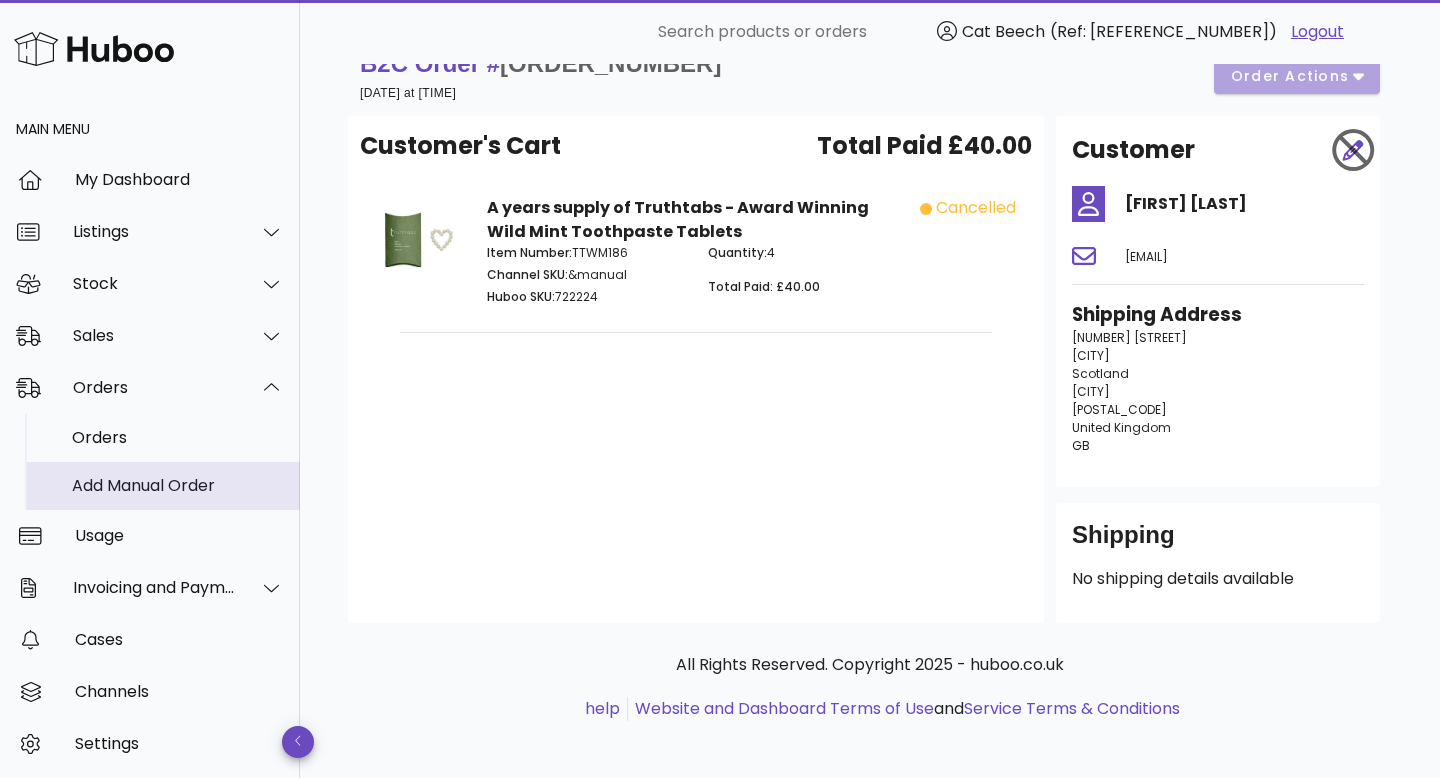 click on "Add Manual Order" at bounding box center [178, 485] 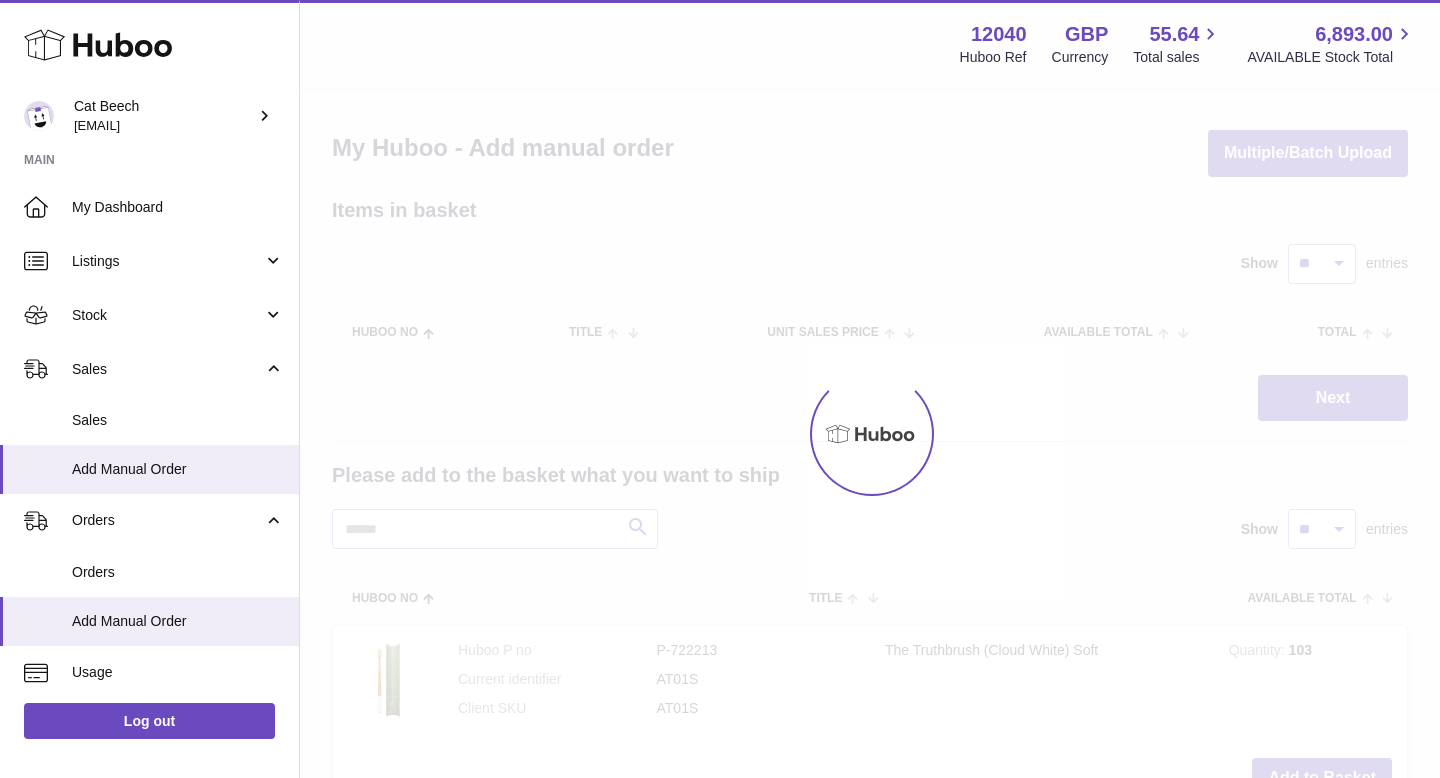 scroll, scrollTop: 0, scrollLeft: 0, axis: both 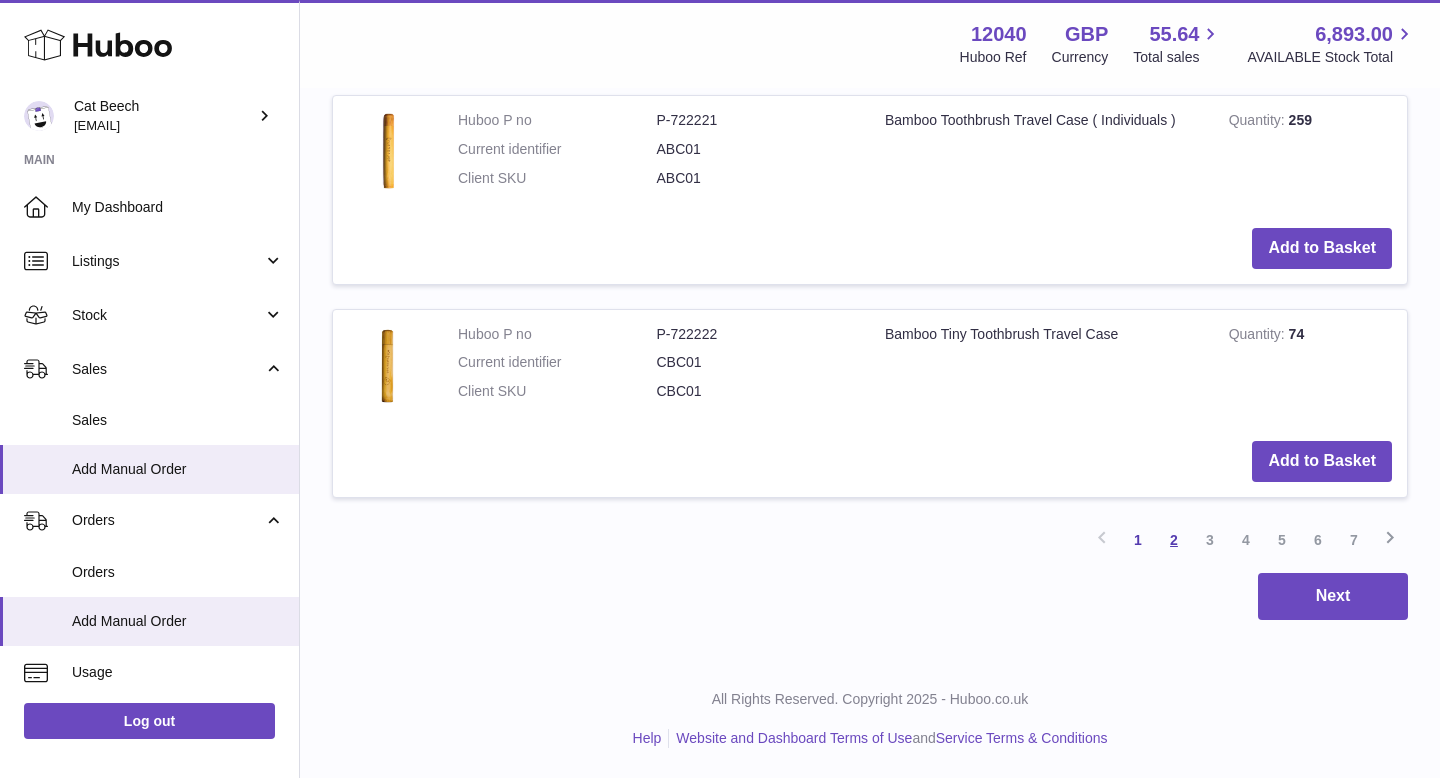 click on "2" at bounding box center [1174, 540] 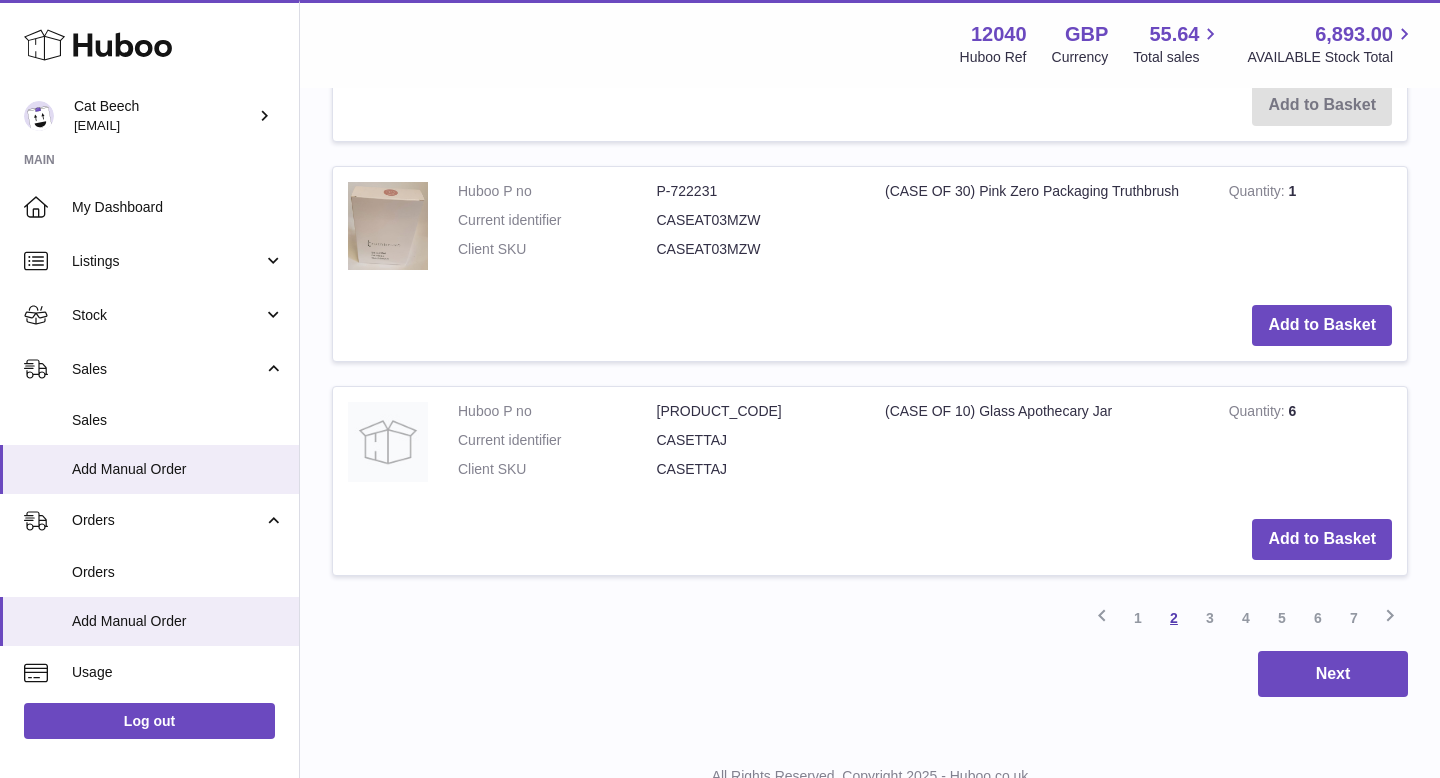 scroll, scrollTop: 2275, scrollLeft: 0, axis: vertical 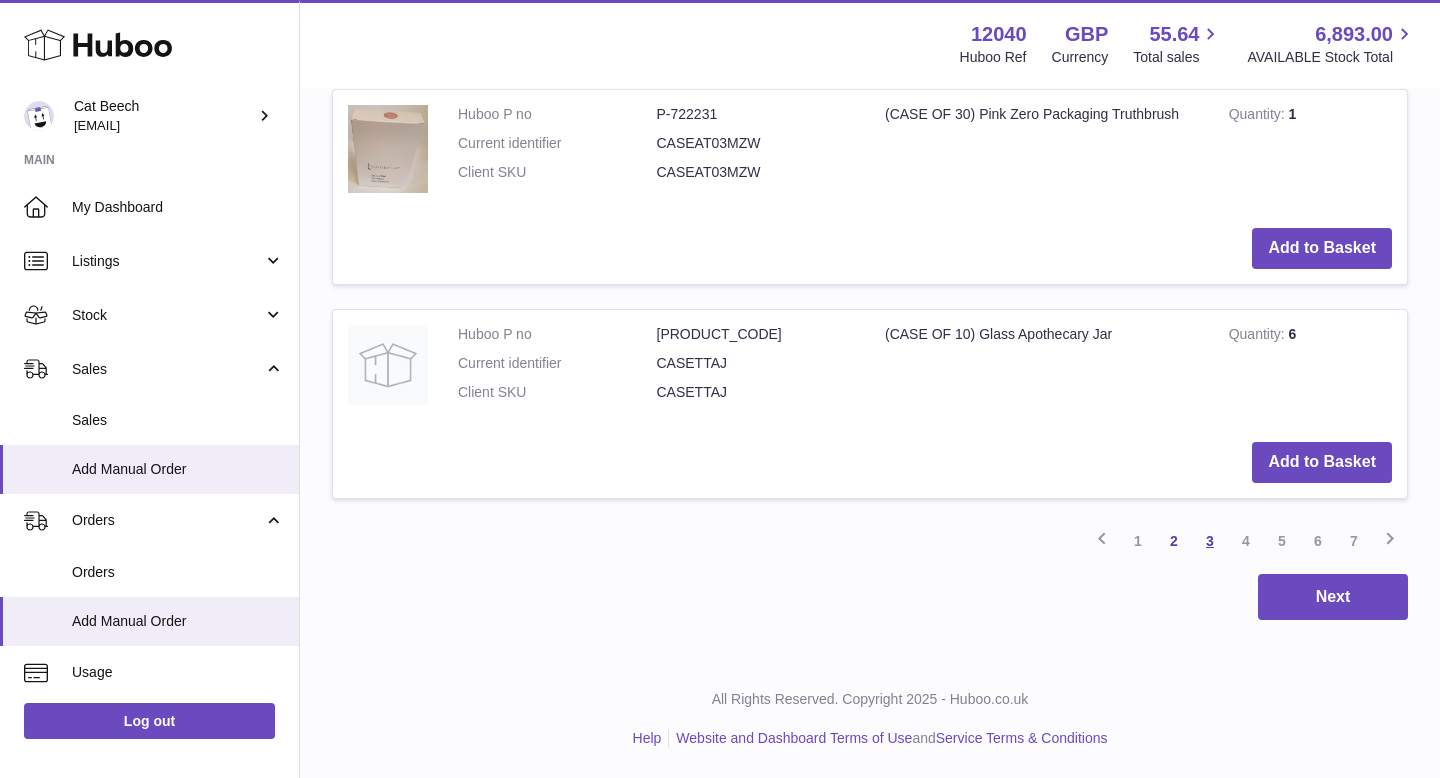 click on "3" at bounding box center [1210, 541] 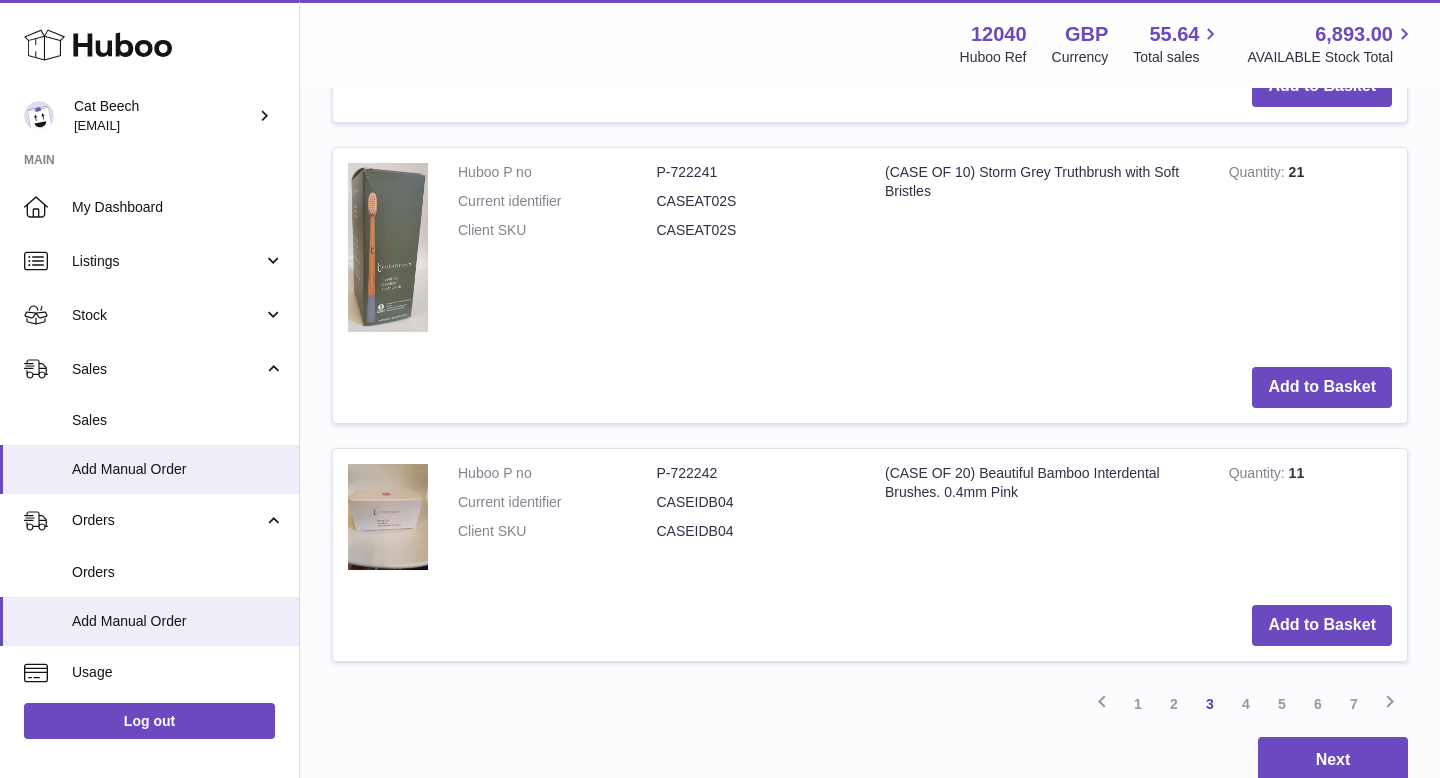 scroll, scrollTop: 2454, scrollLeft: 0, axis: vertical 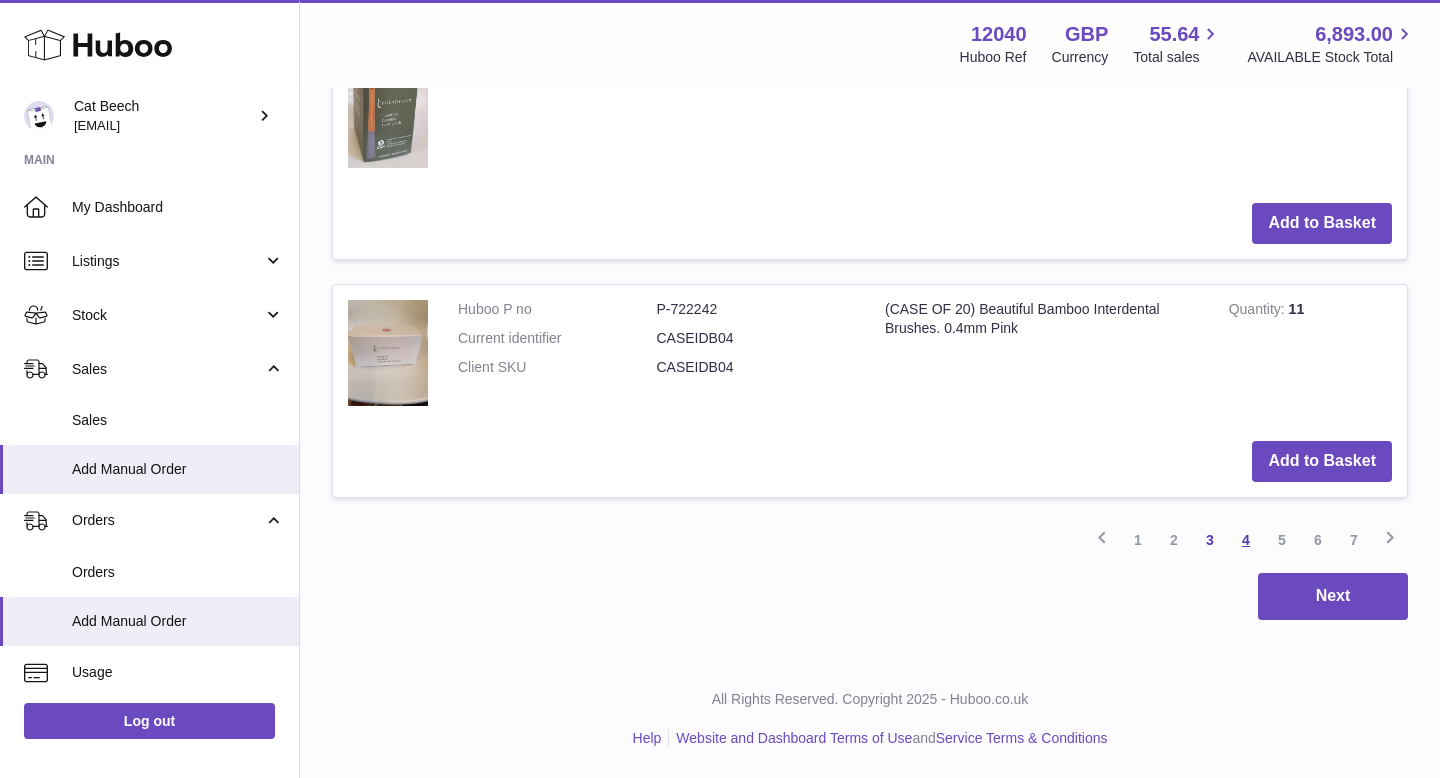 click on "4" at bounding box center [1246, 540] 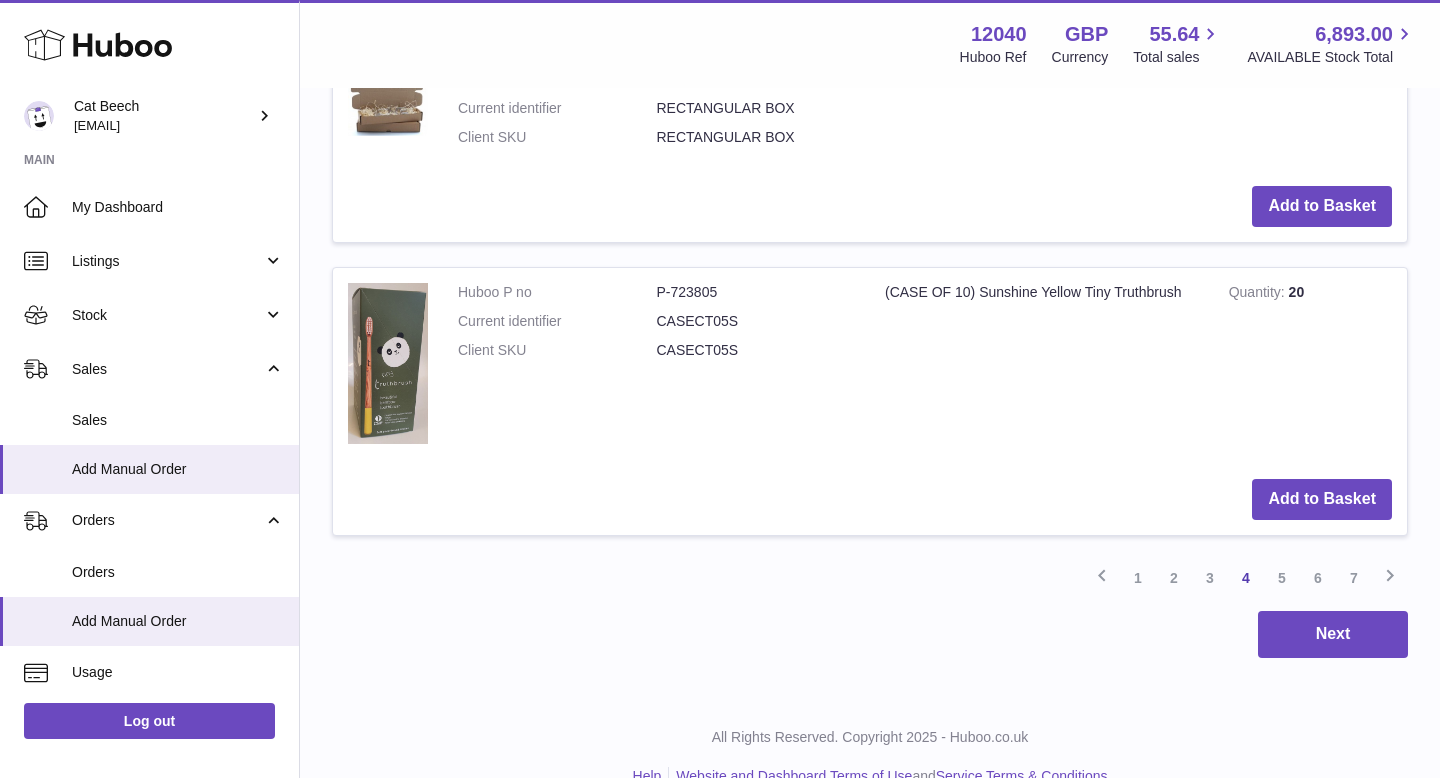 scroll, scrollTop: 2367, scrollLeft: 0, axis: vertical 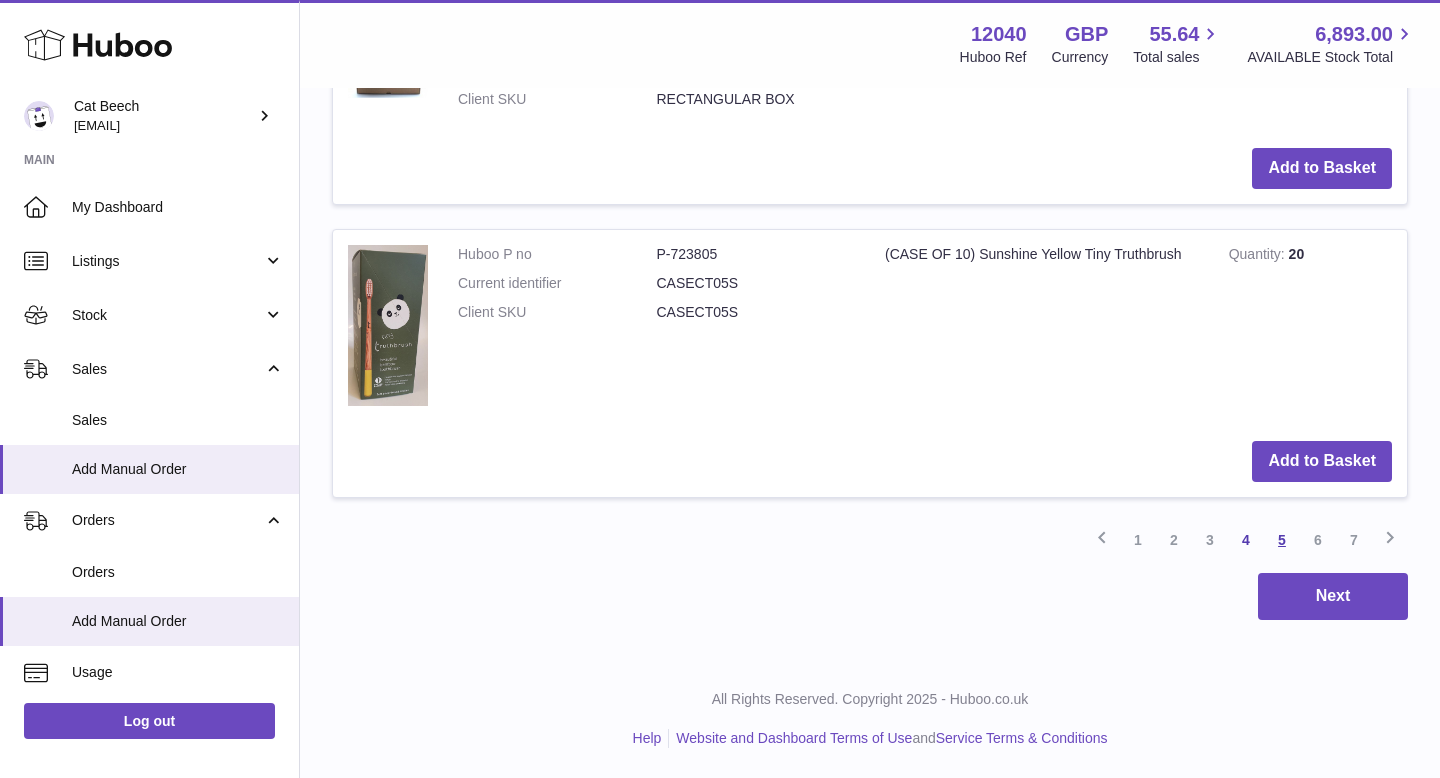 click on "5" at bounding box center (1282, 540) 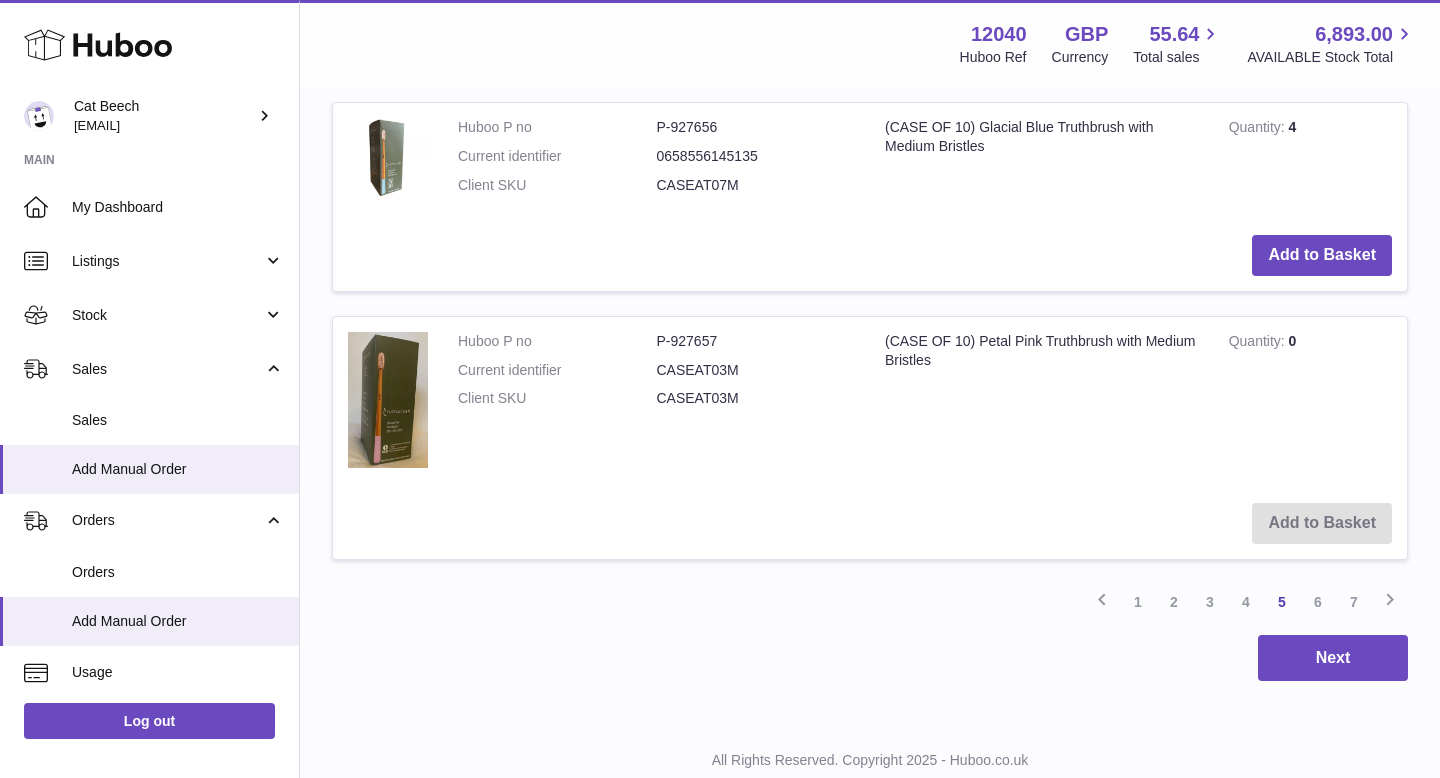 scroll, scrollTop: 2299, scrollLeft: 0, axis: vertical 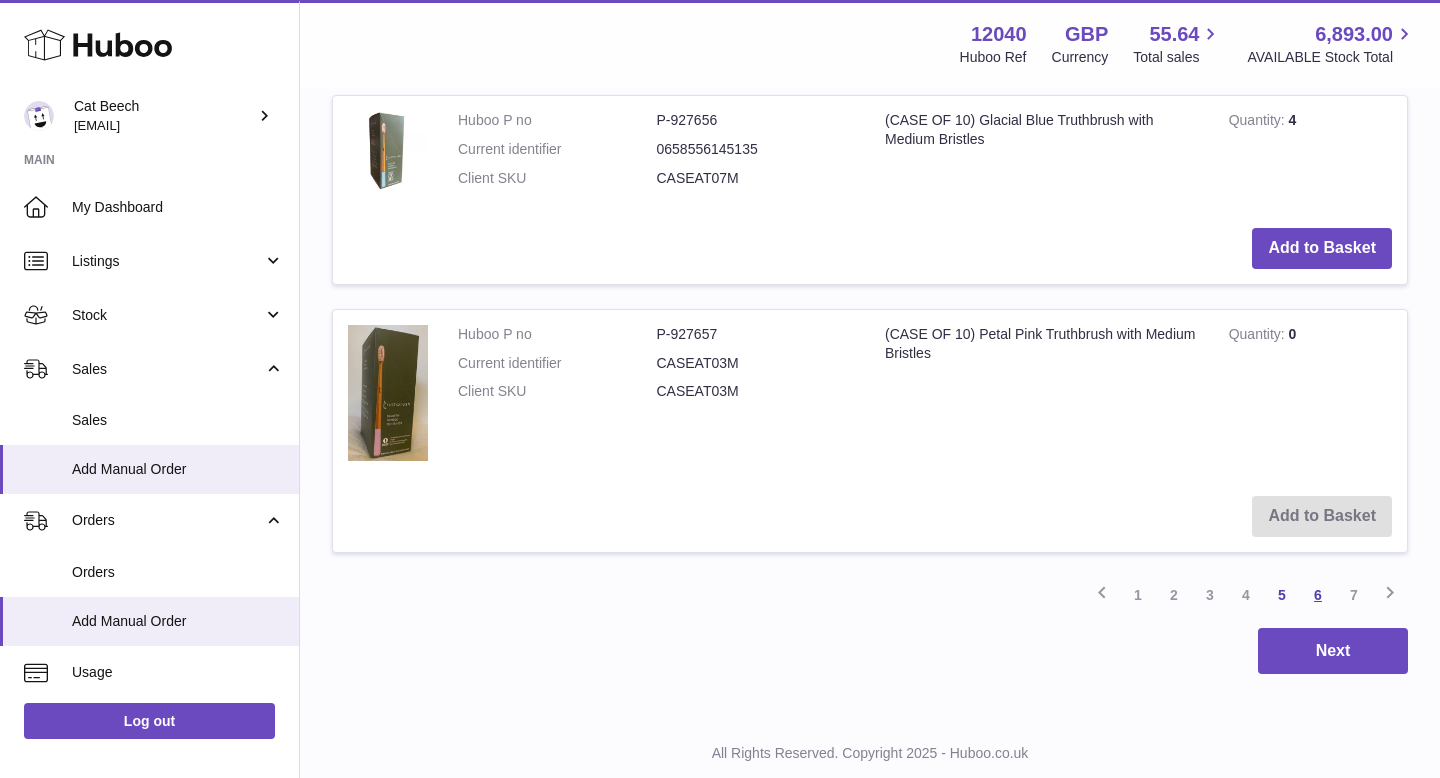 click on "6" at bounding box center (1318, 595) 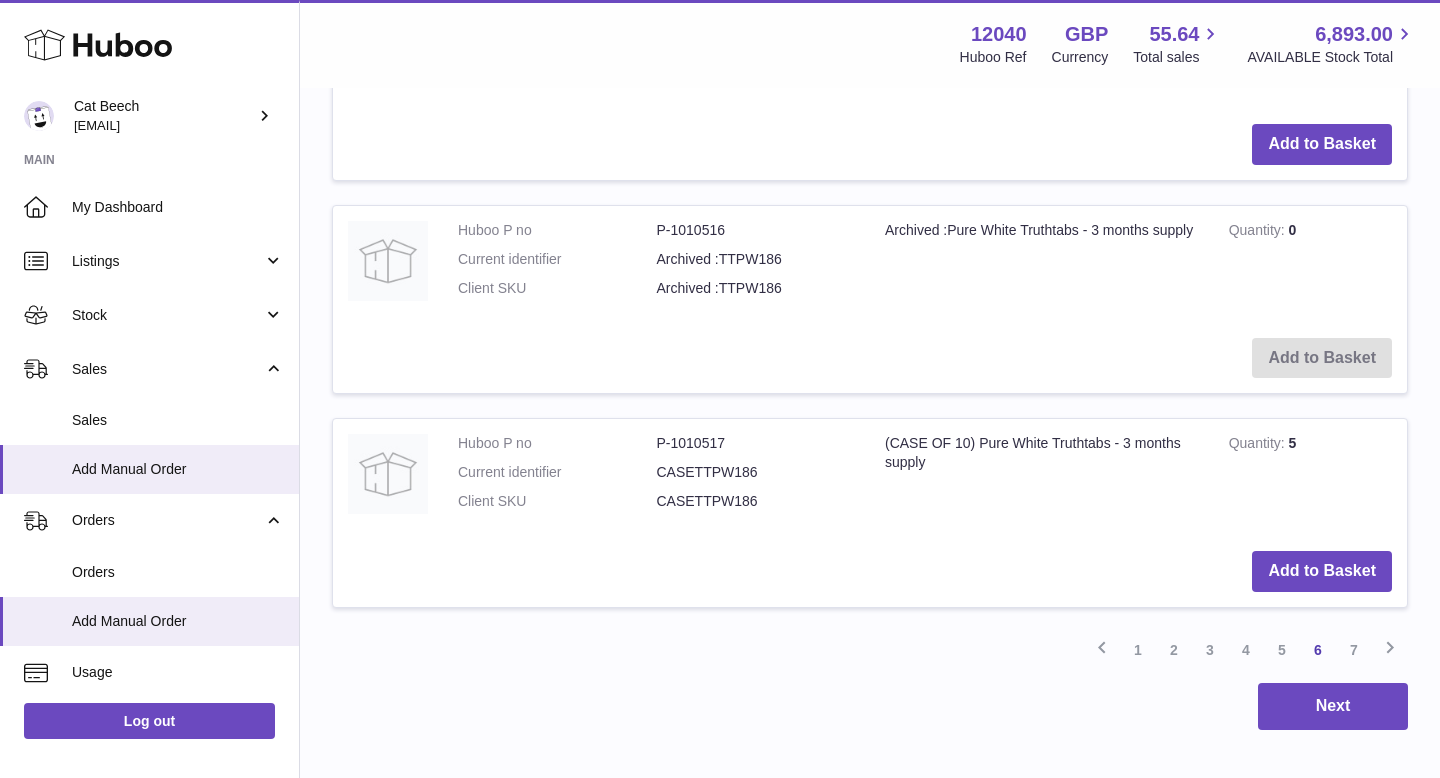 scroll, scrollTop: 2156, scrollLeft: 0, axis: vertical 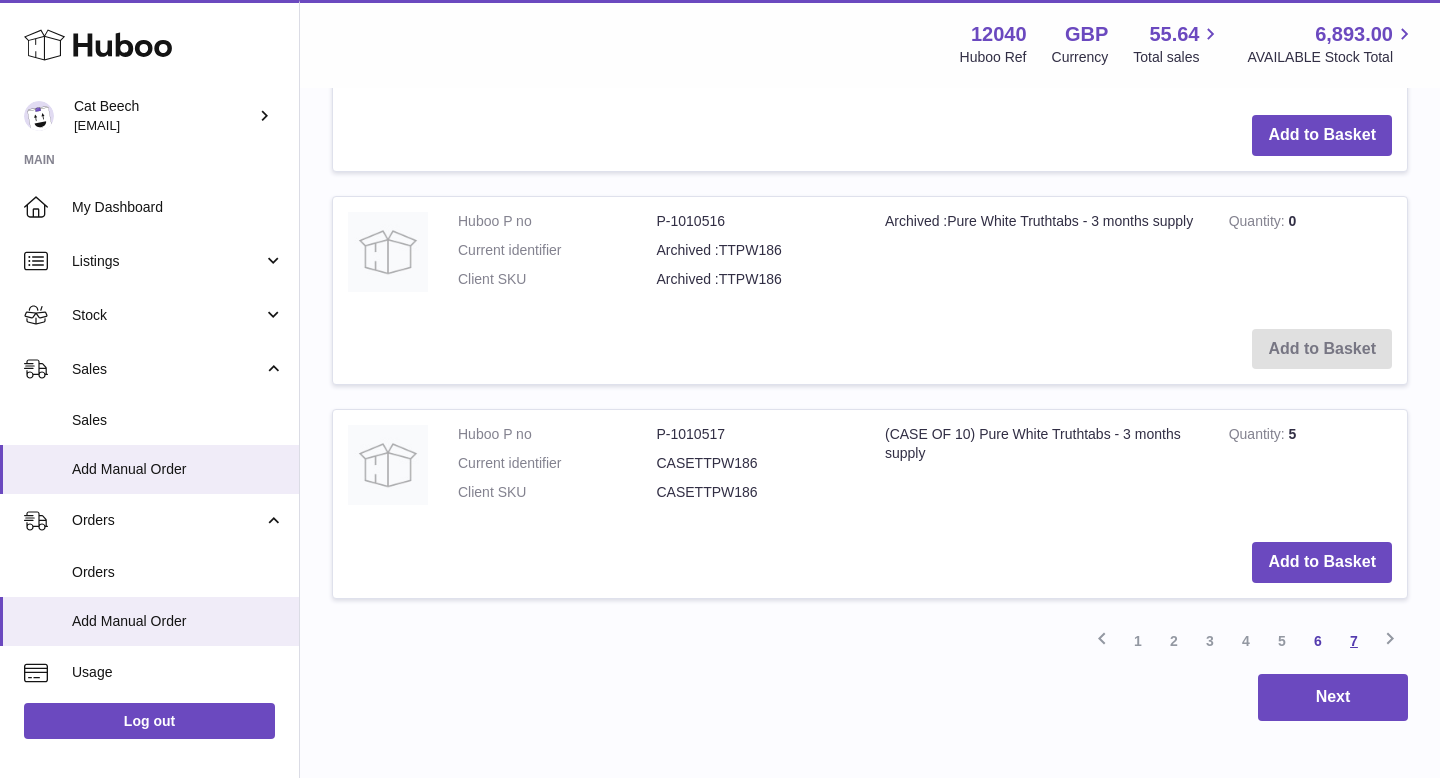 click on "7" at bounding box center [1354, 641] 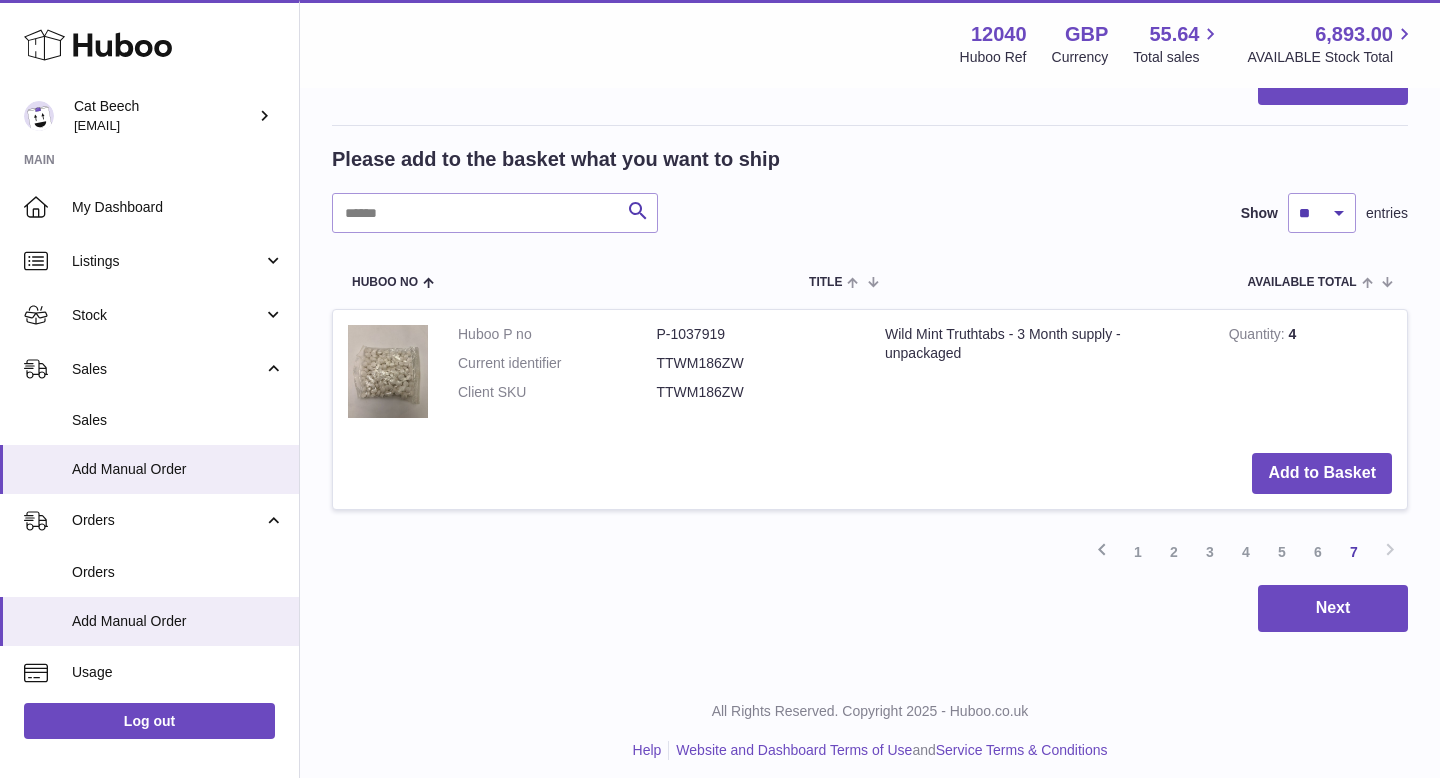 scroll, scrollTop: 328, scrollLeft: 0, axis: vertical 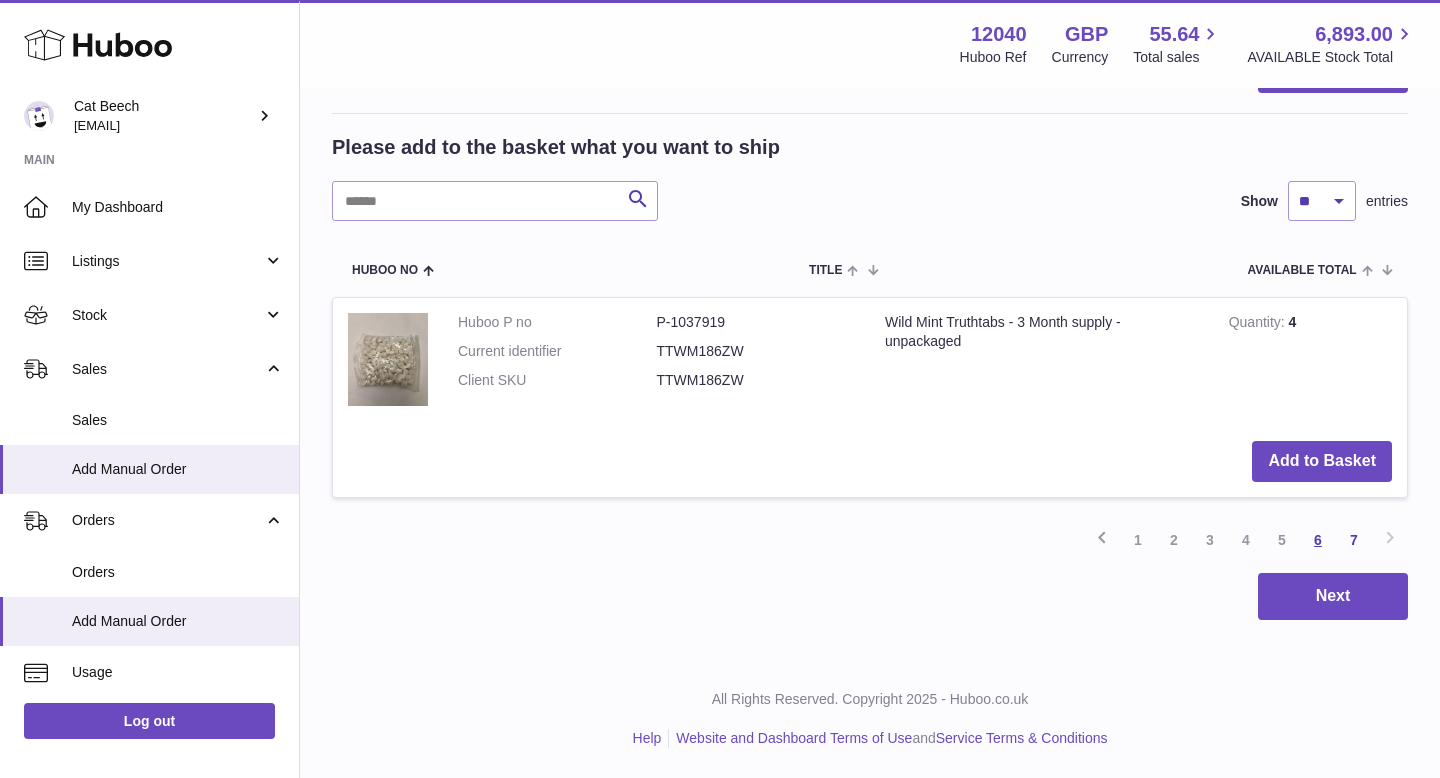 click on "6" at bounding box center (1318, 540) 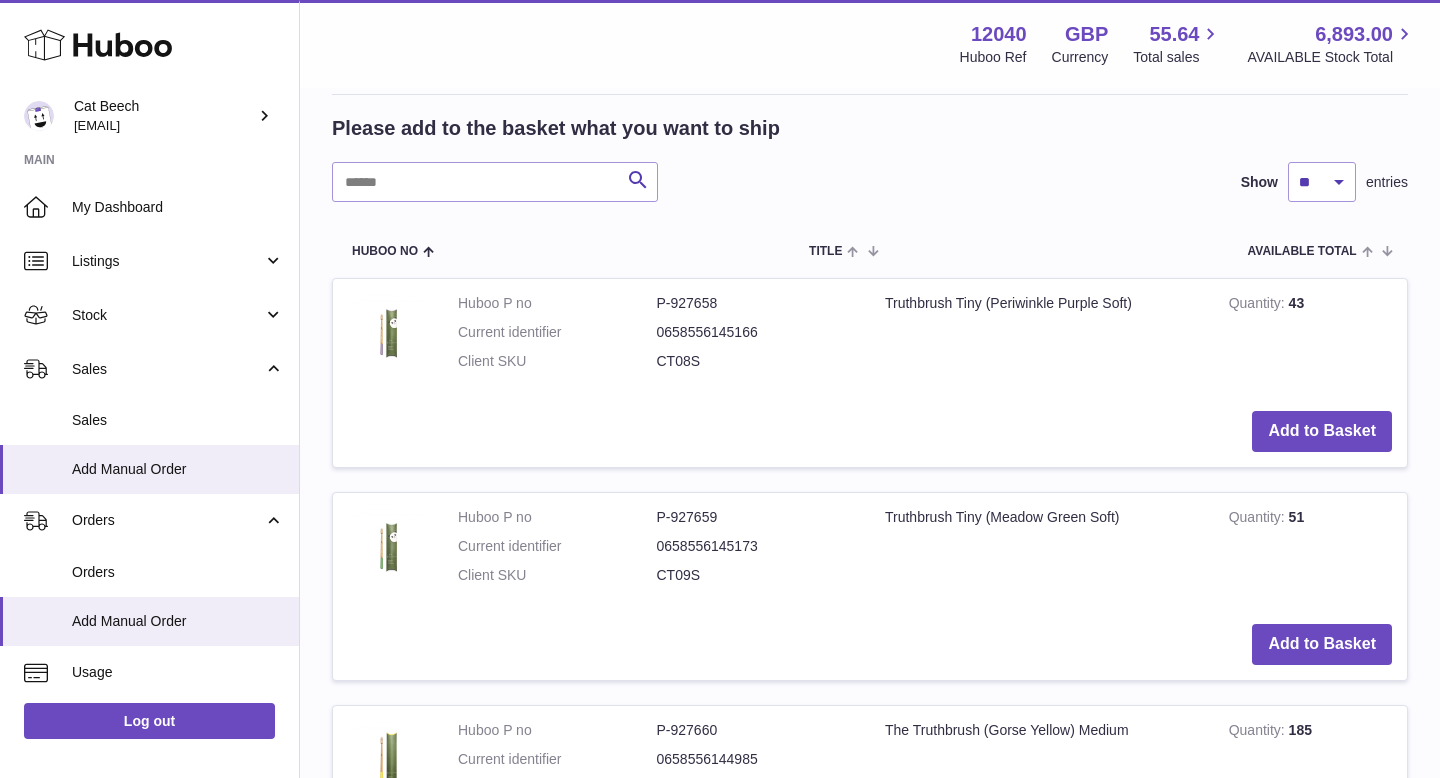 scroll, scrollTop: 0, scrollLeft: 0, axis: both 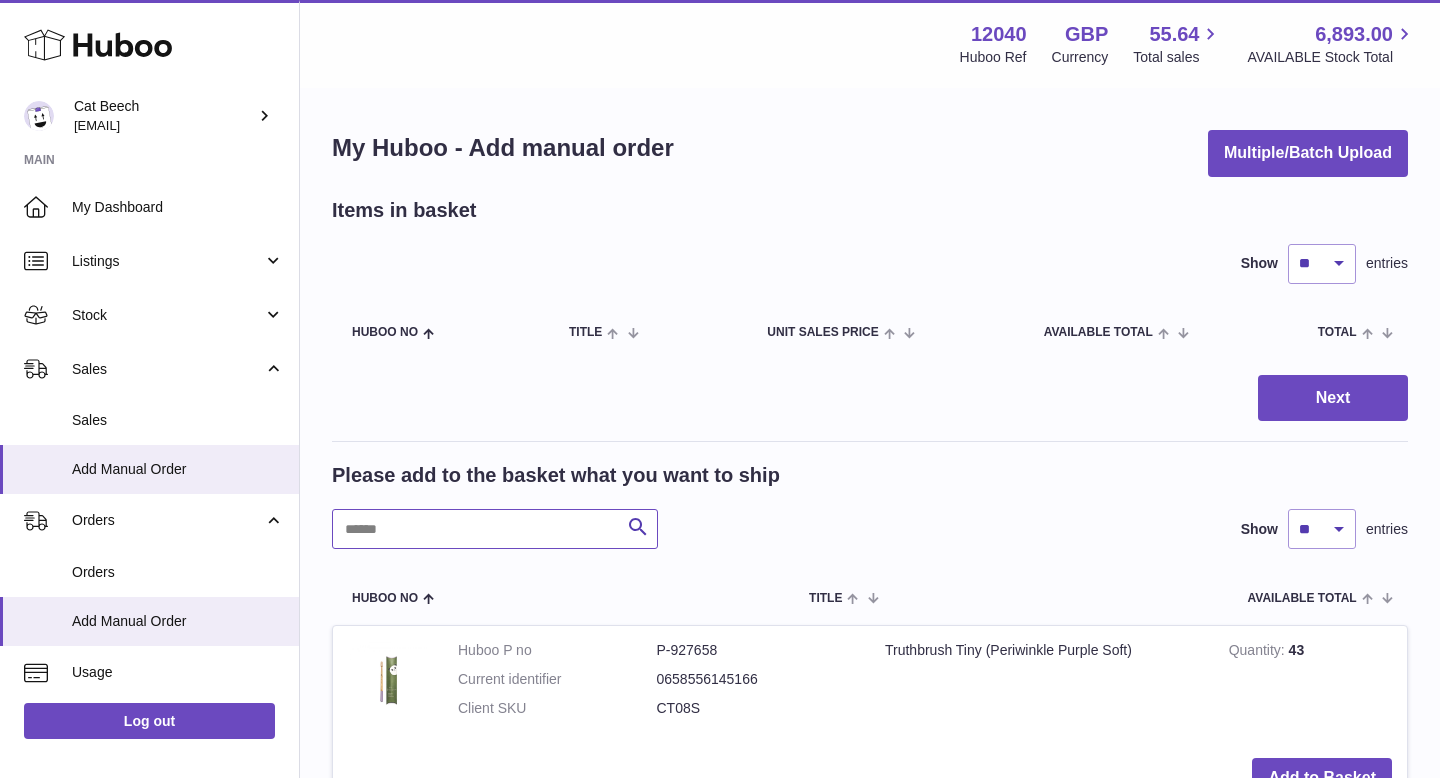 click at bounding box center [495, 529] 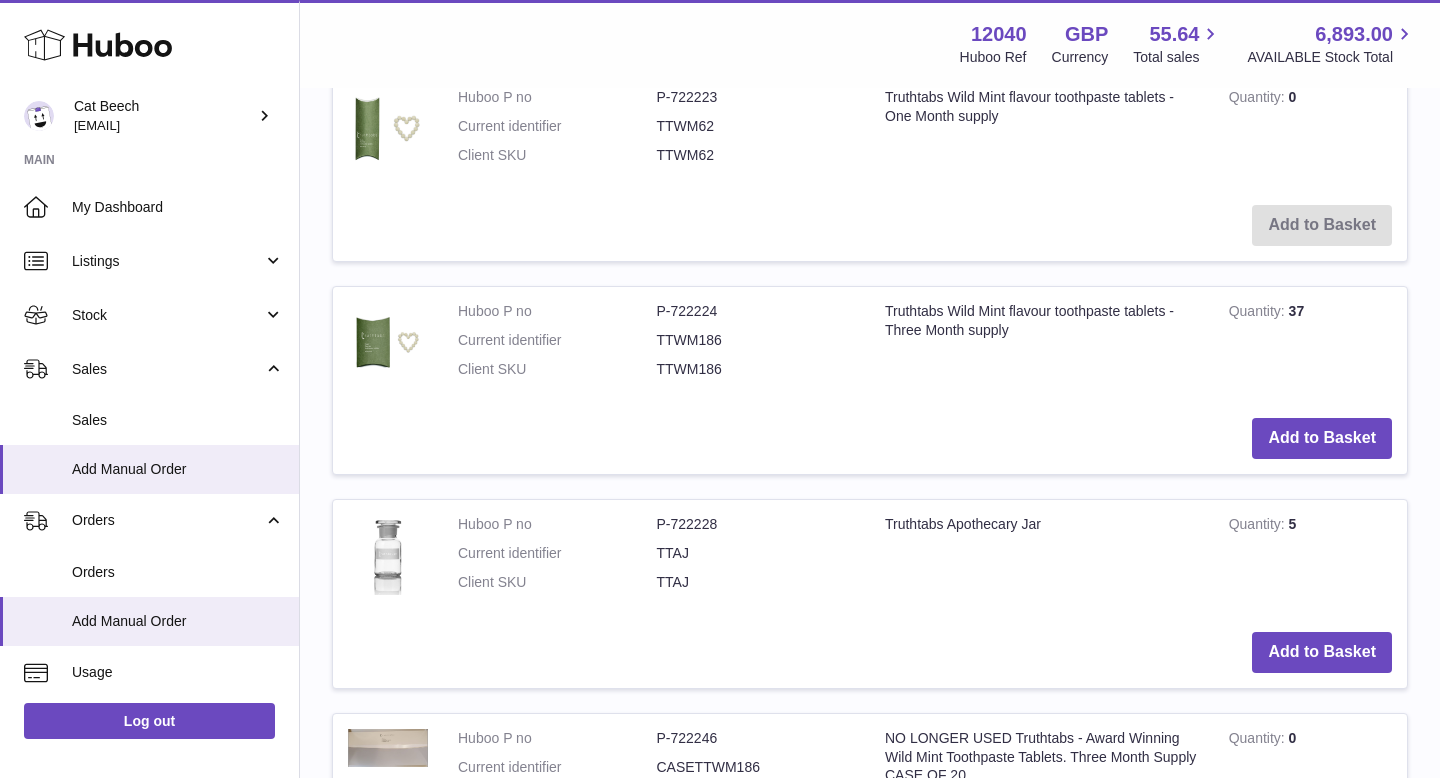 scroll, scrollTop: 543, scrollLeft: 0, axis: vertical 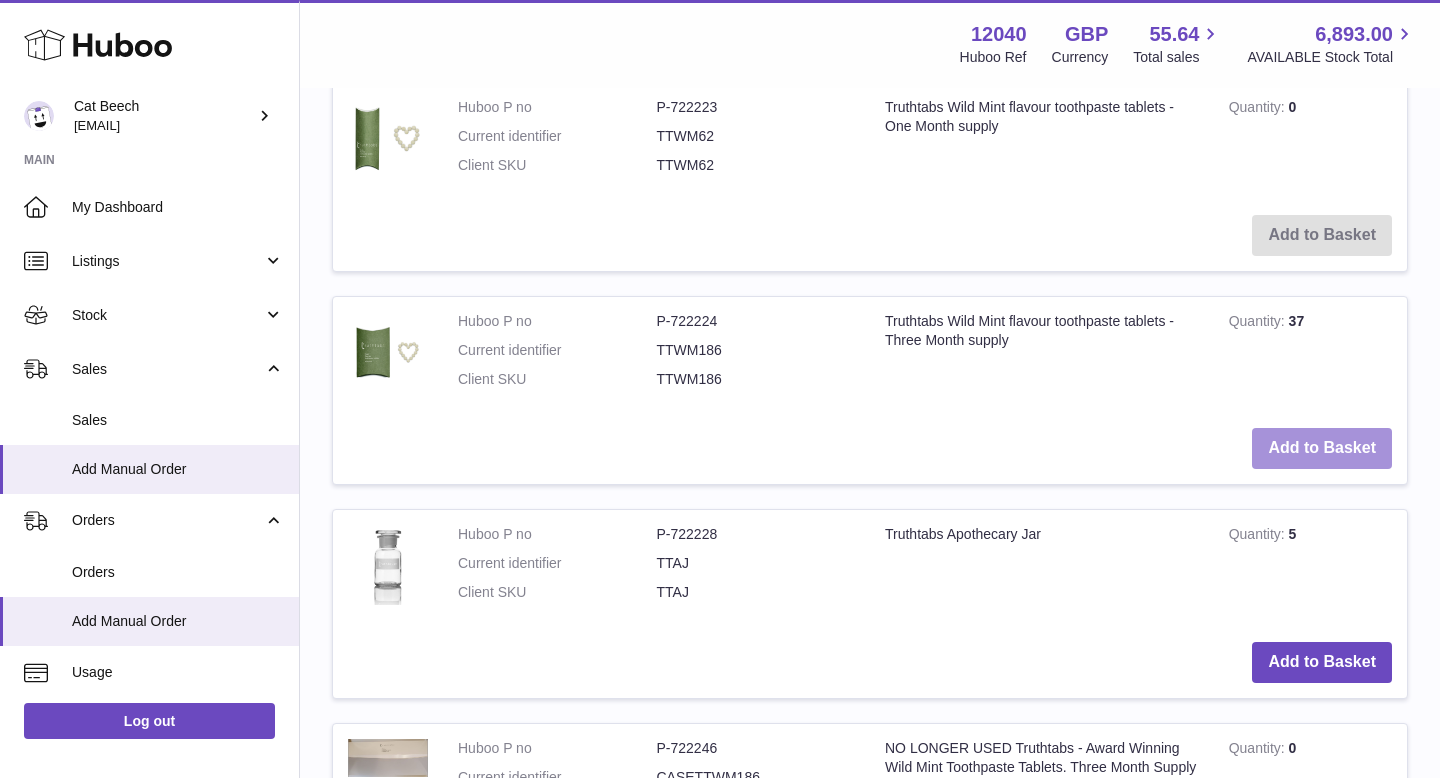 type on "*********" 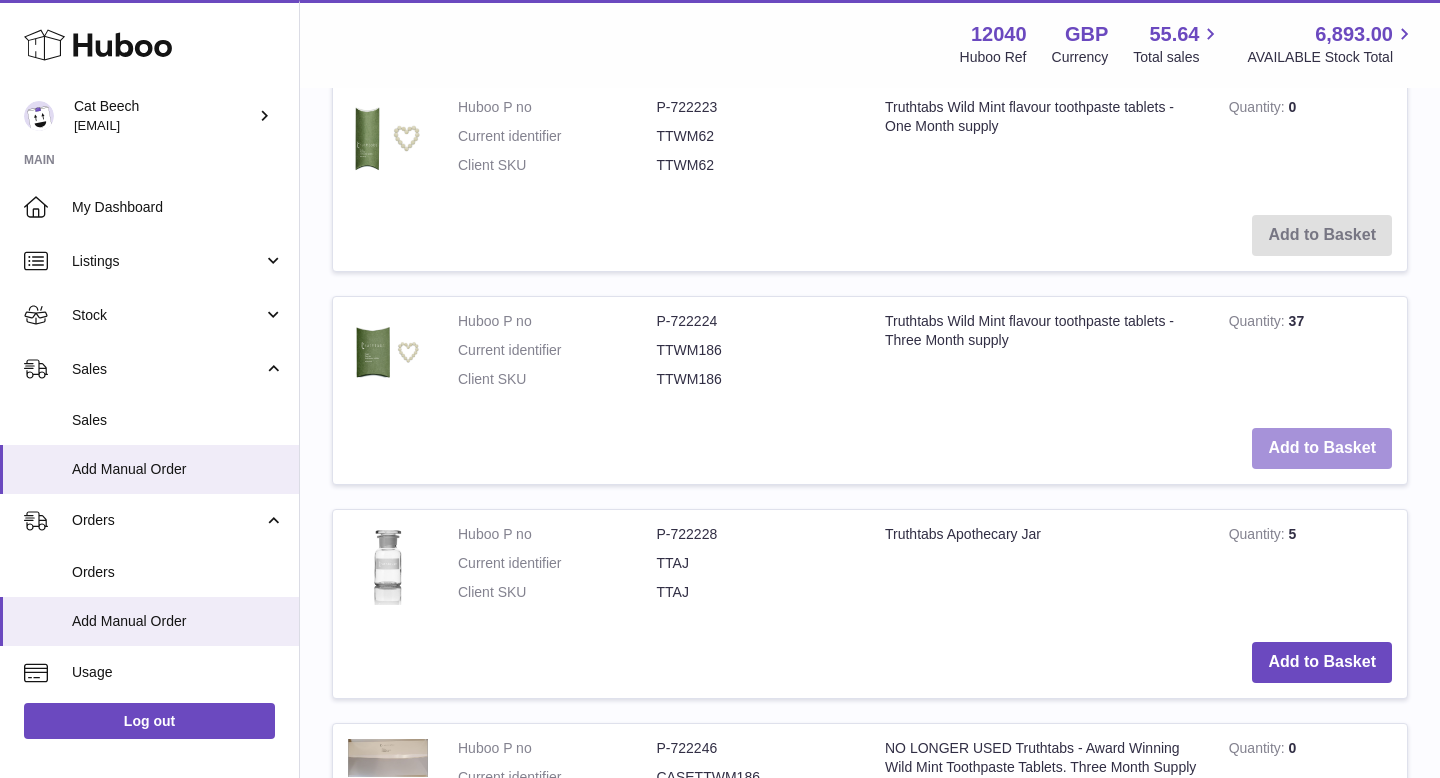 click on "Add to Basket" at bounding box center (1322, 448) 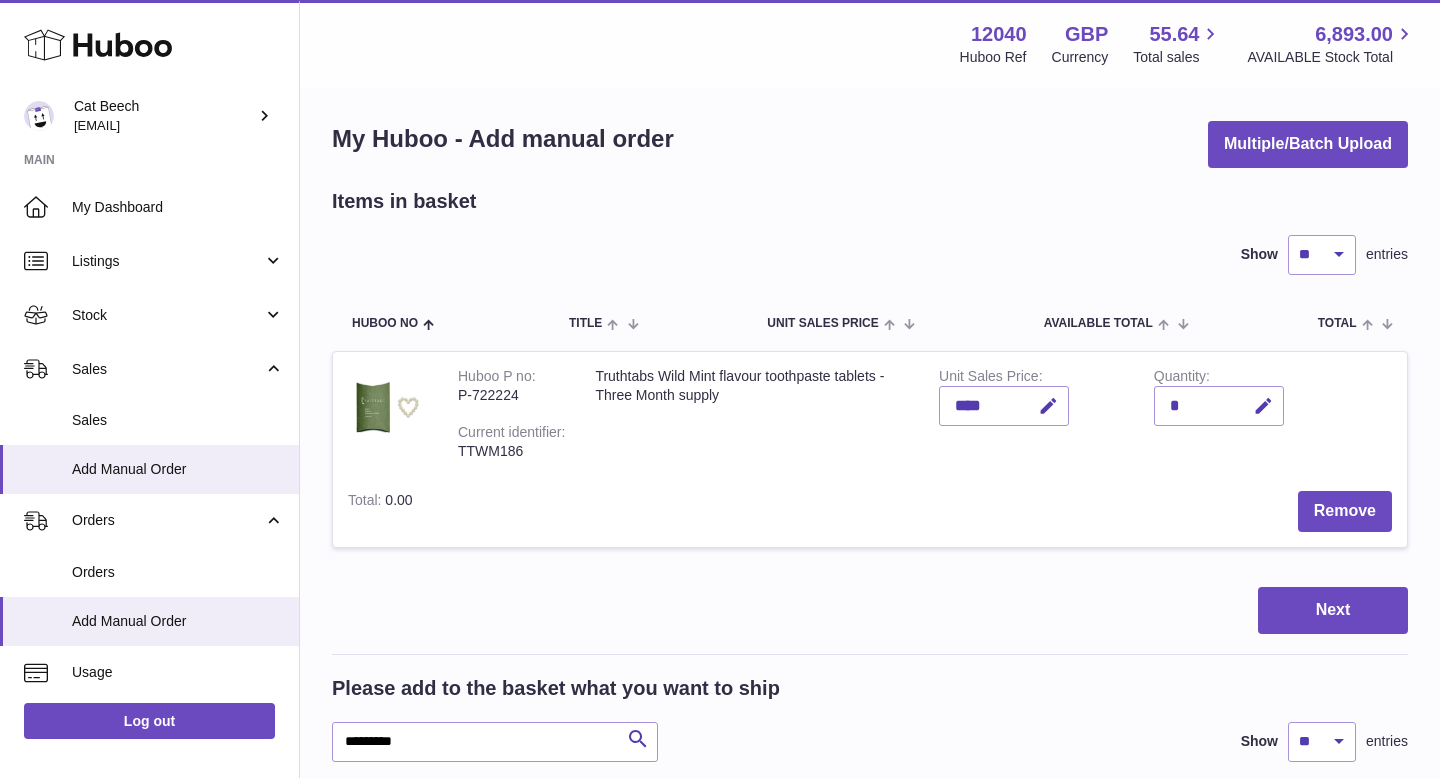 scroll, scrollTop: 0, scrollLeft: 0, axis: both 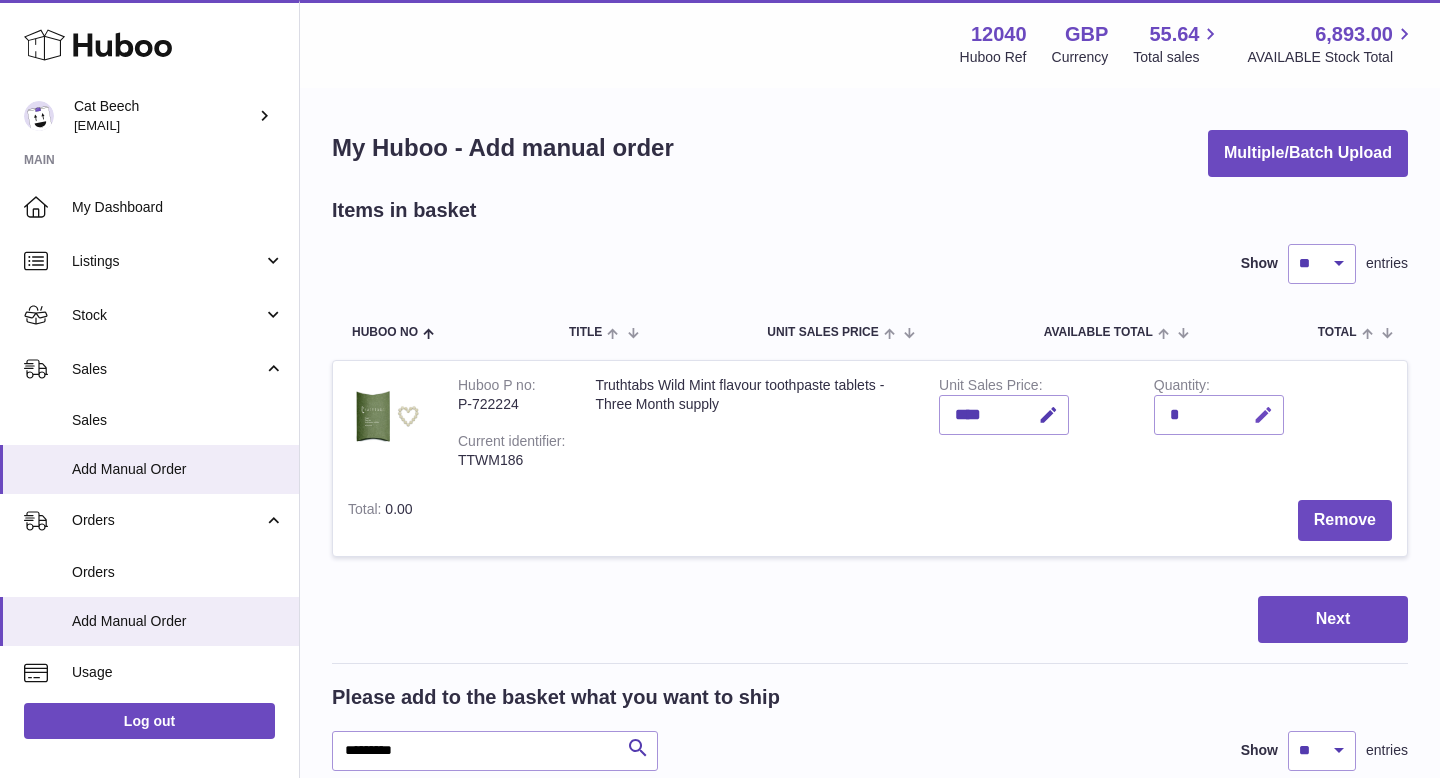 click at bounding box center (1263, 415) 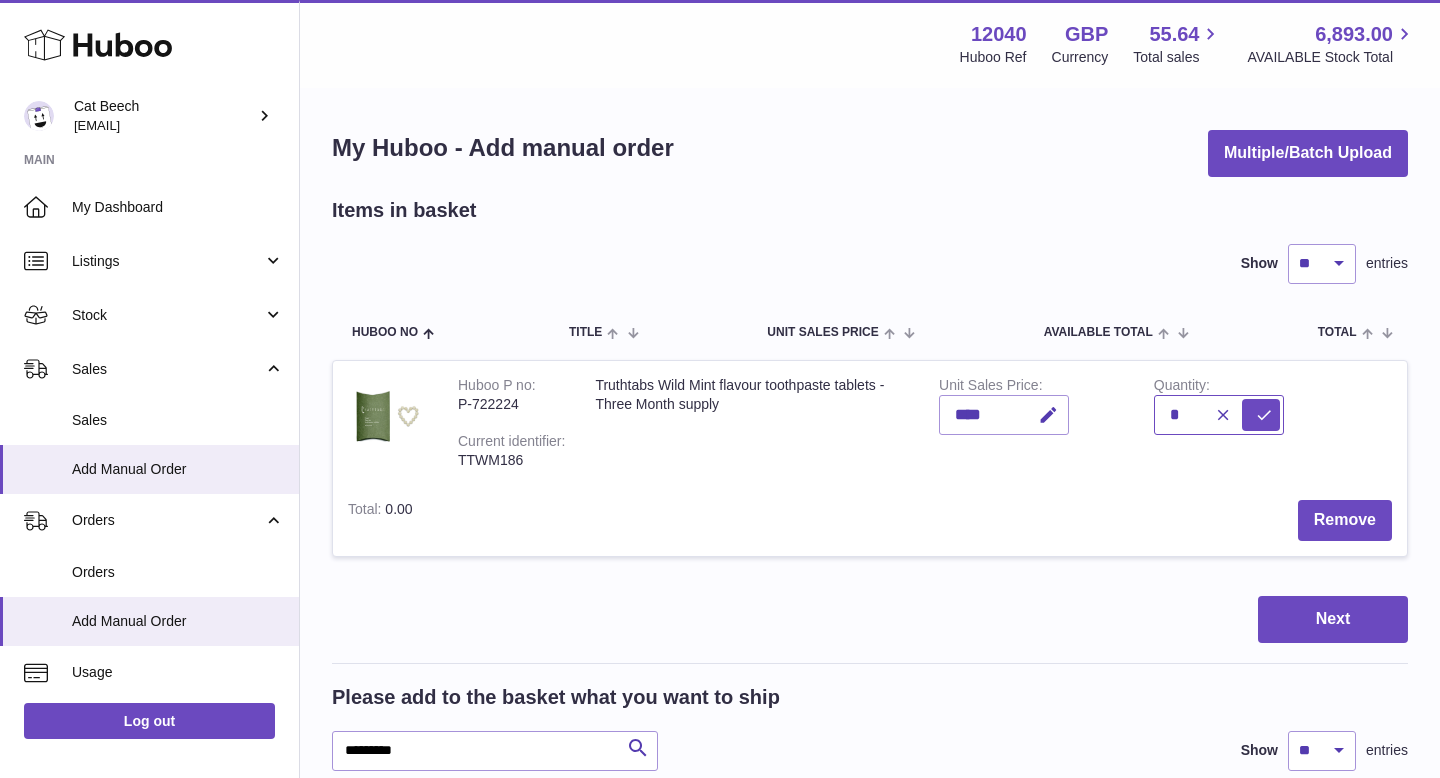 type on "*" 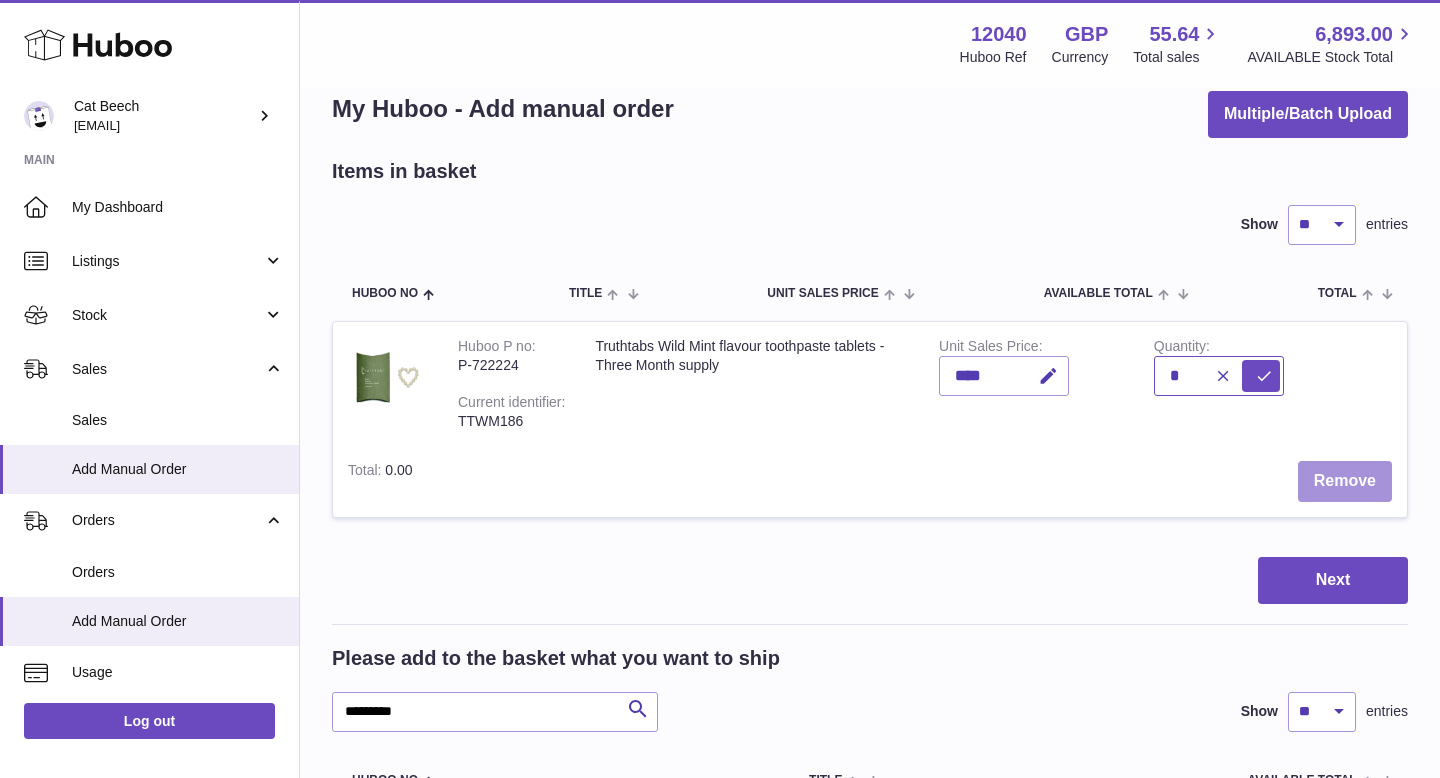 scroll, scrollTop: 60, scrollLeft: 0, axis: vertical 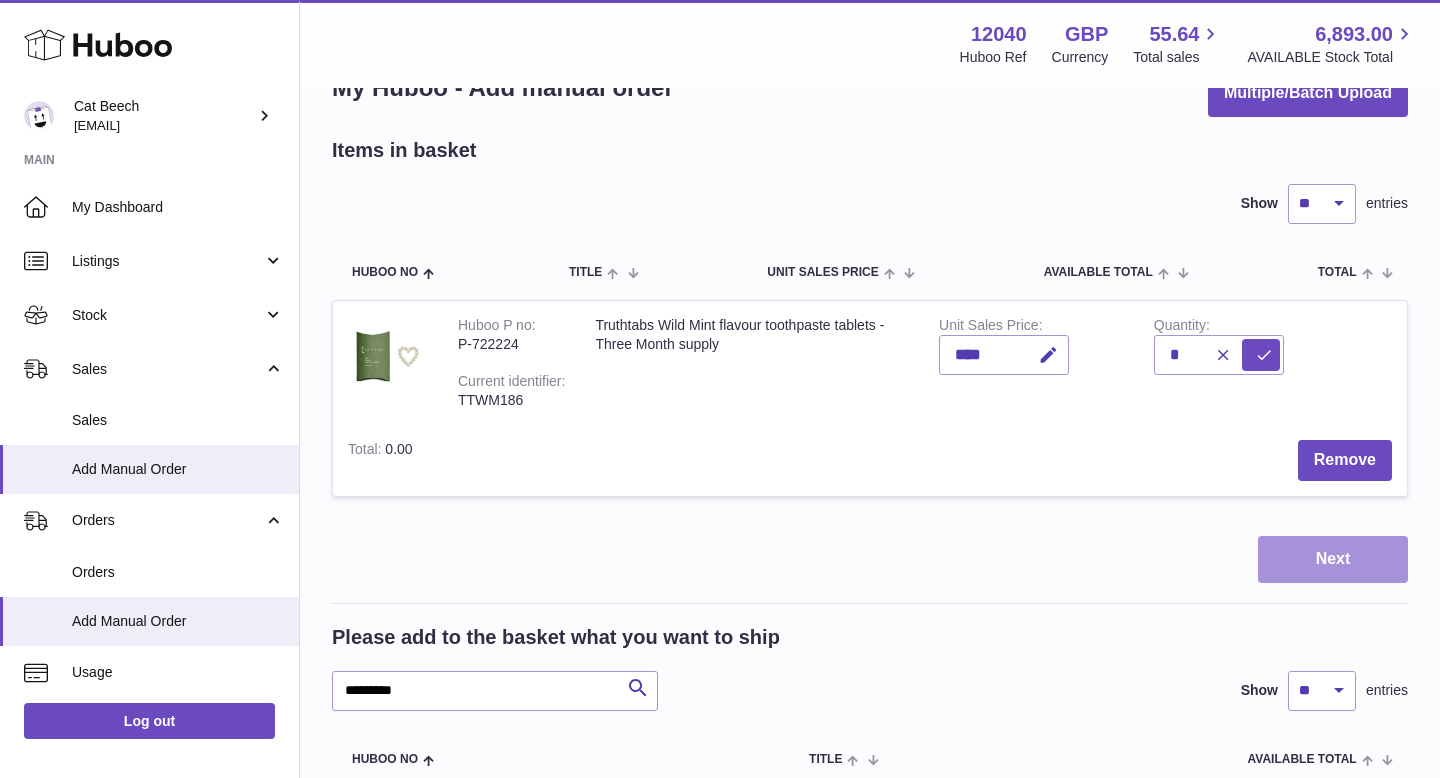 click on "Next" at bounding box center (1333, 559) 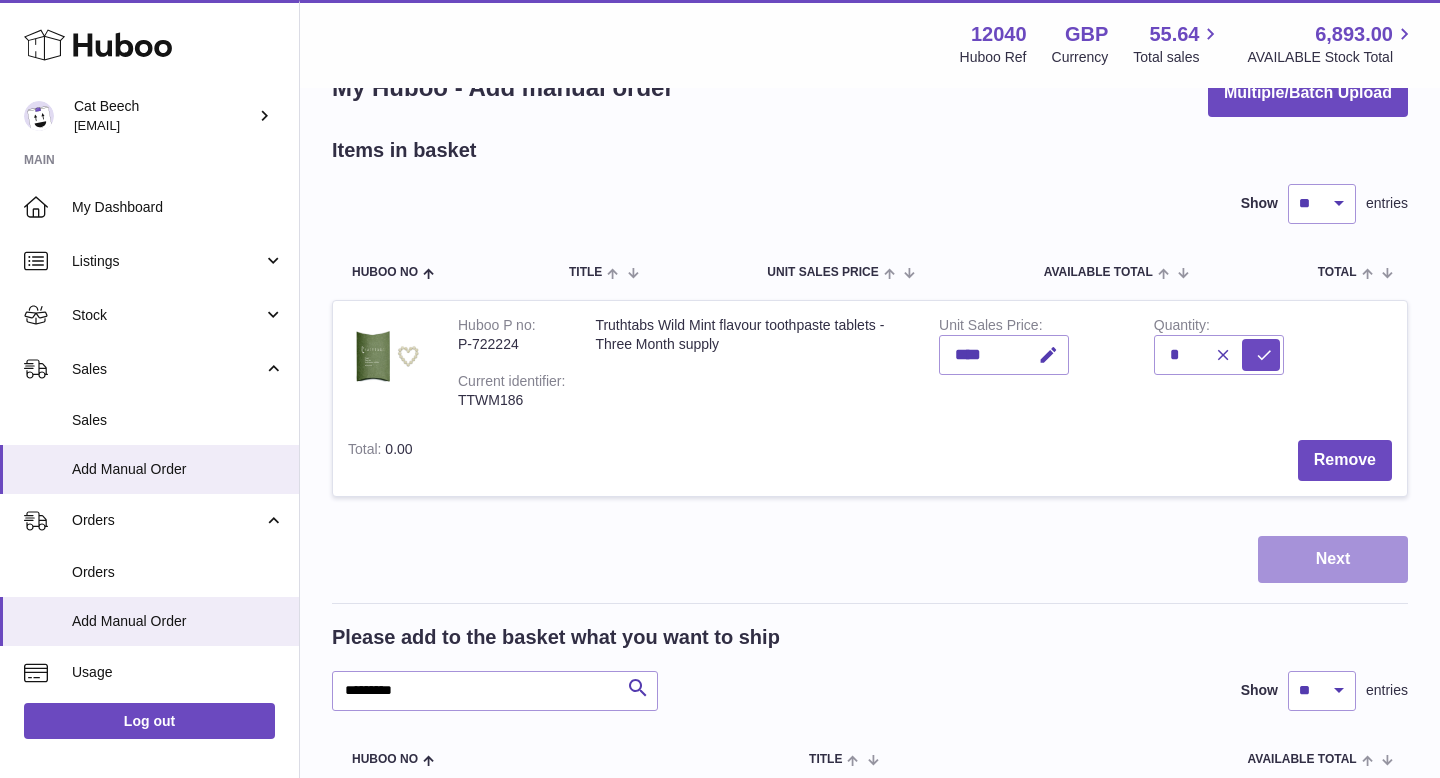scroll, scrollTop: 0, scrollLeft: 0, axis: both 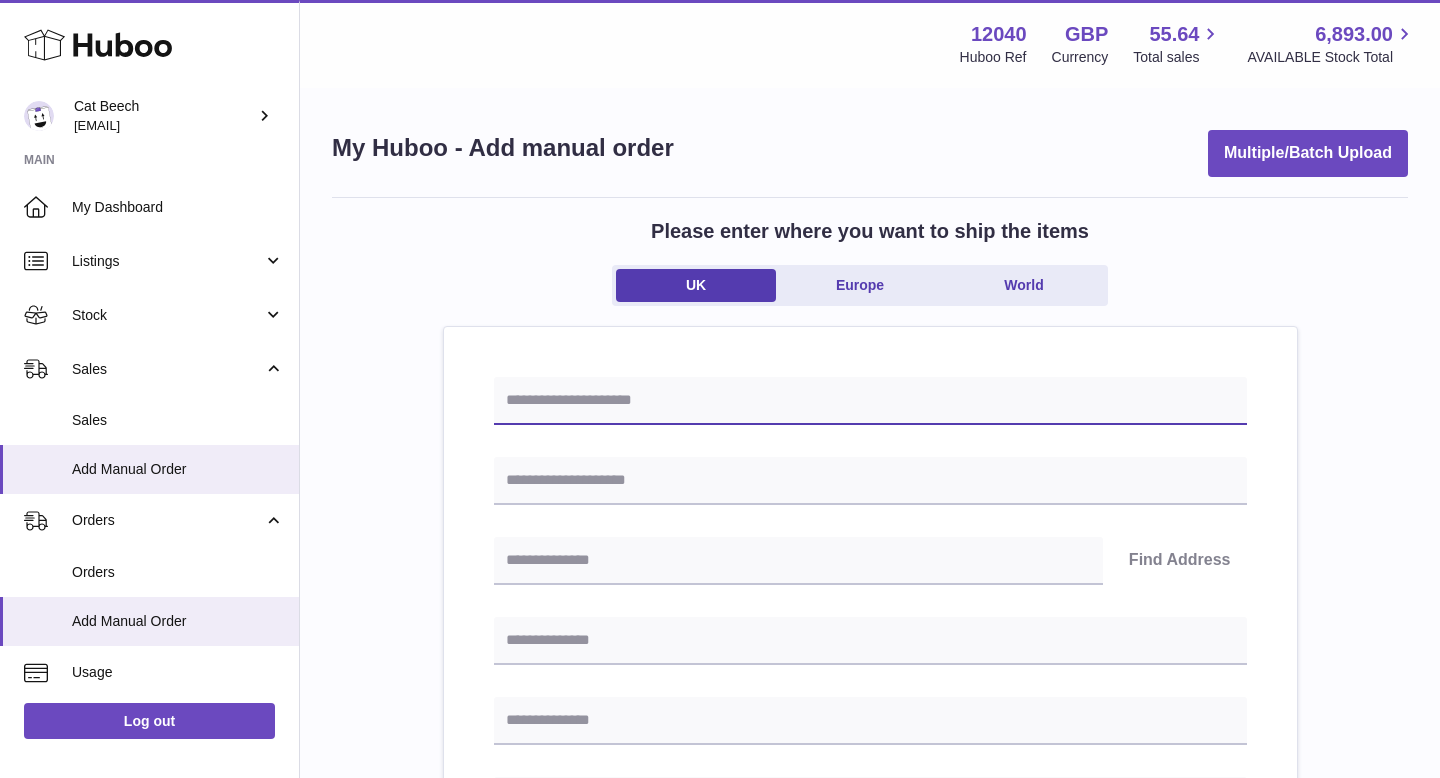 click at bounding box center [870, 401] 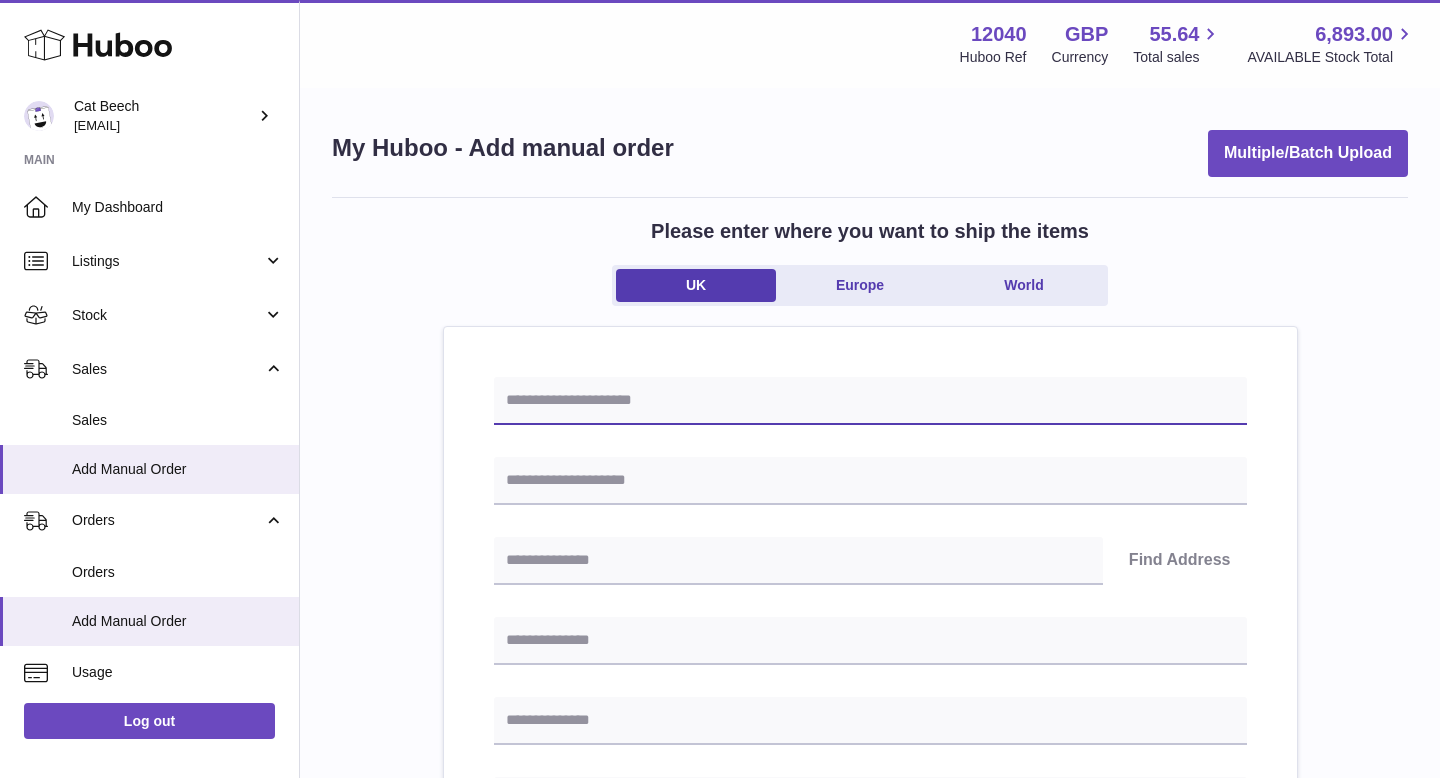 paste on "*****" 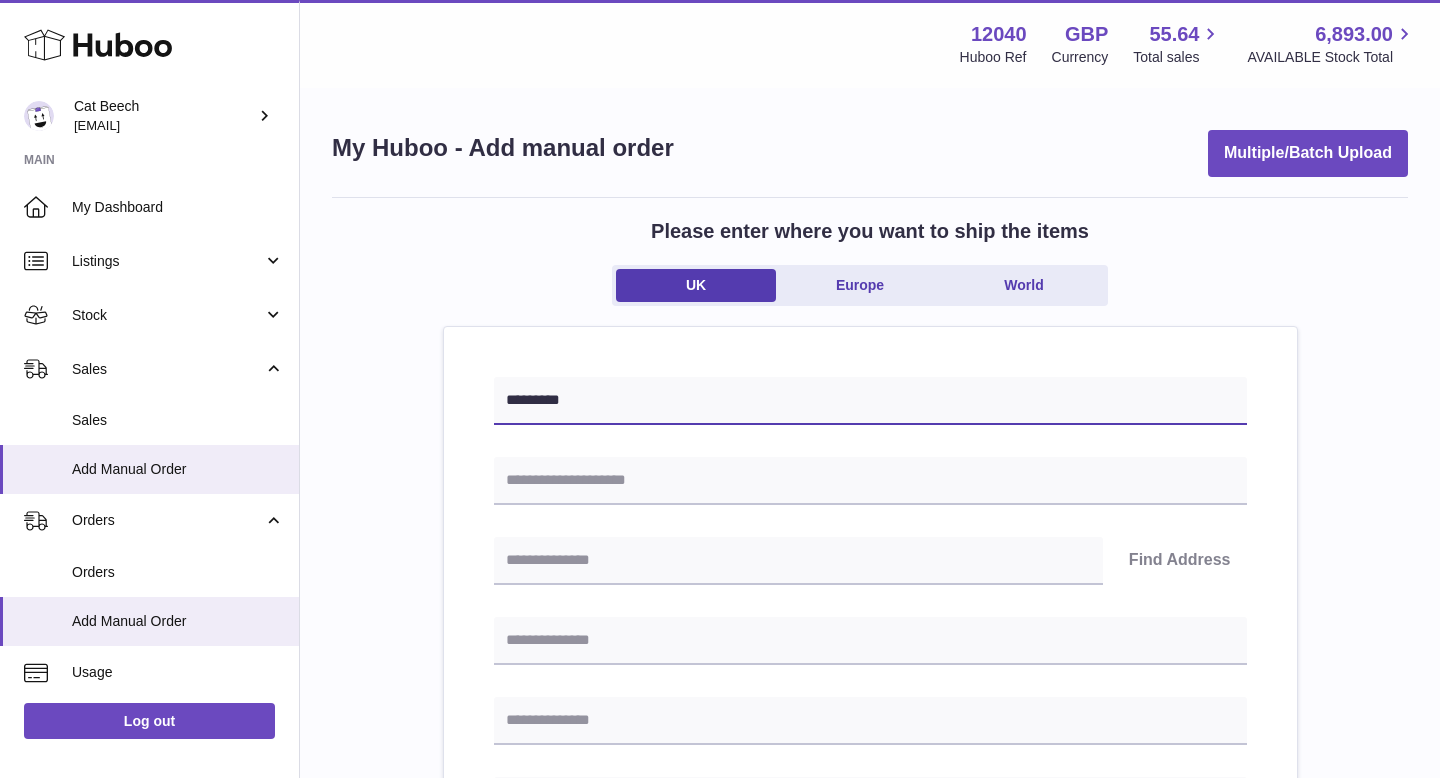 type on "*********" 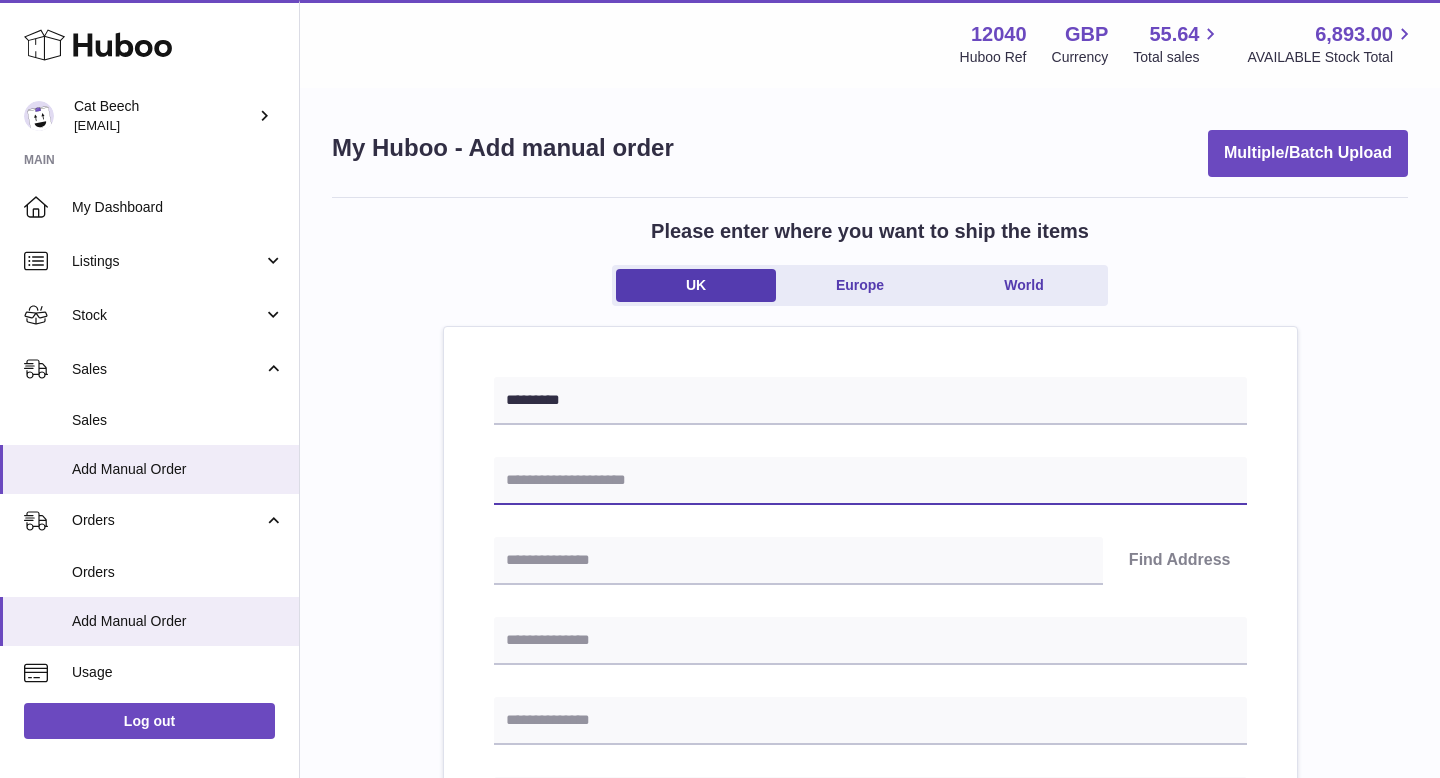 click at bounding box center [870, 481] 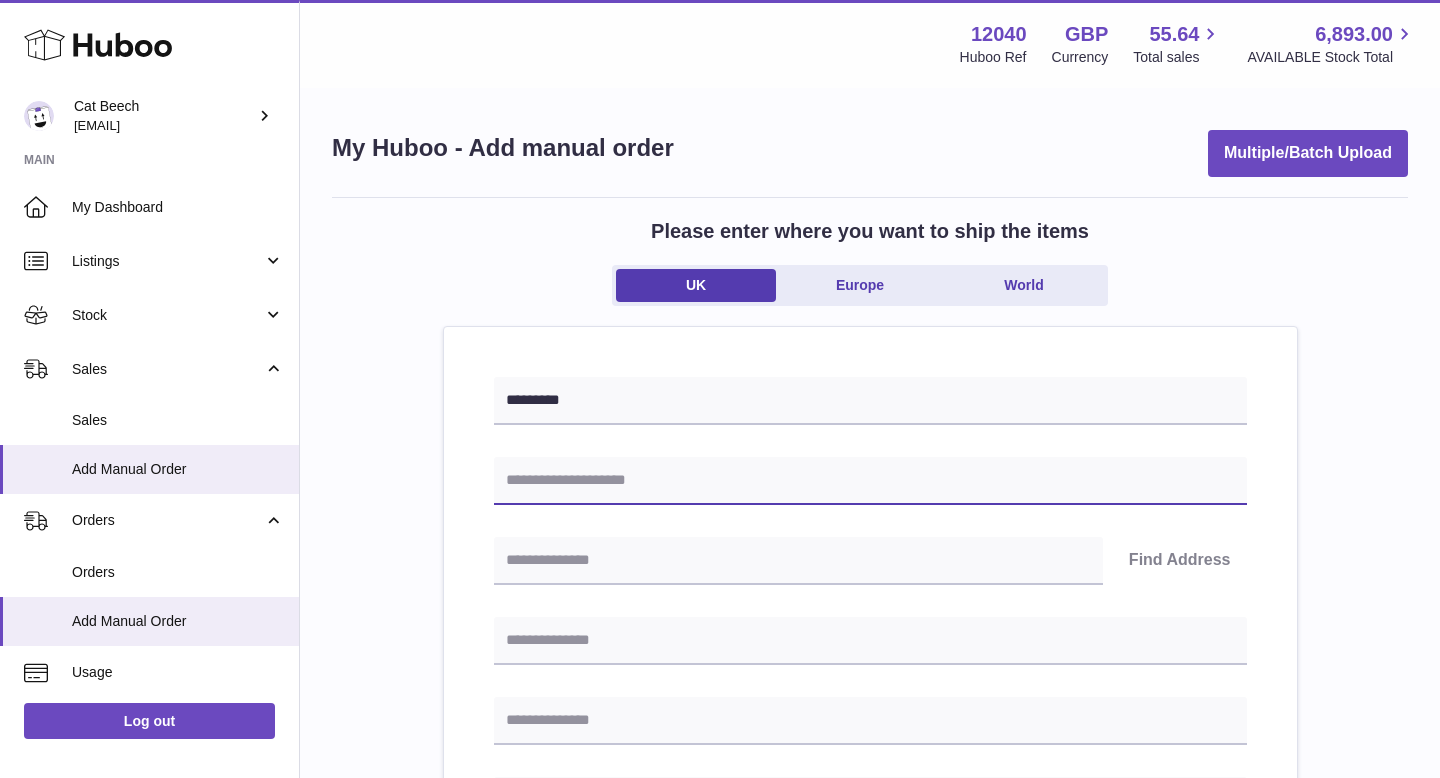 paste on "**********" 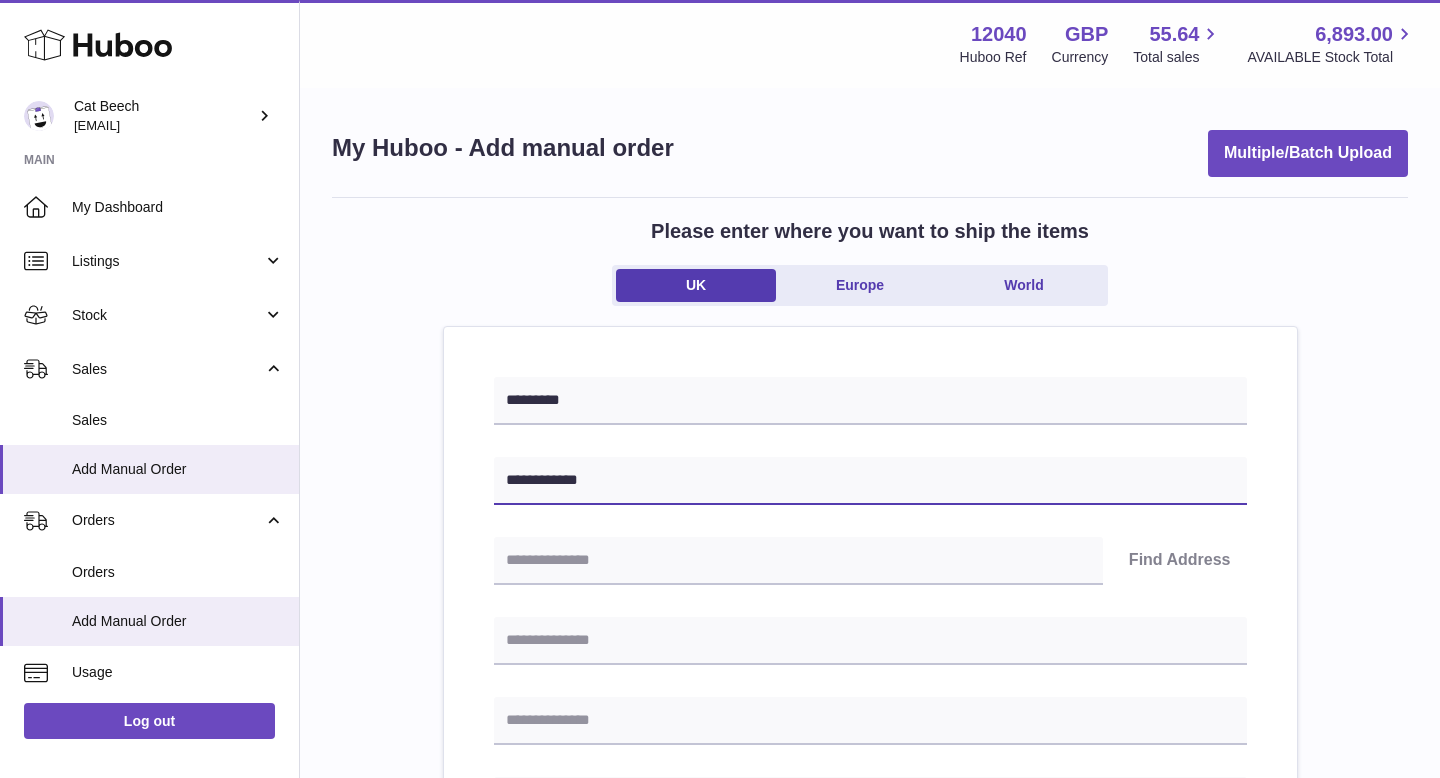 type on "**********" 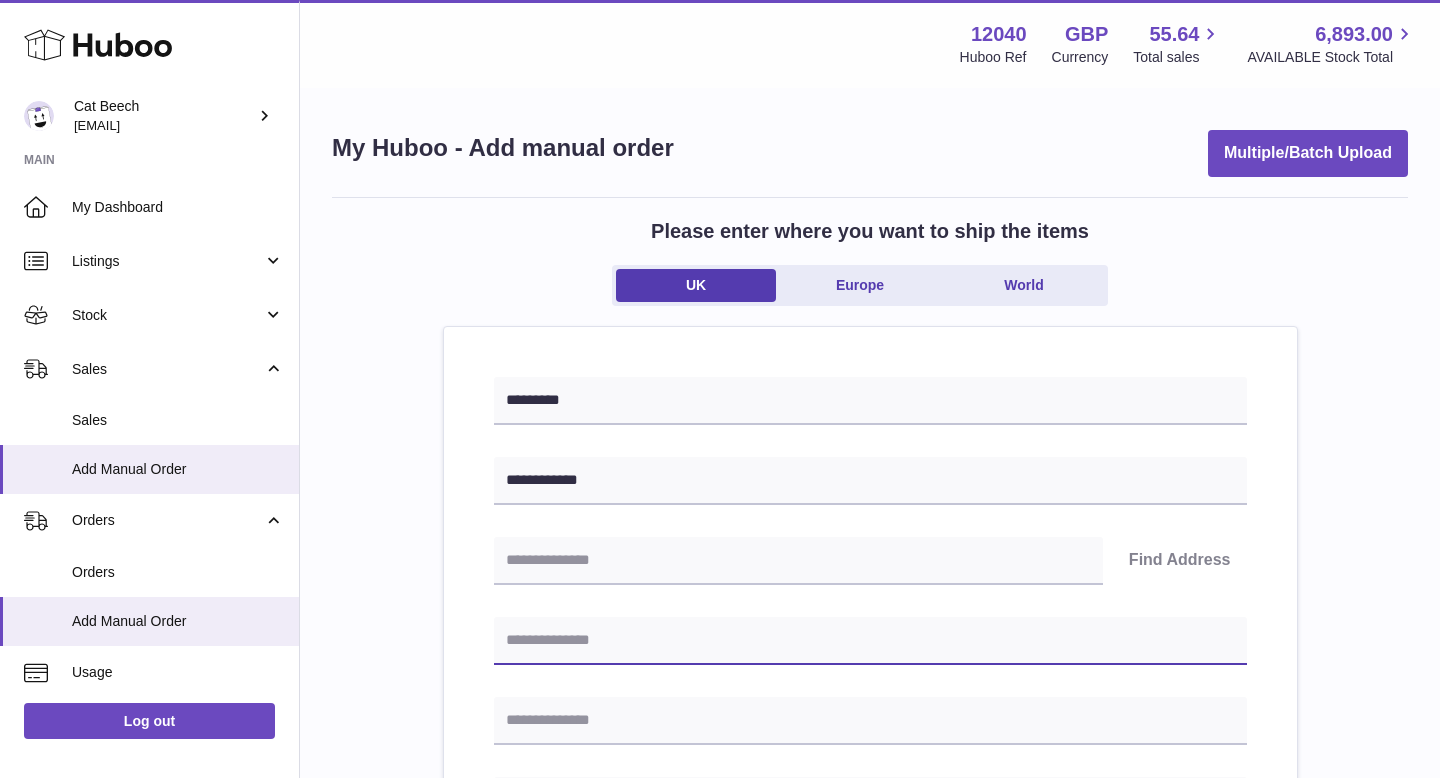 click at bounding box center [870, 641] 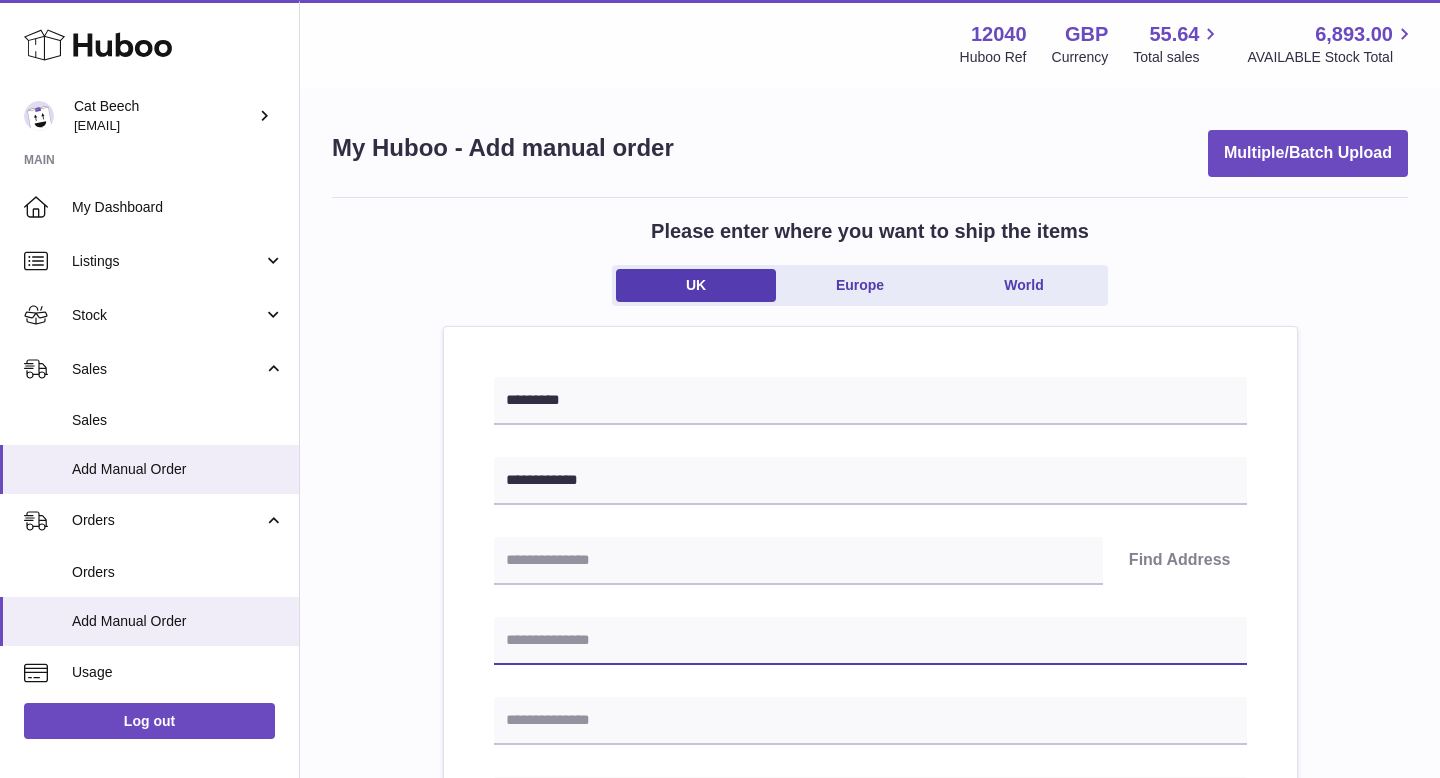 paste on "**********" 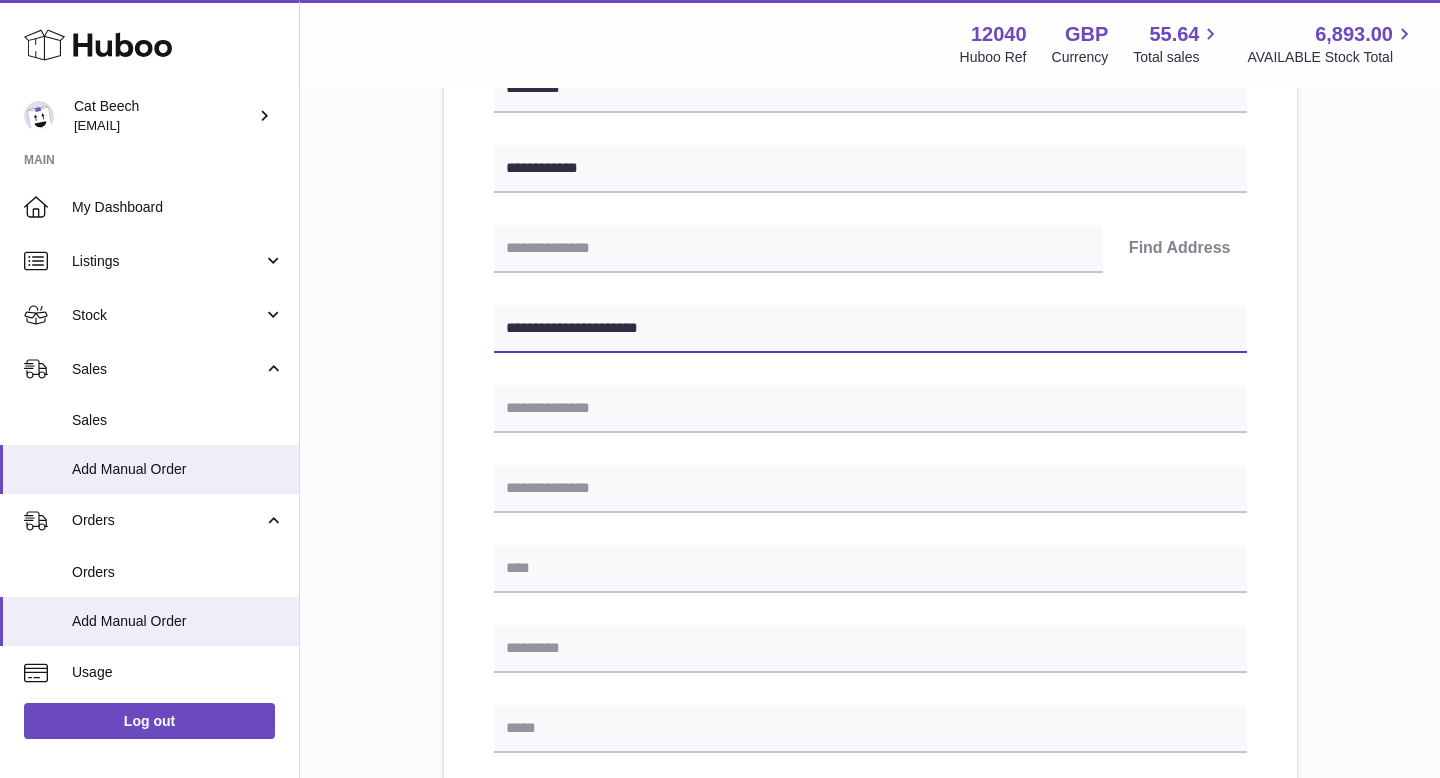 scroll, scrollTop: 315, scrollLeft: 0, axis: vertical 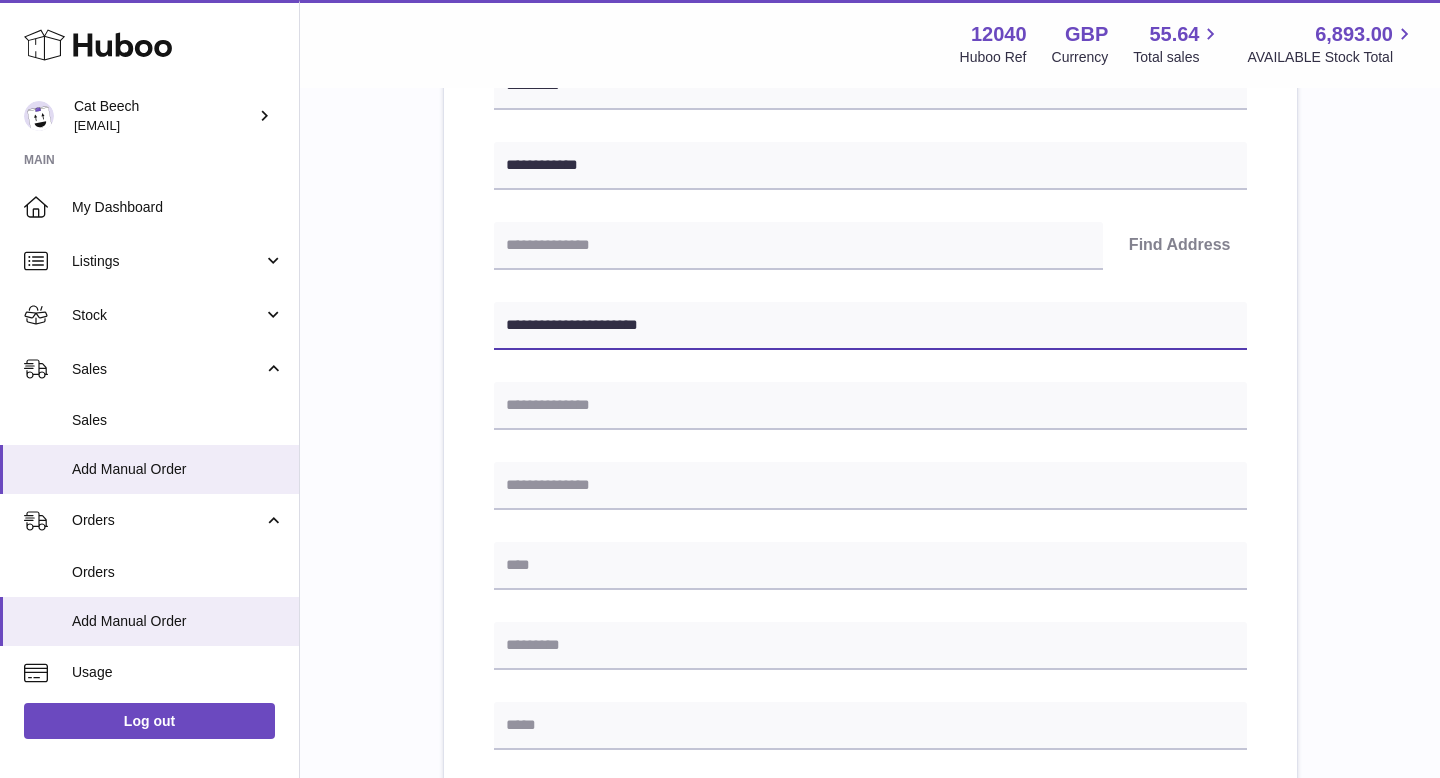 type on "**********" 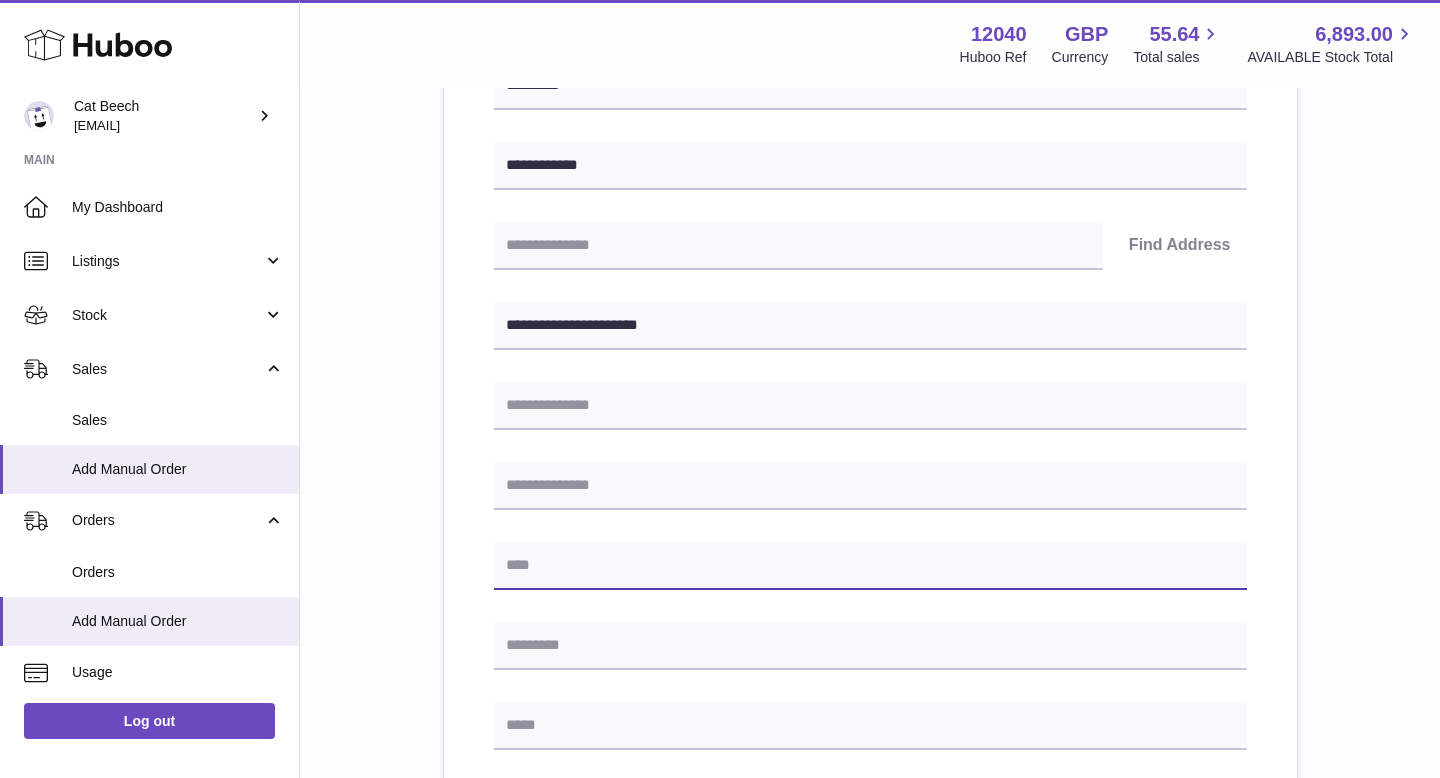 click at bounding box center (870, 566) 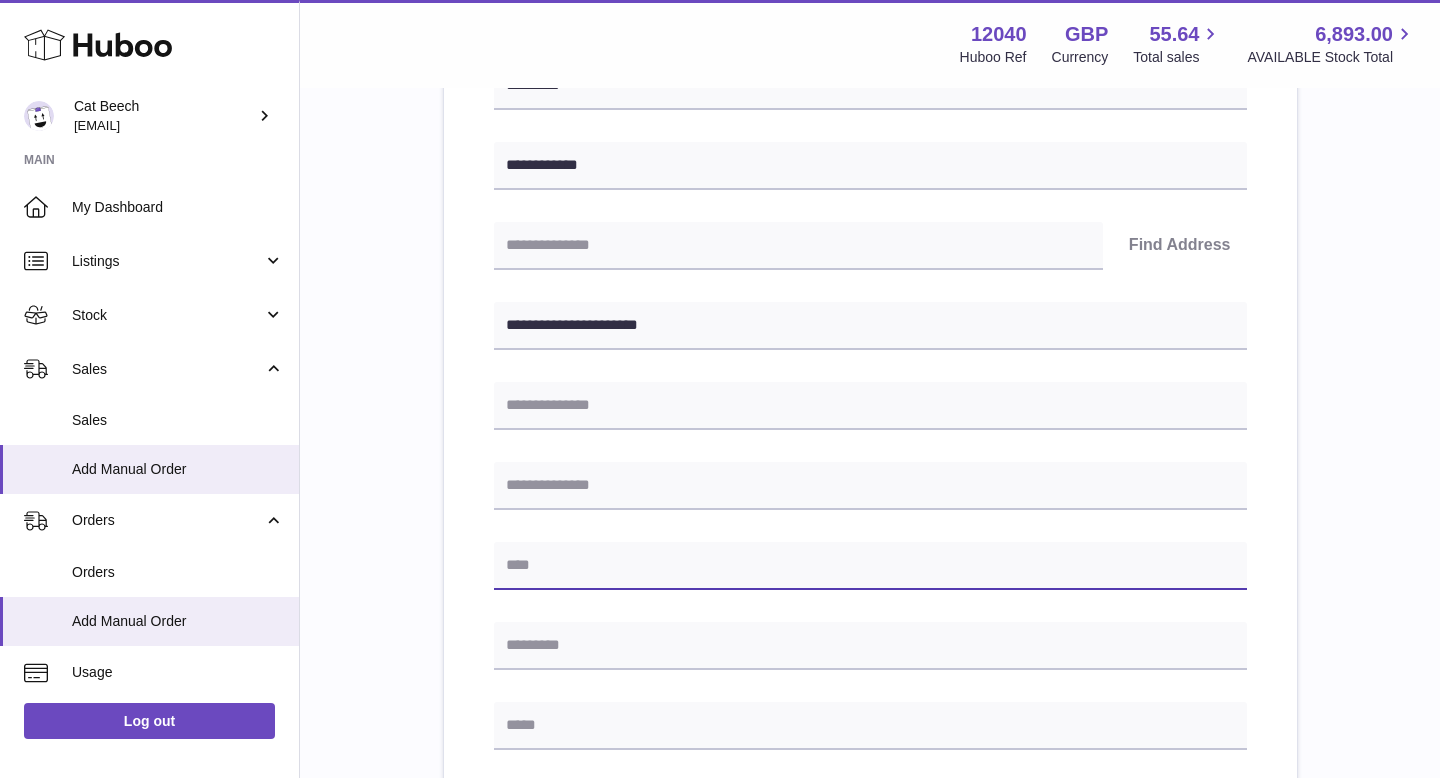 paste on "*******" 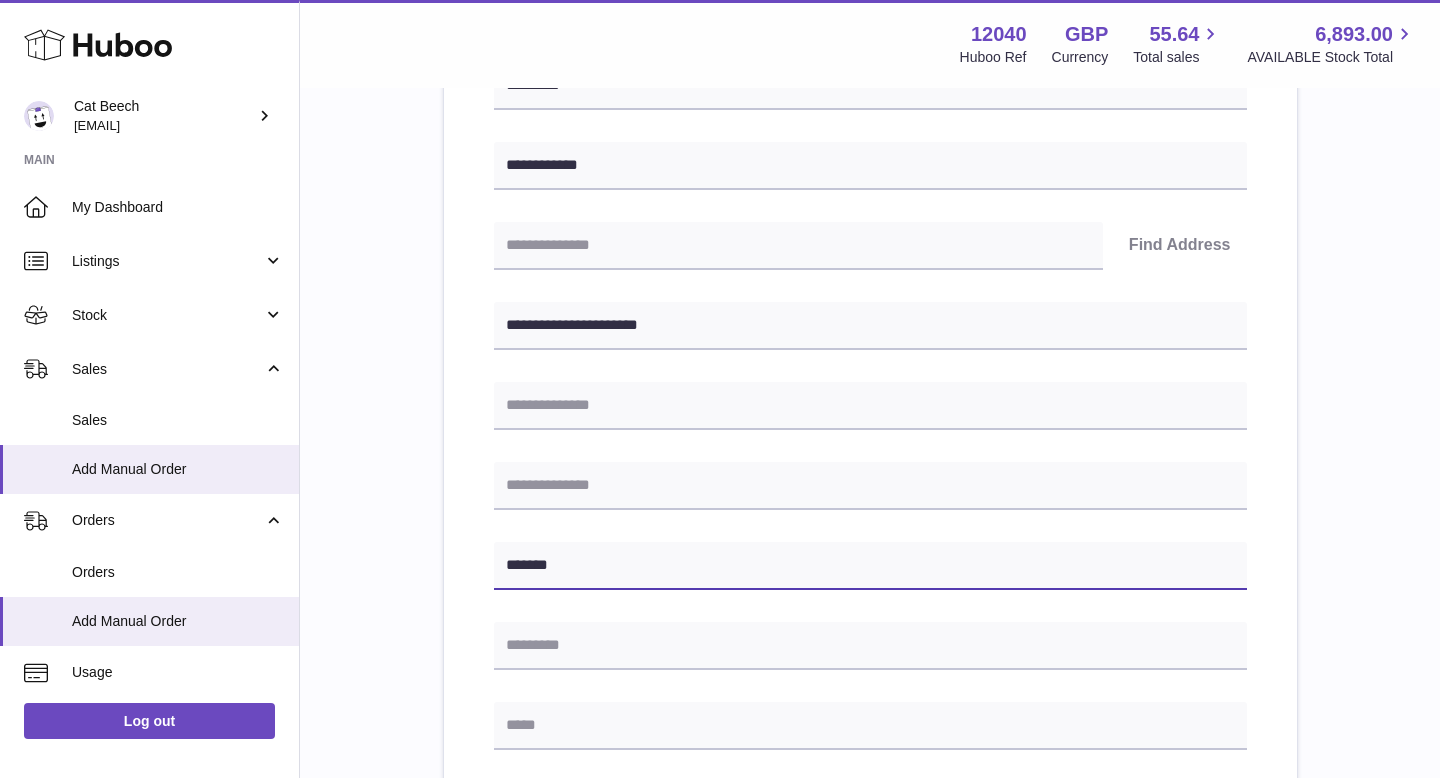 type on "*******" 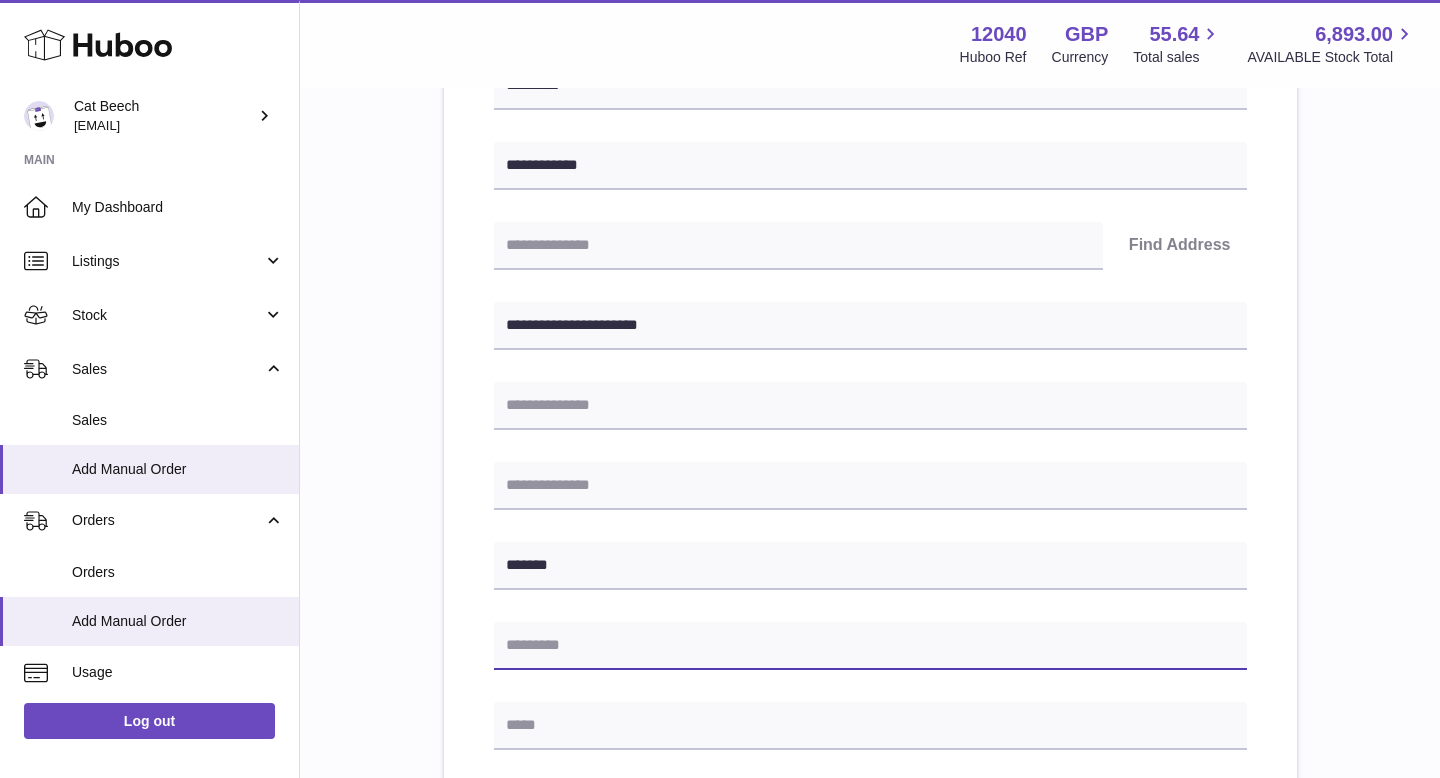 click at bounding box center (870, 646) 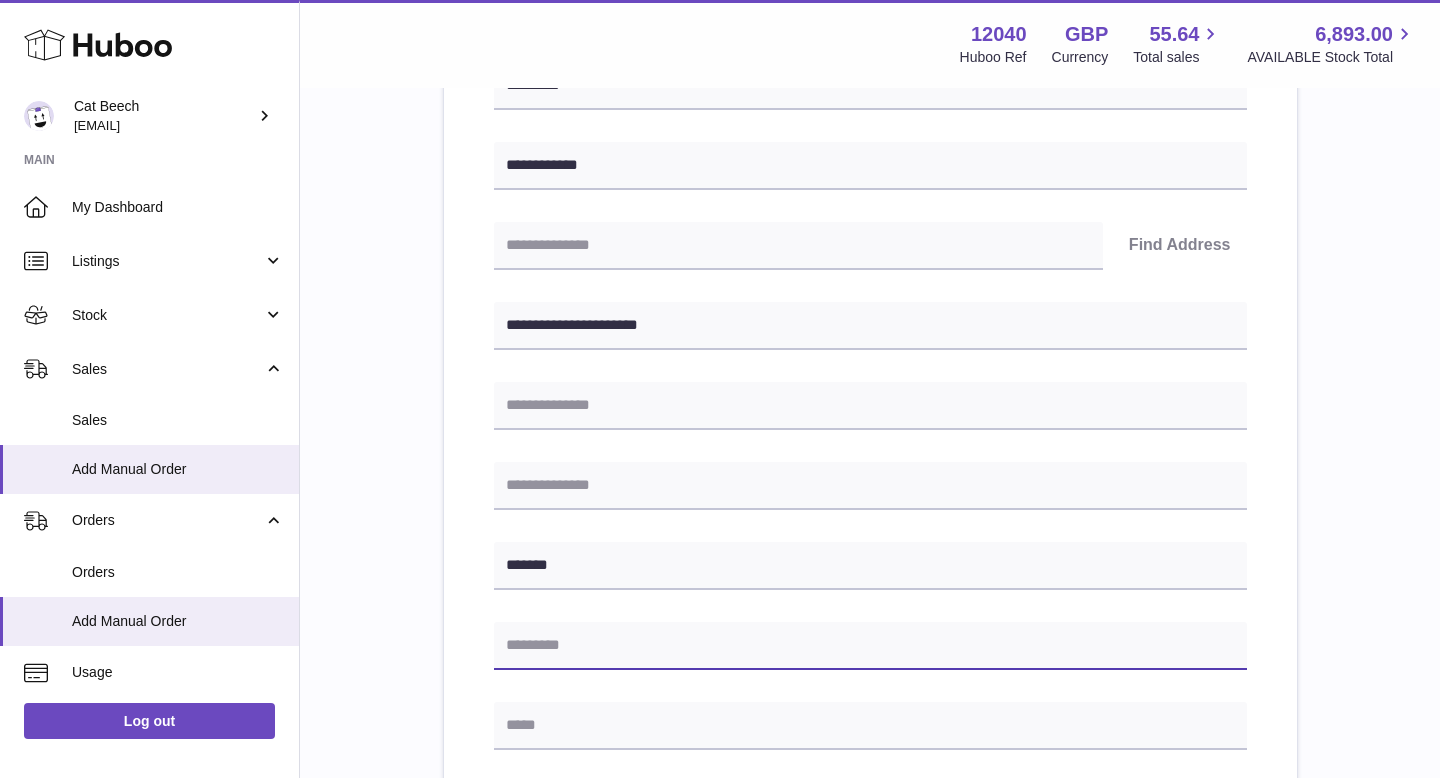paste on "*******" 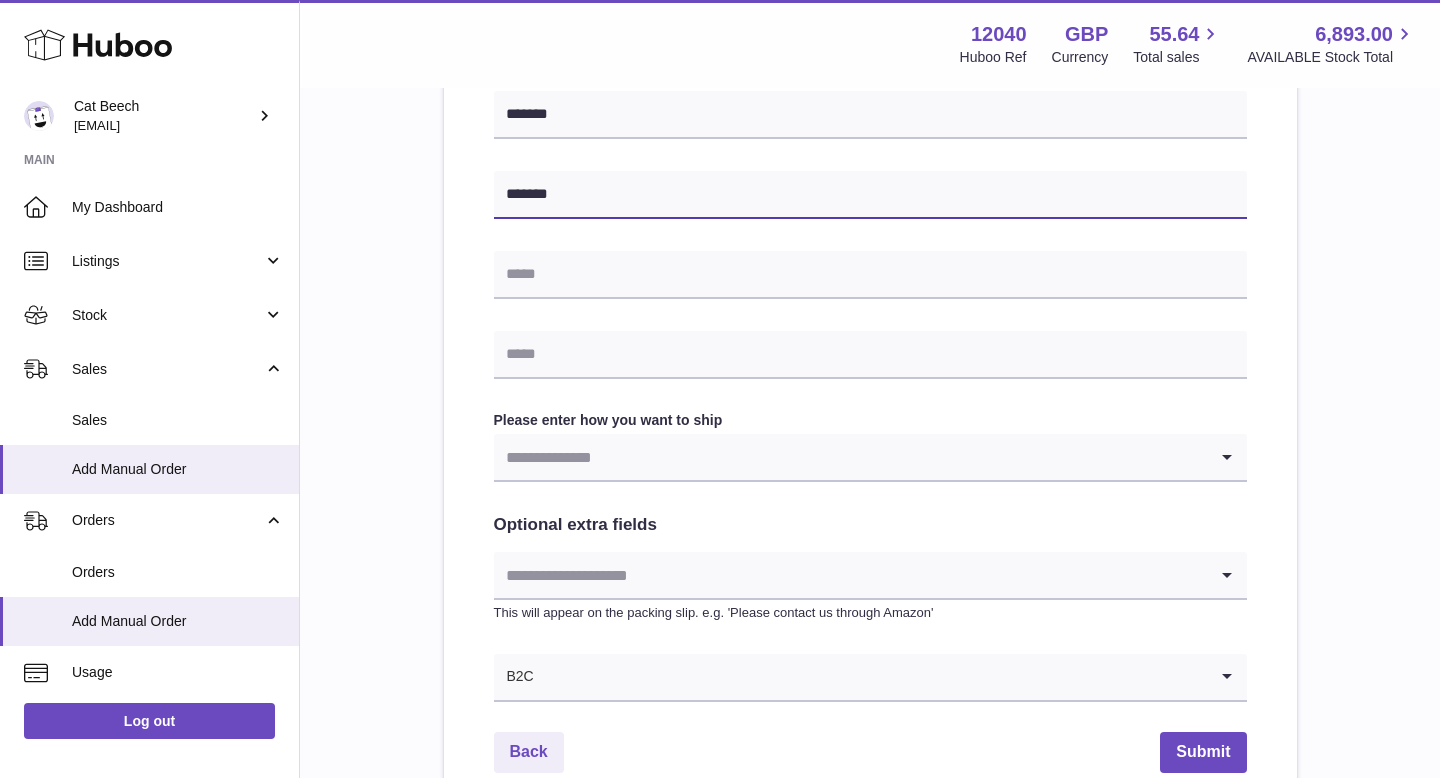 scroll, scrollTop: 771, scrollLeft: 0, axis: vertical 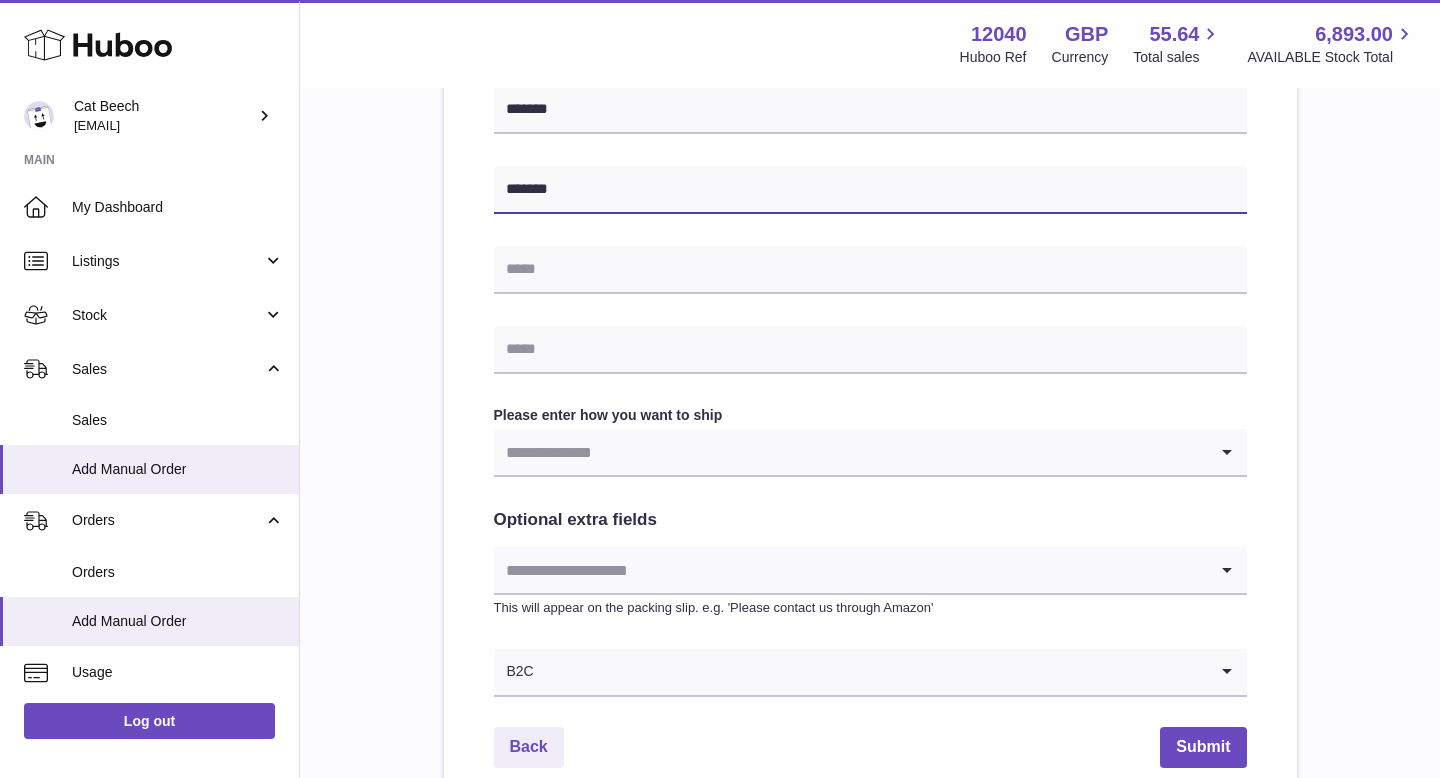 type on "*******" 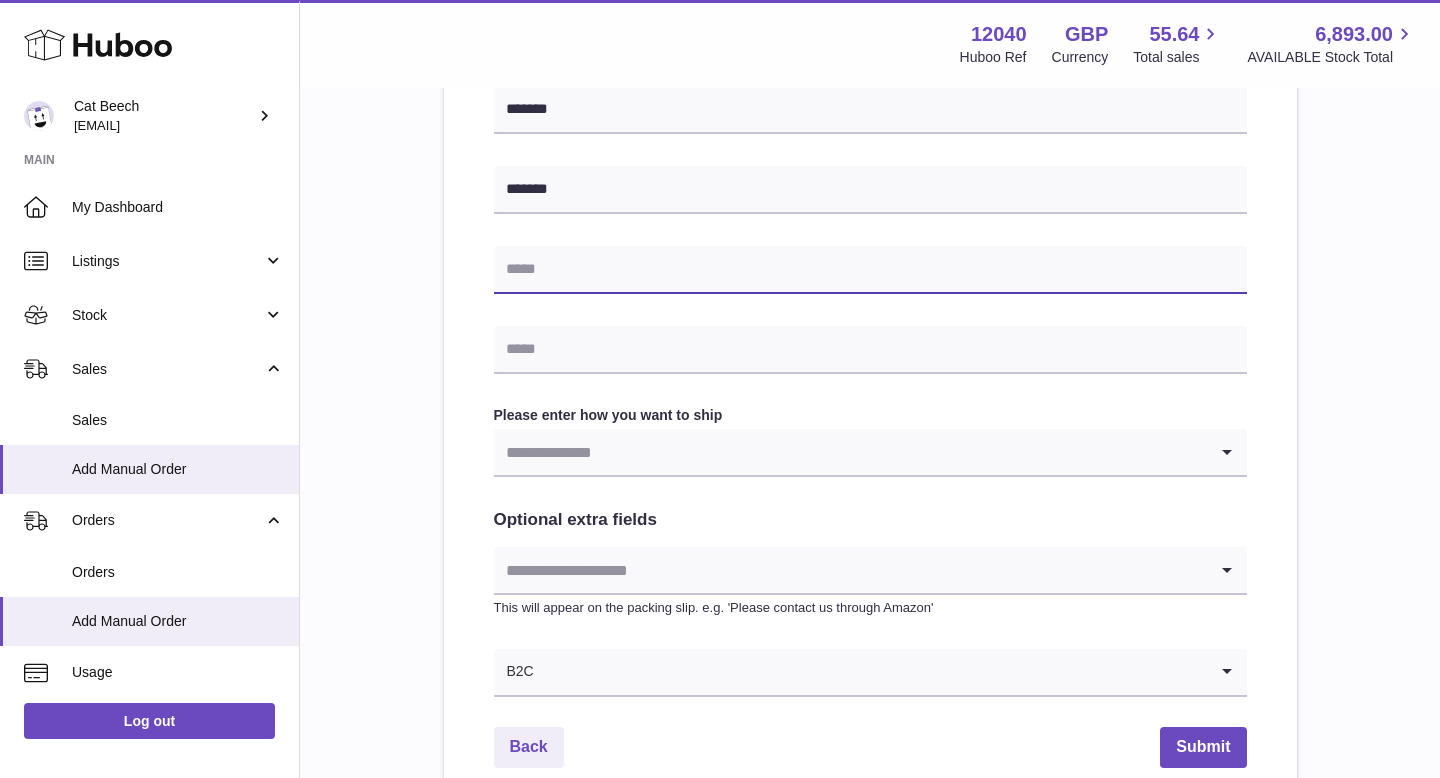 click at bounding box center [870, 270] 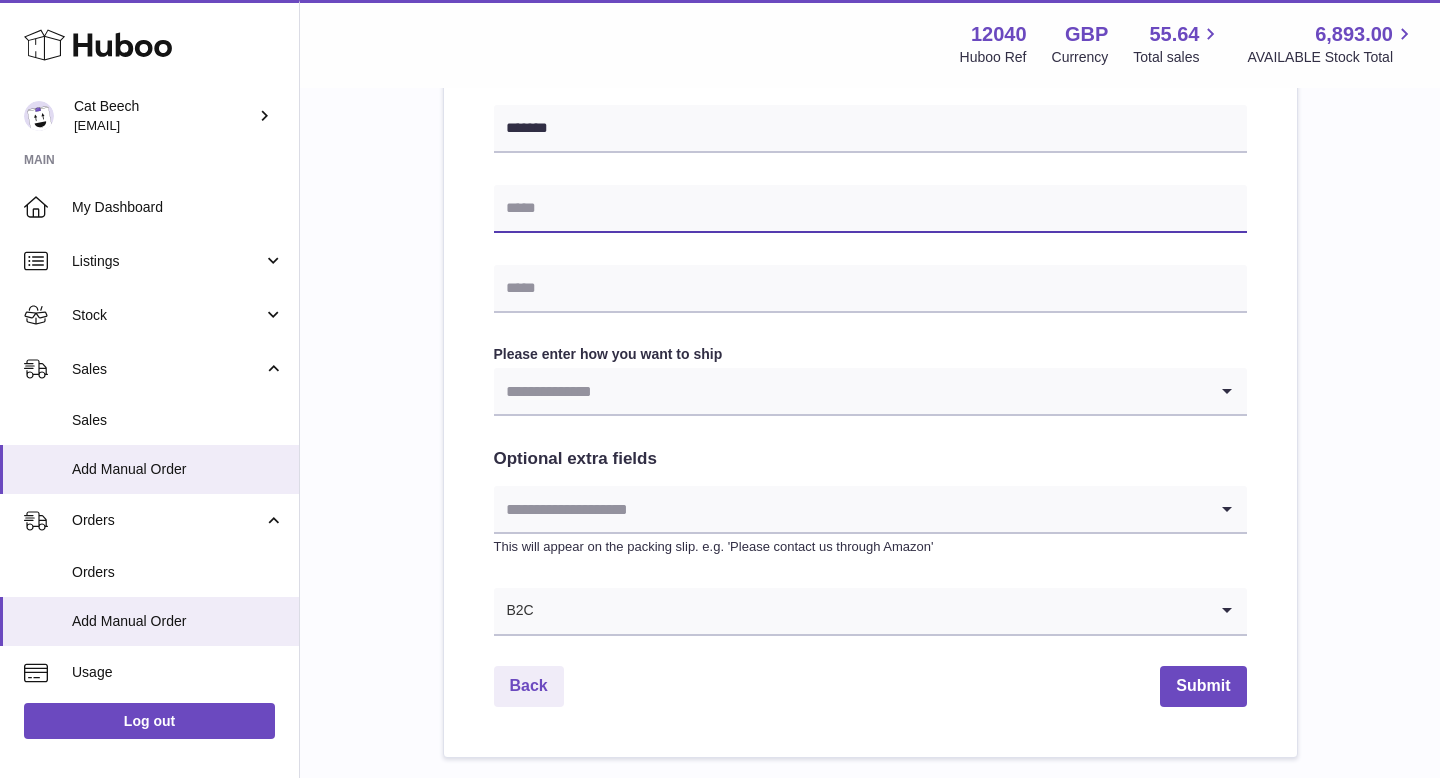 scroll, scrollTop: 838, scrollLeft: 0, axis: vertical 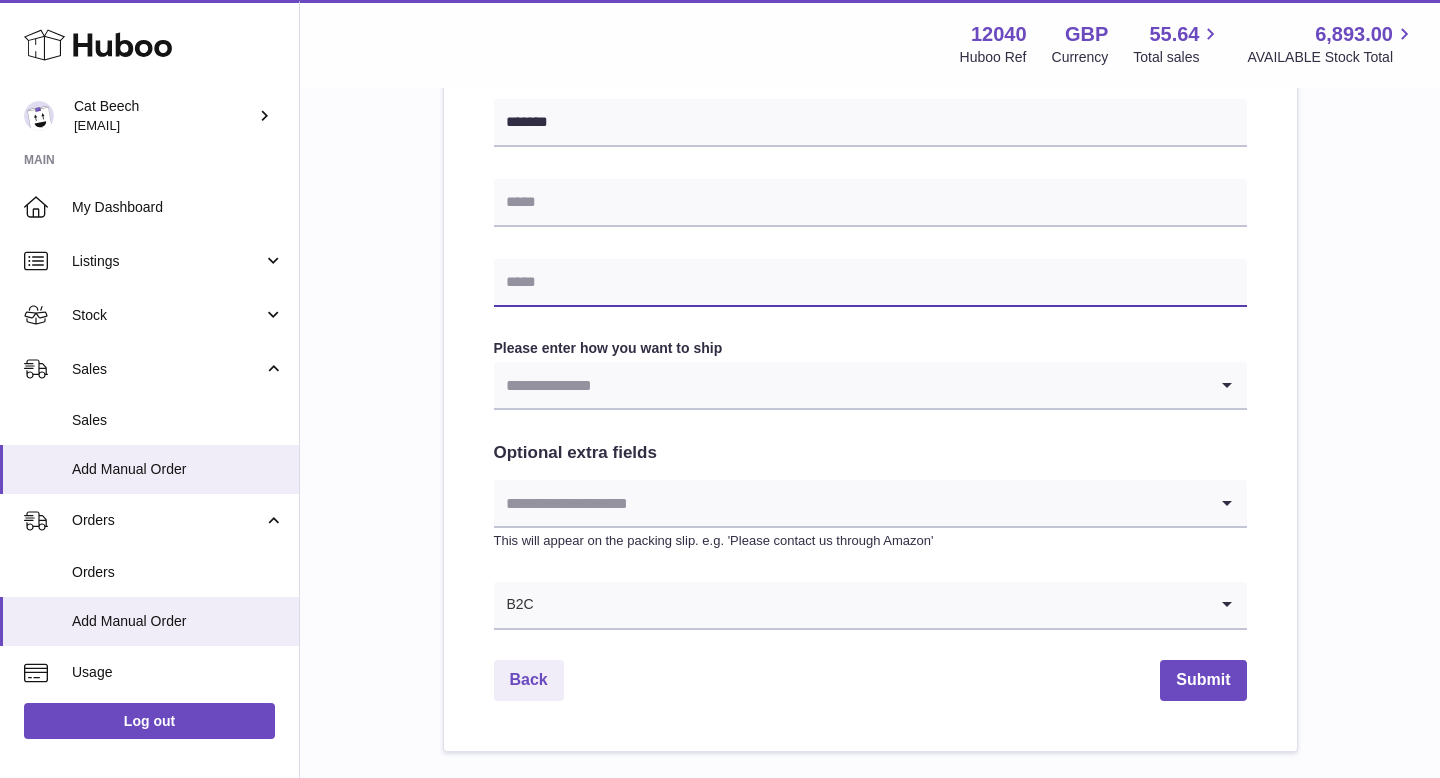 click at bounding box center [870, 283] 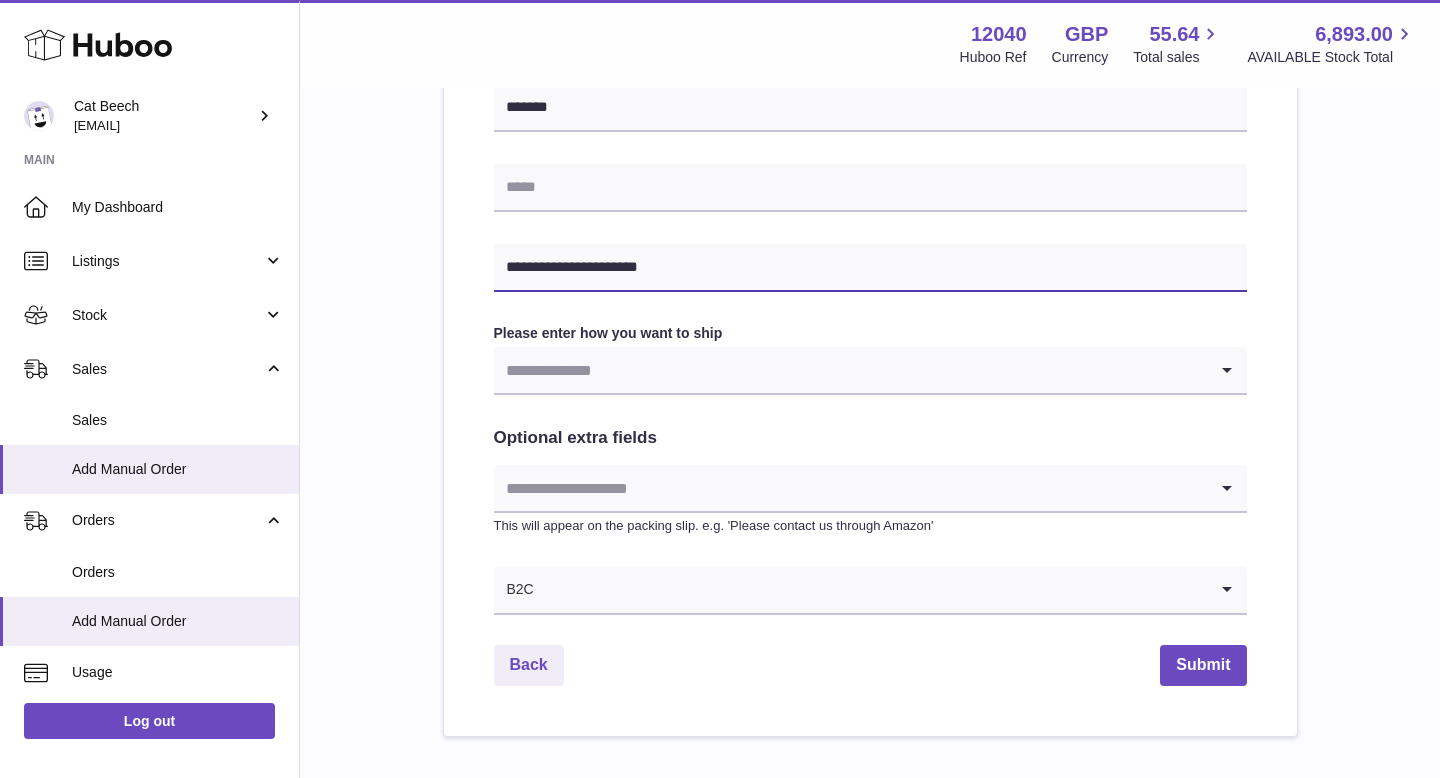 scroll, scrollTop: 864, scrollLeft: 0, axis: vertical 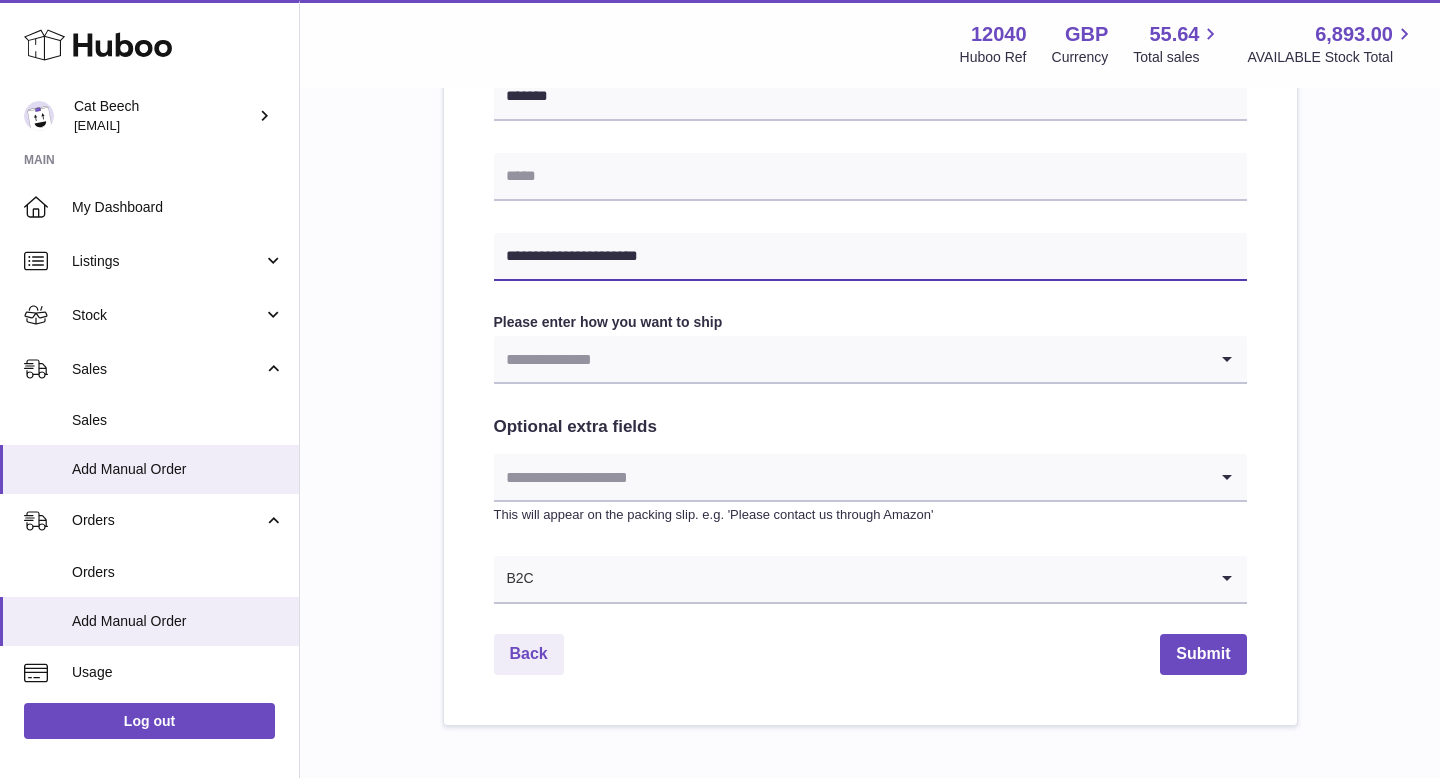type on "**********" 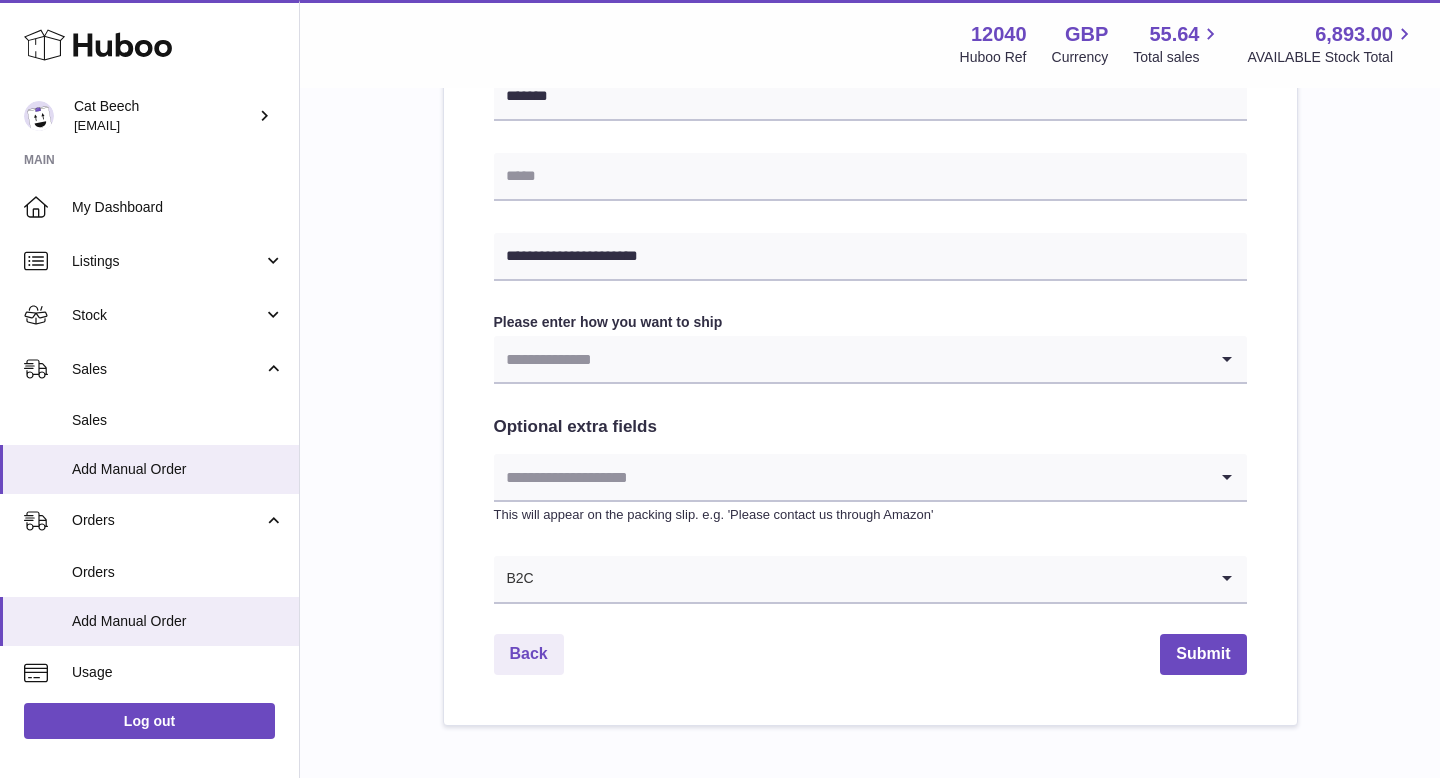 click at bounding box center (850, 359) 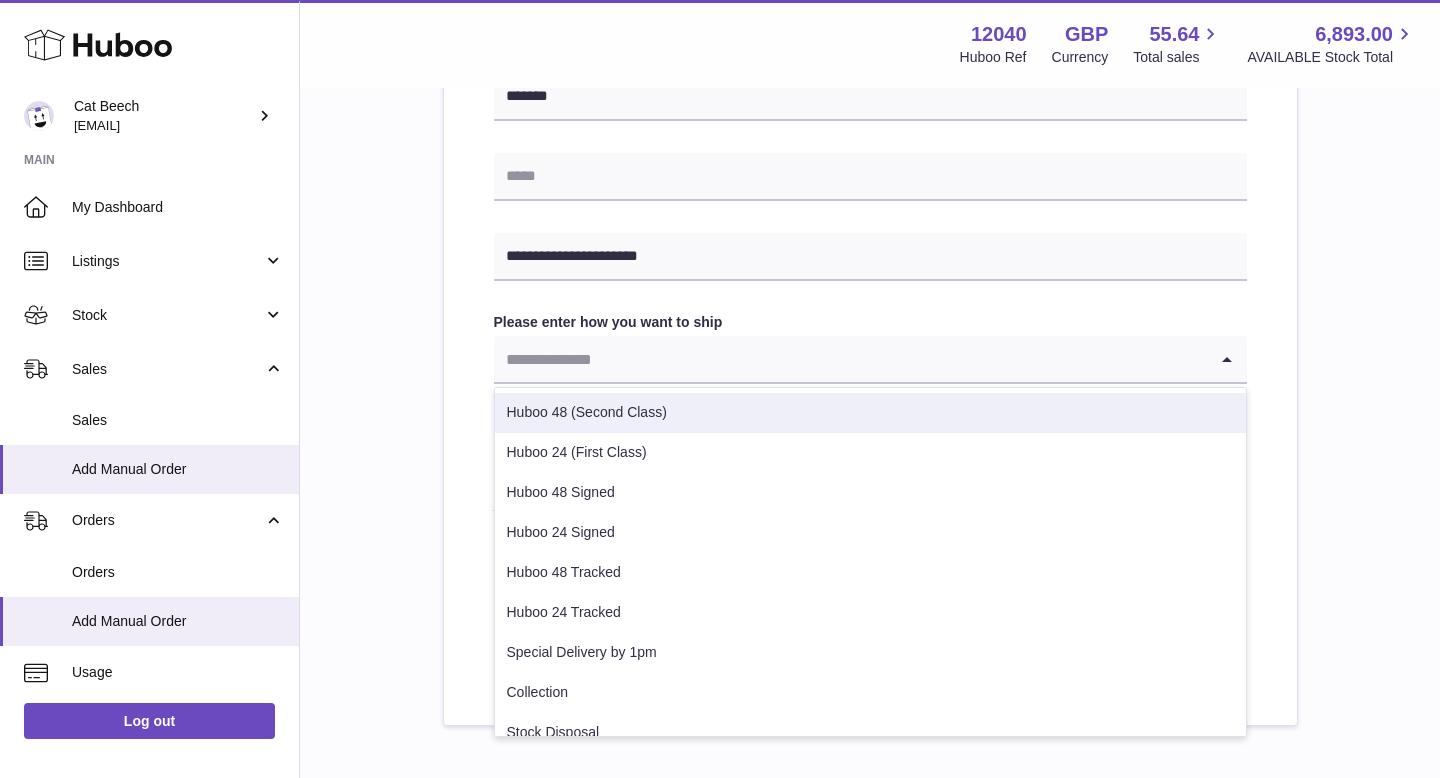 click on "Huboo 48 (Second Class)" at bounding box center [870, 413] 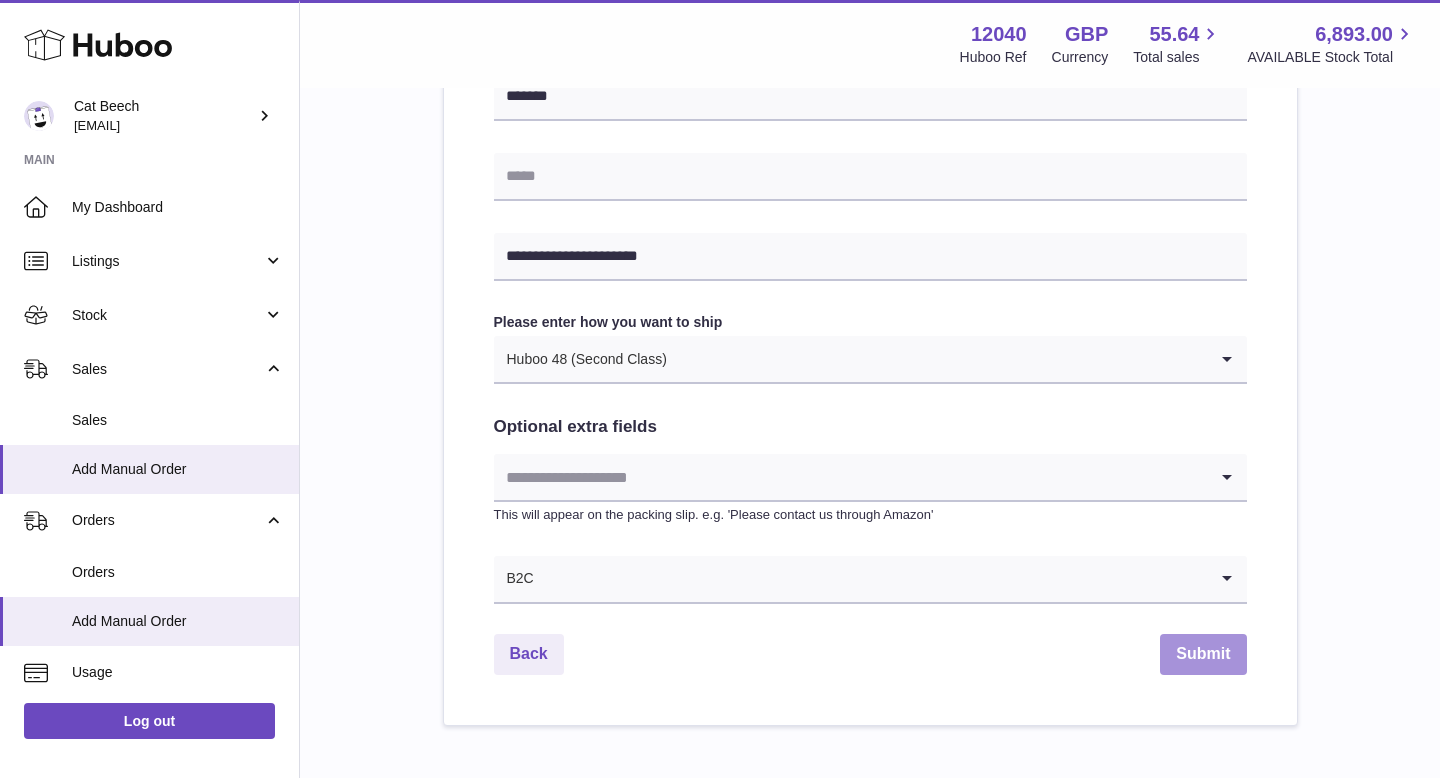 click on "Submit" at bounding box center (1203, 654) 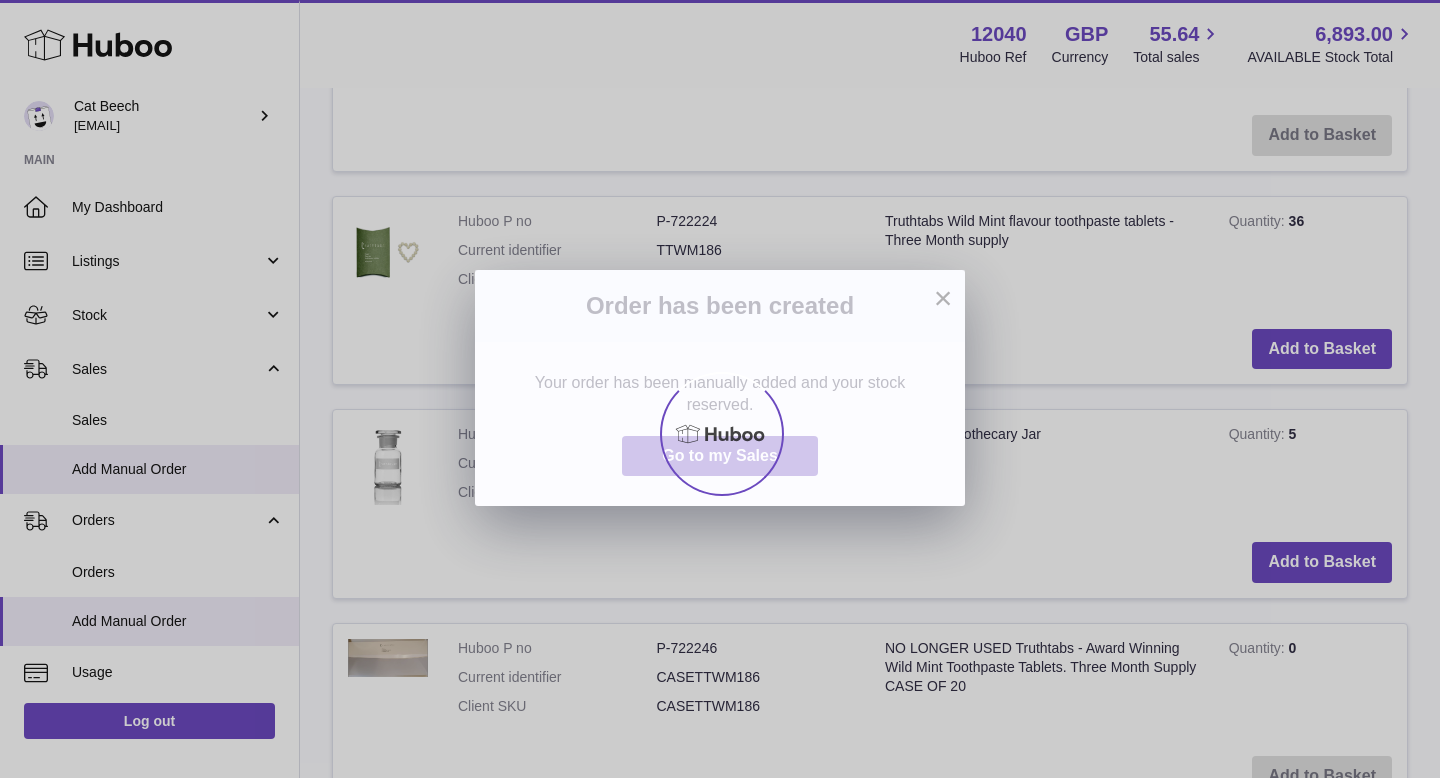 scroll, scrollTop: 0, scrollLeft: 0, axis: both 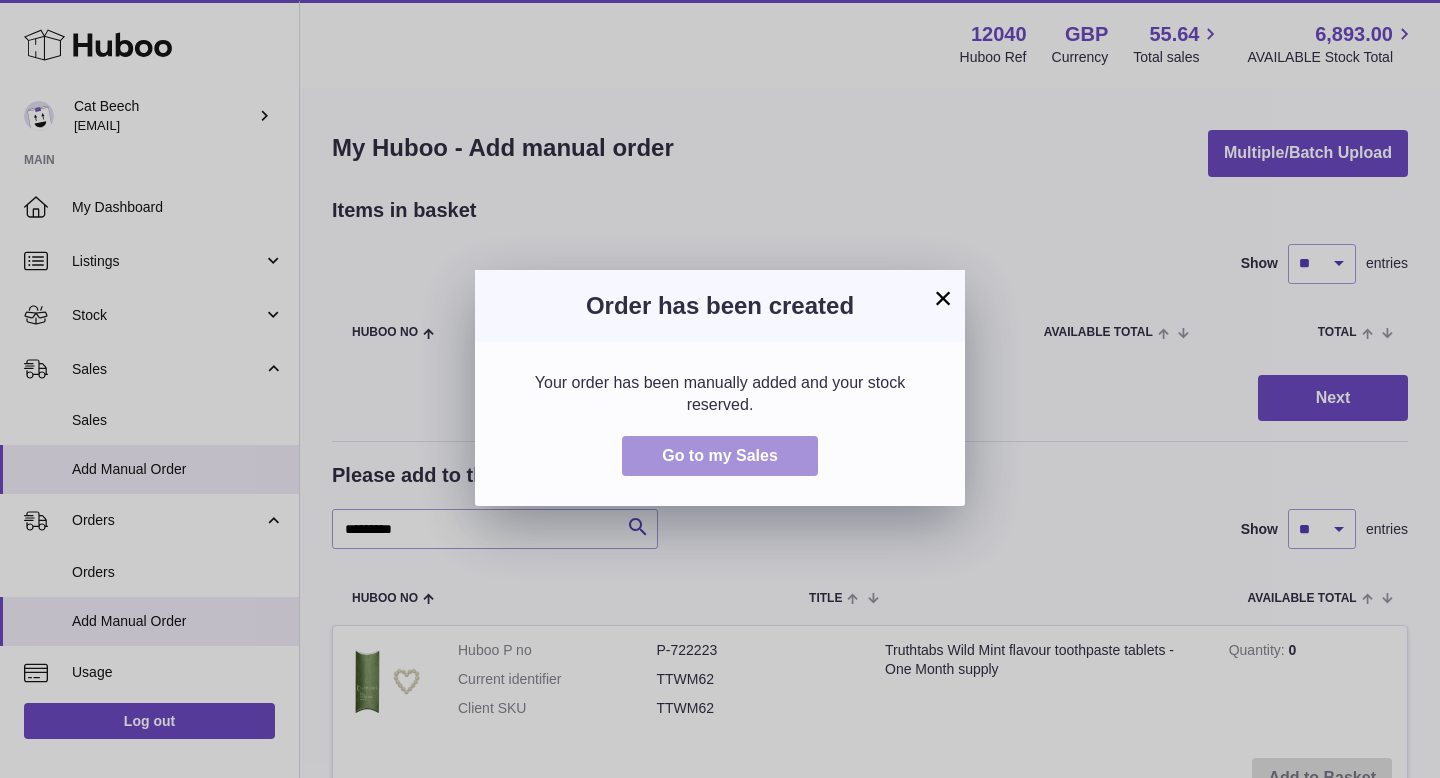 click on "Go to my Sales" at bounding box center [720, 456] 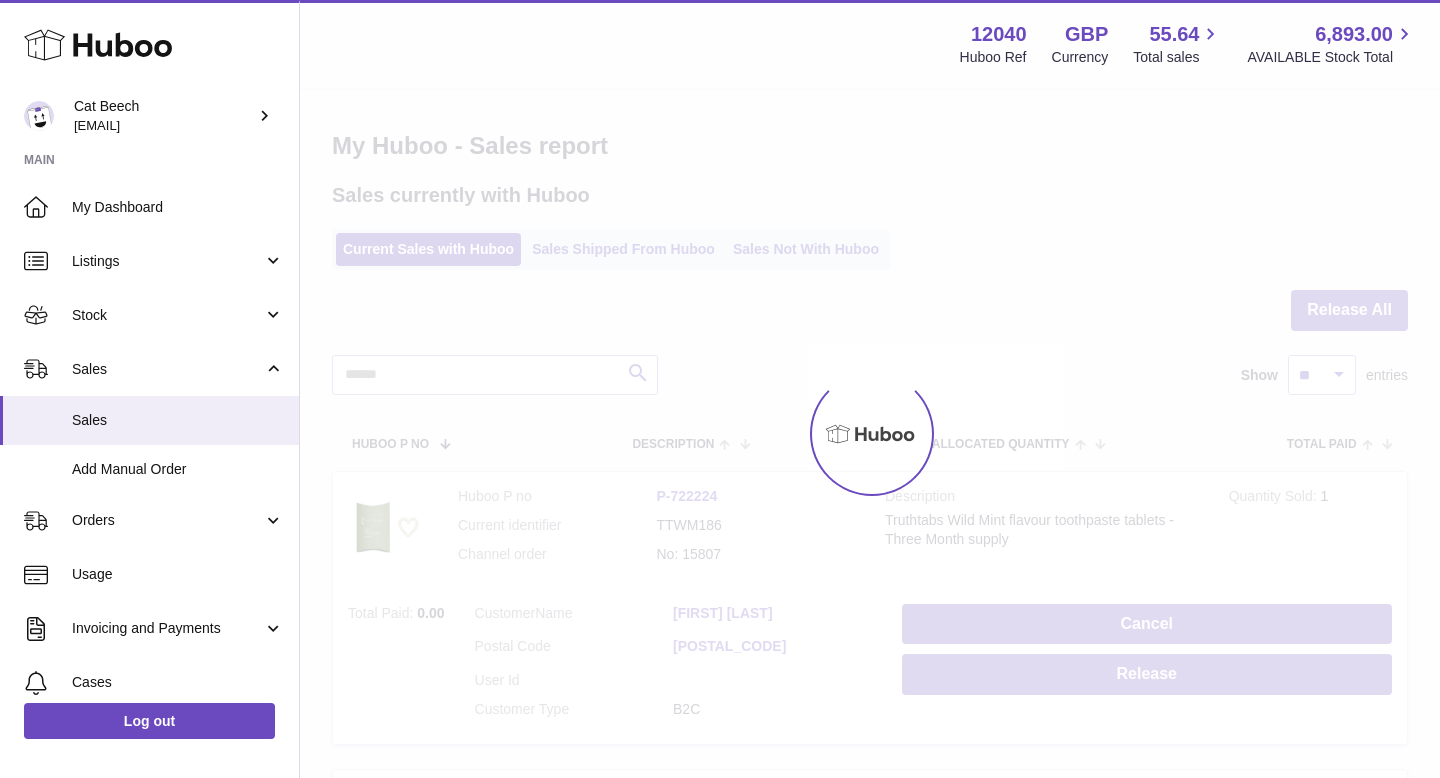 scroll, scrollTop: 0, scrollLeft: 0, axis: both 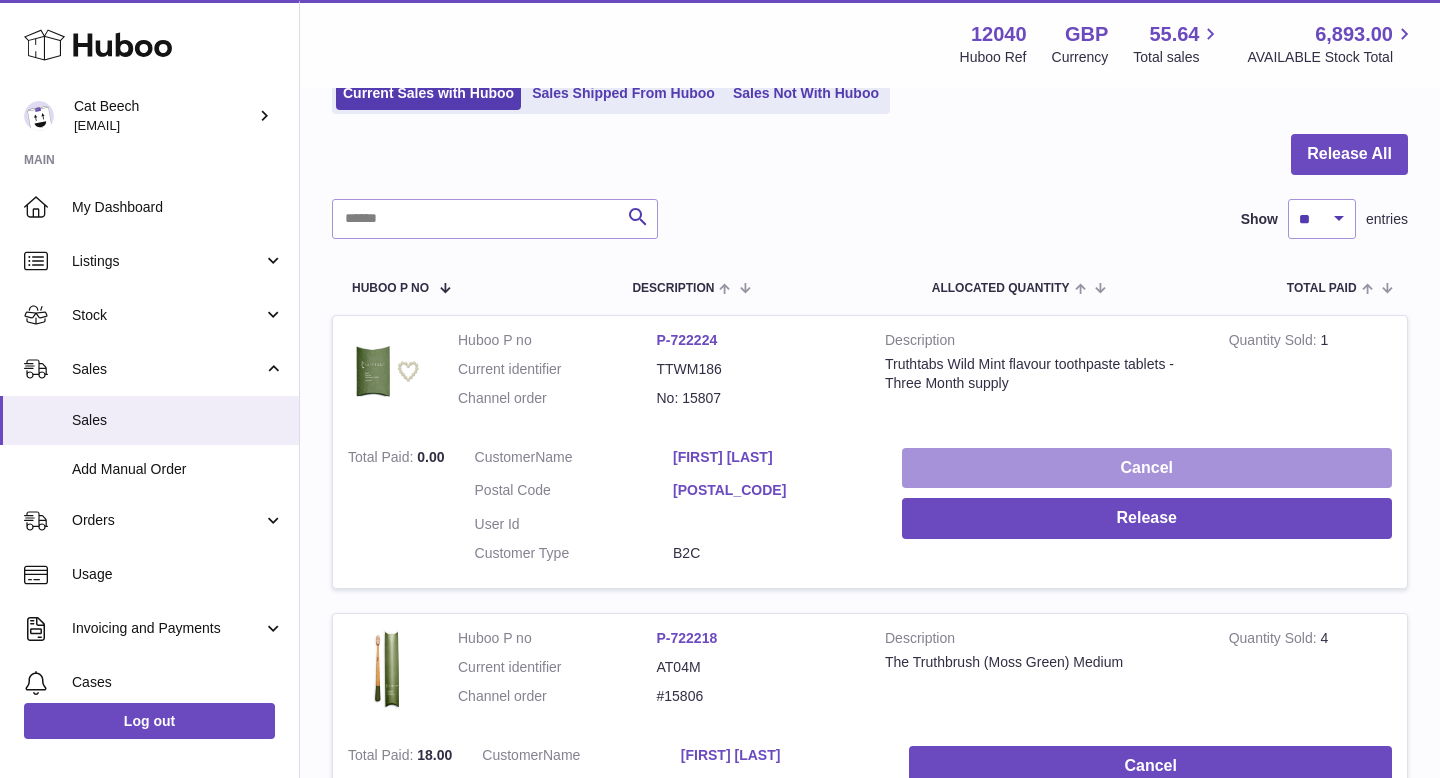click on "Cancel" at bounding box center (1147, 468) 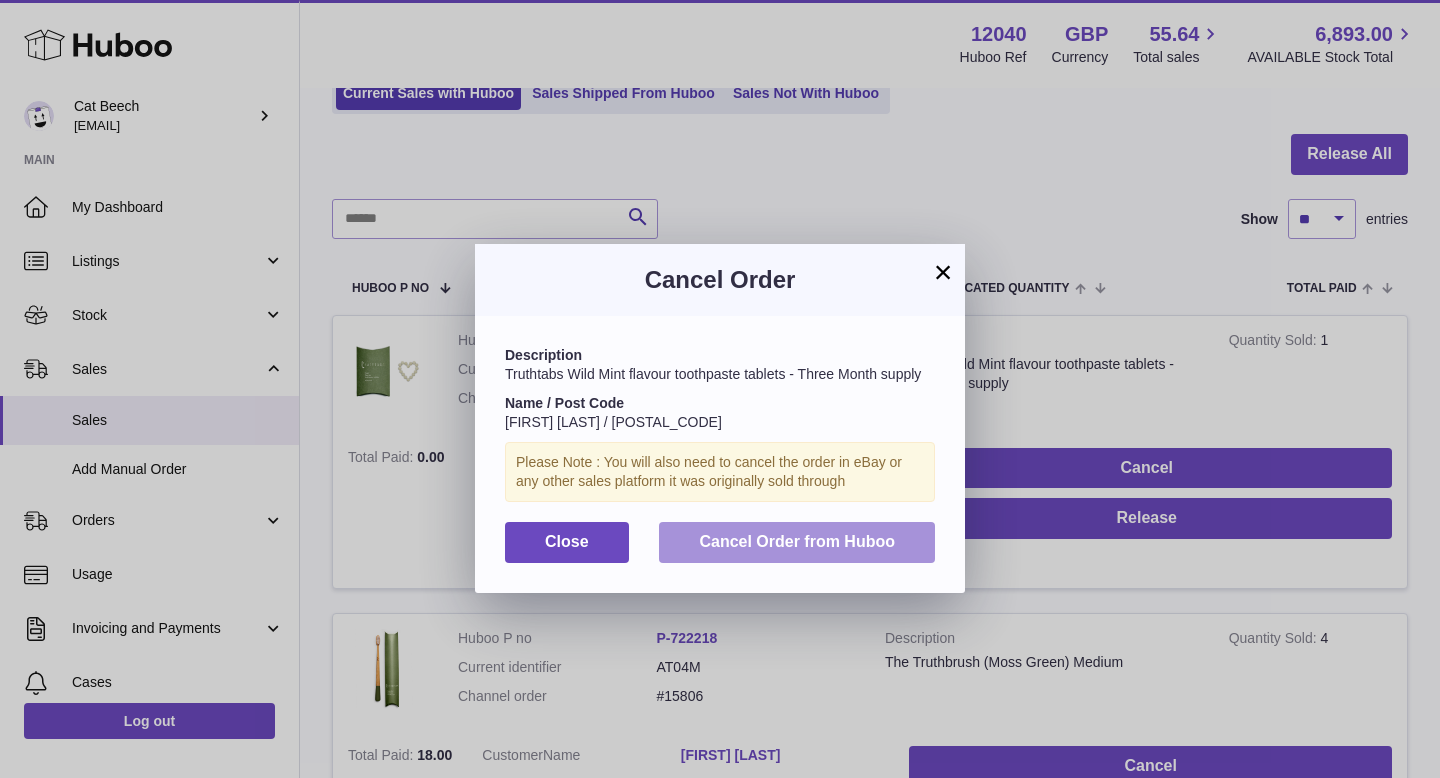 click on "Cancel Order from Huboo" at bounding box center (797, 542) 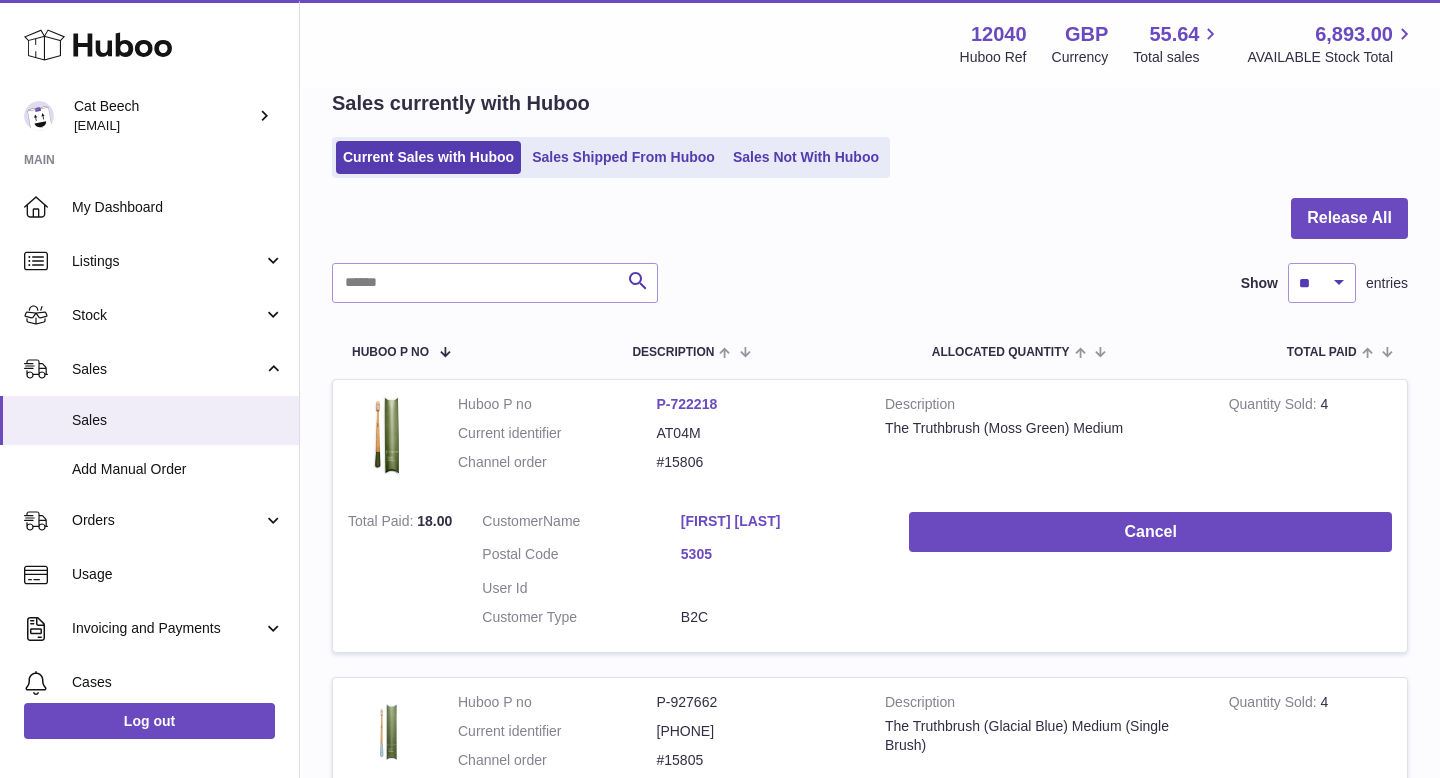 scroll, scrollTop: 0, scrollLeft: 0, axis: both 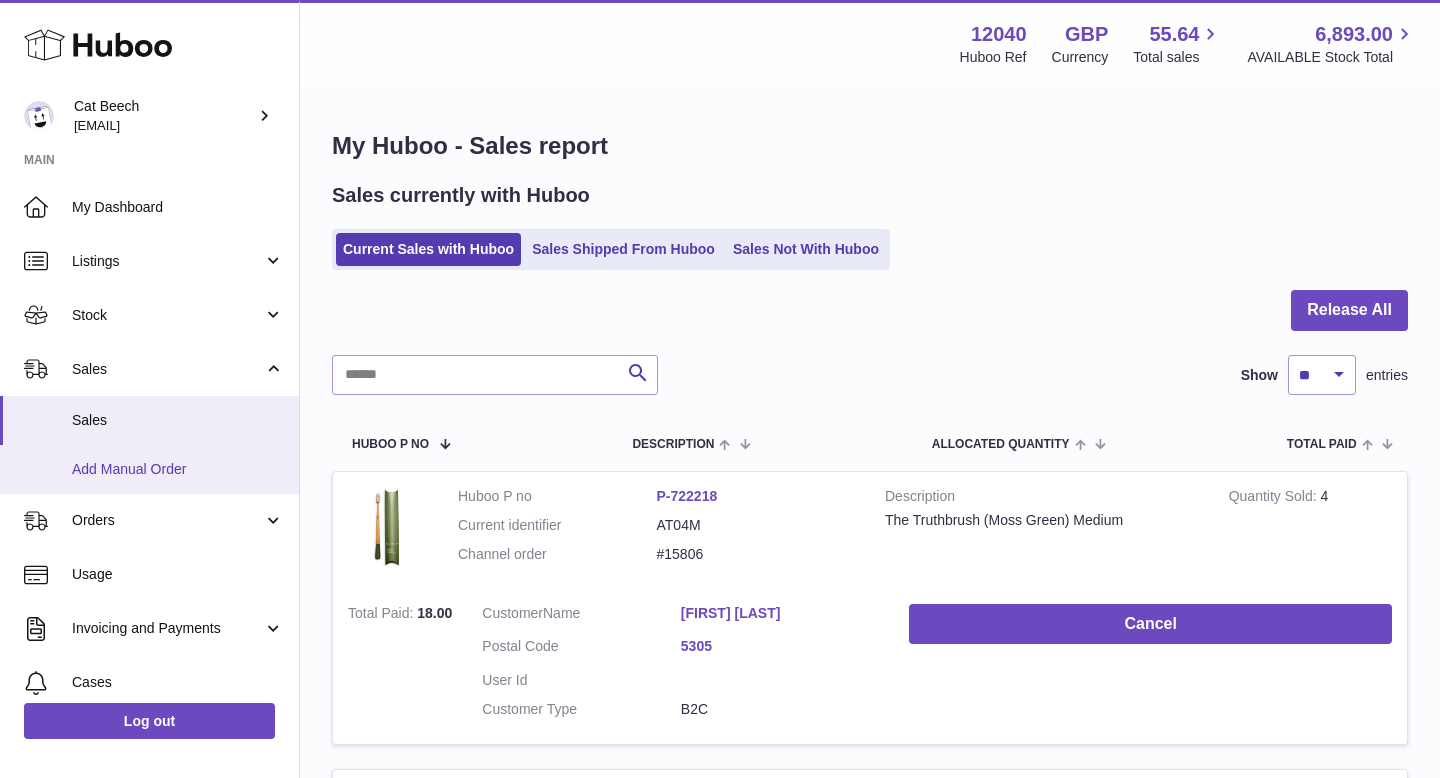 click on "Add Manual Order" at bounding box center [149, 469] 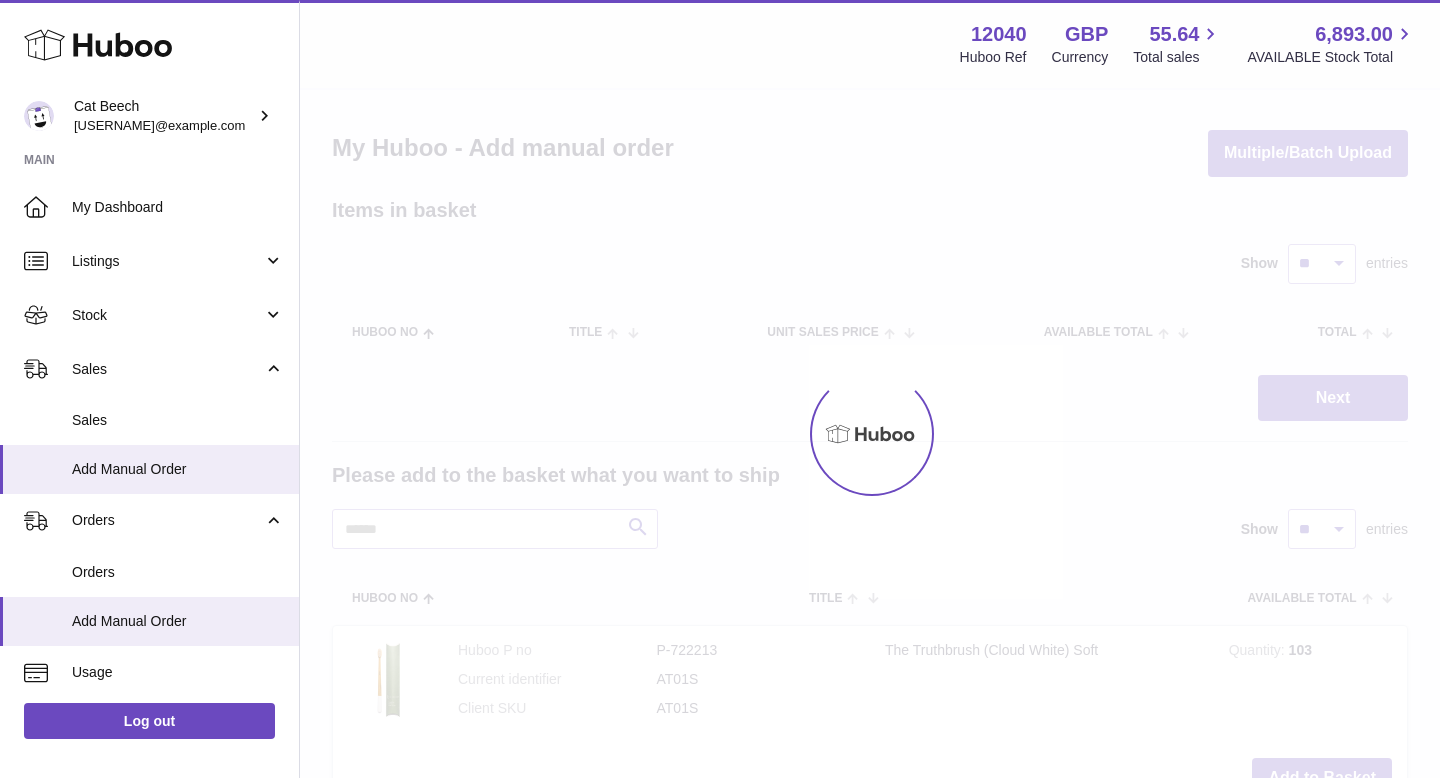 scroll, scrollTop: 0, scrollLeft: 0, axis: both 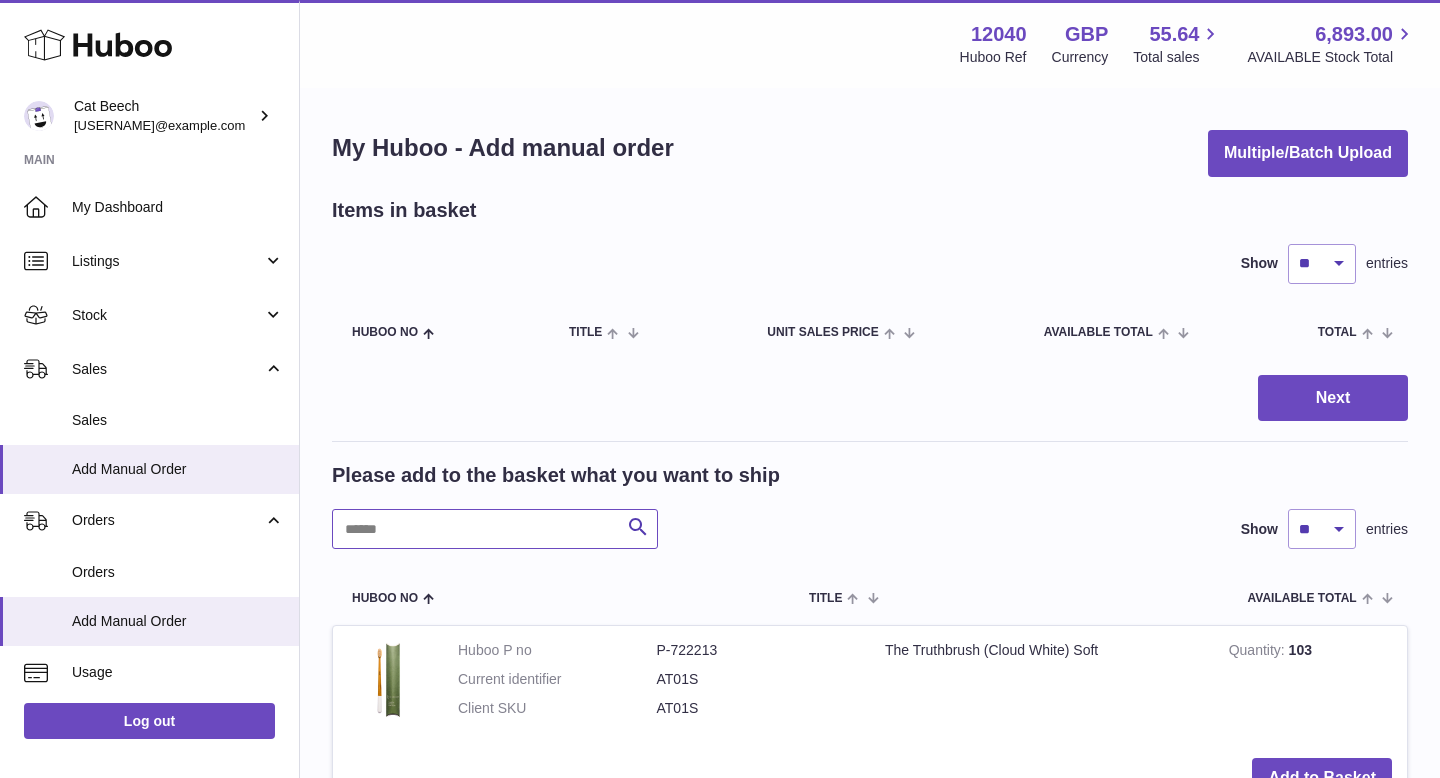 click at bounding box center [495, 529] 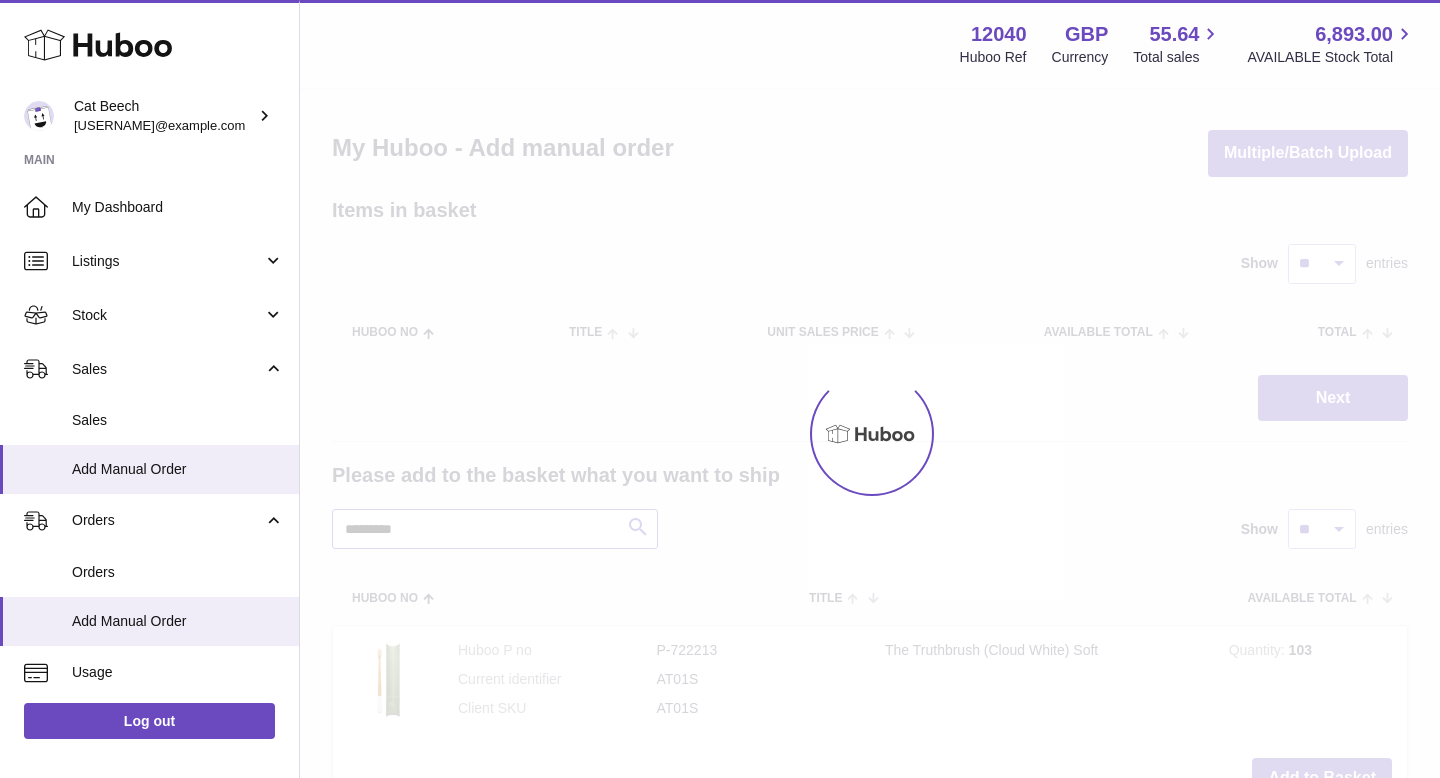type on "*********" 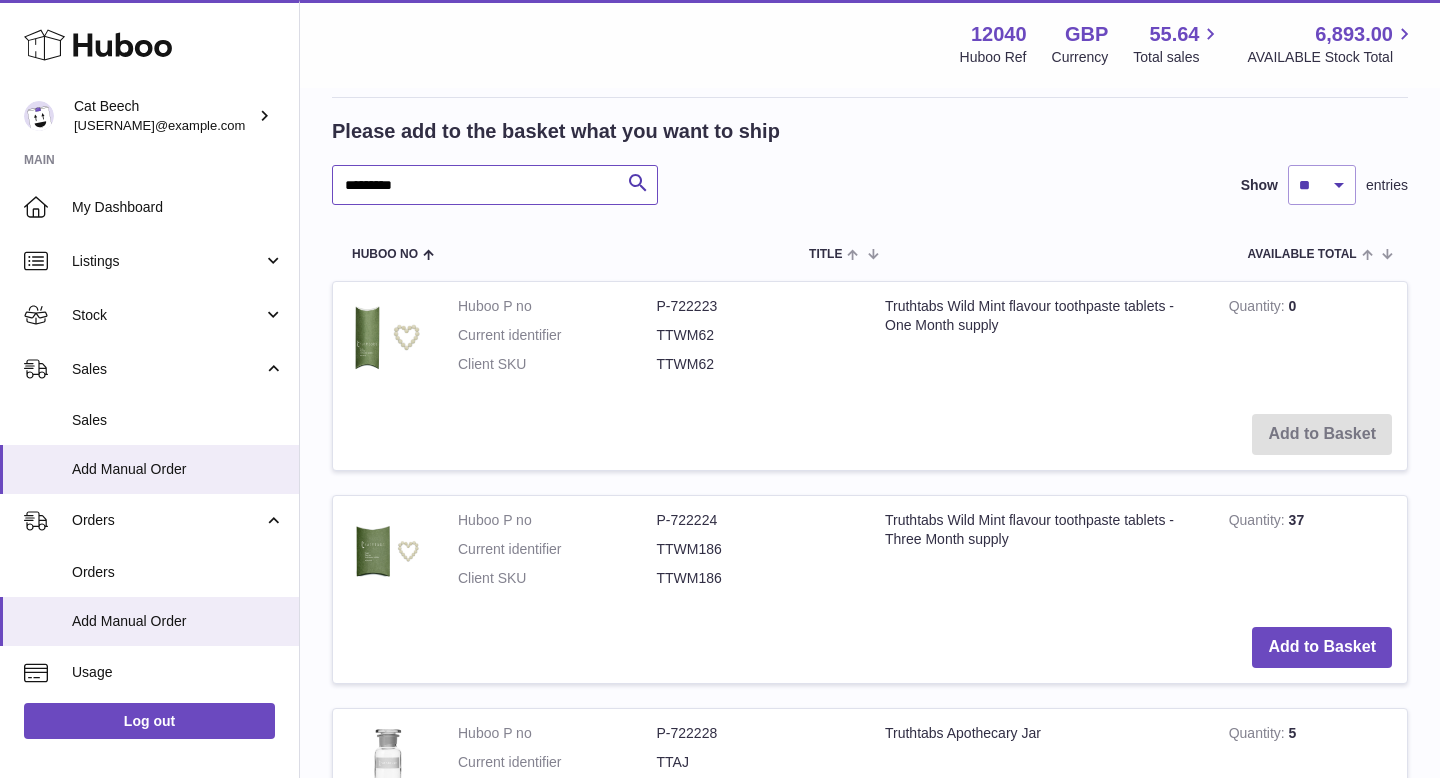 scroll, scrollTop: 346, scrollLeft: 0, axis: vertical 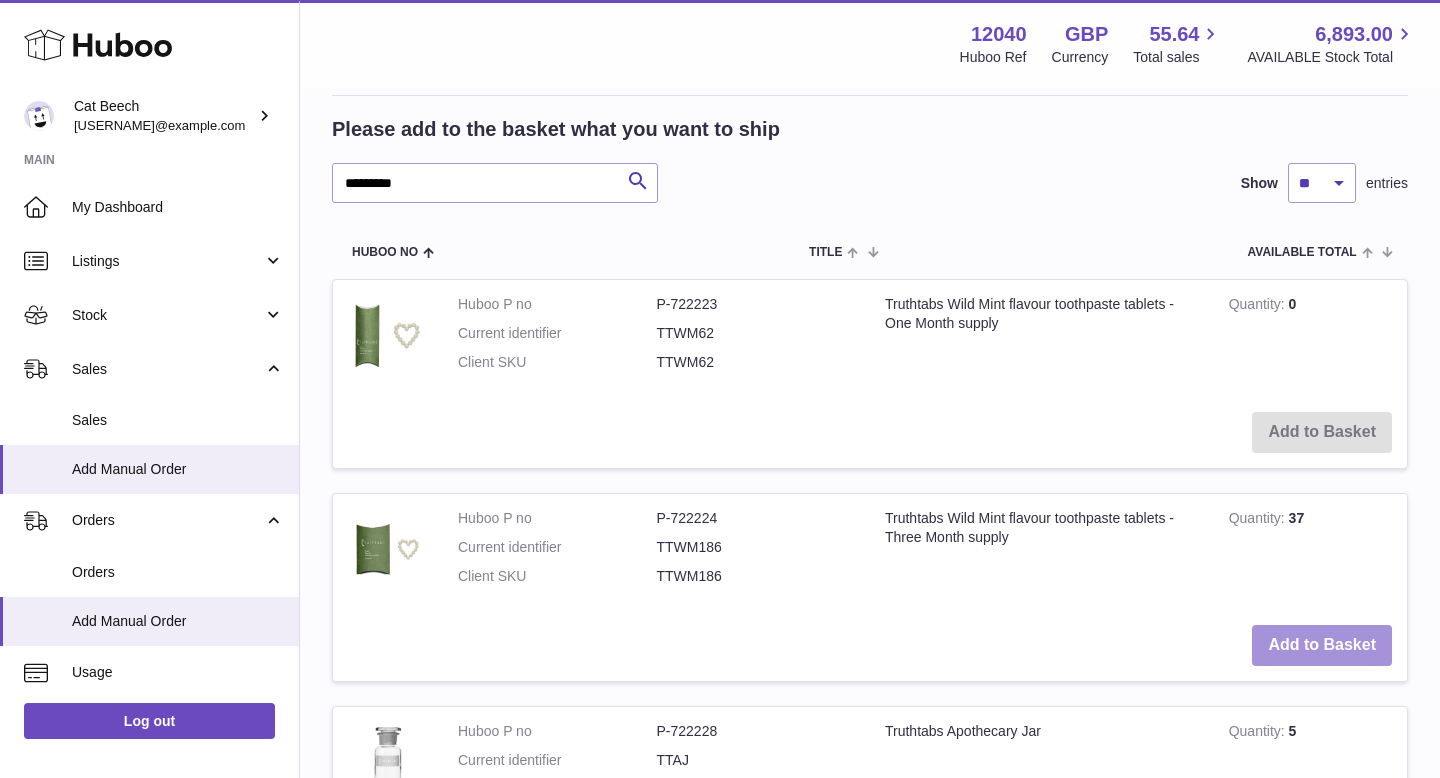 click on "Add to Basket" at bounding box center (1322, 645) 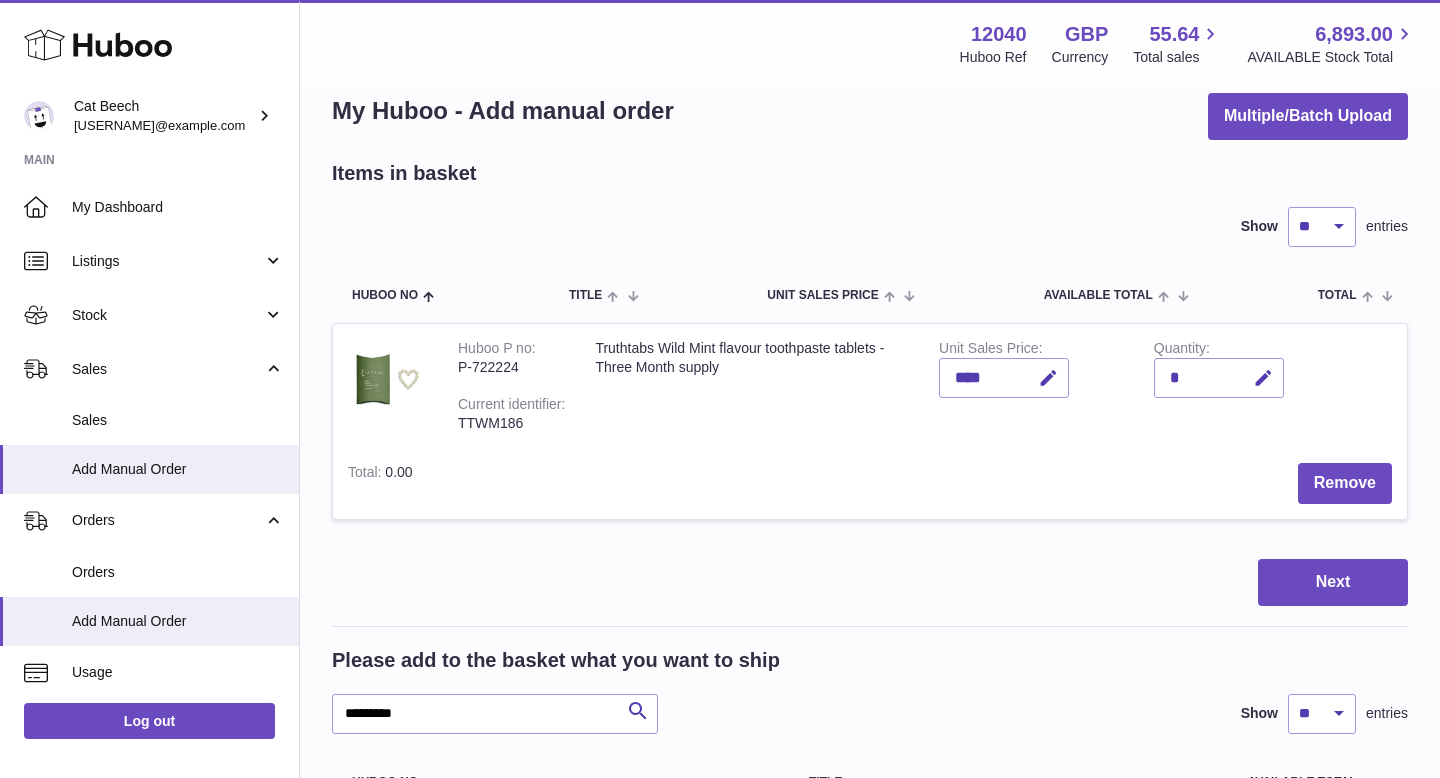 scroll, scrollTop: 25, scrollLeft: 0, axis: vertical 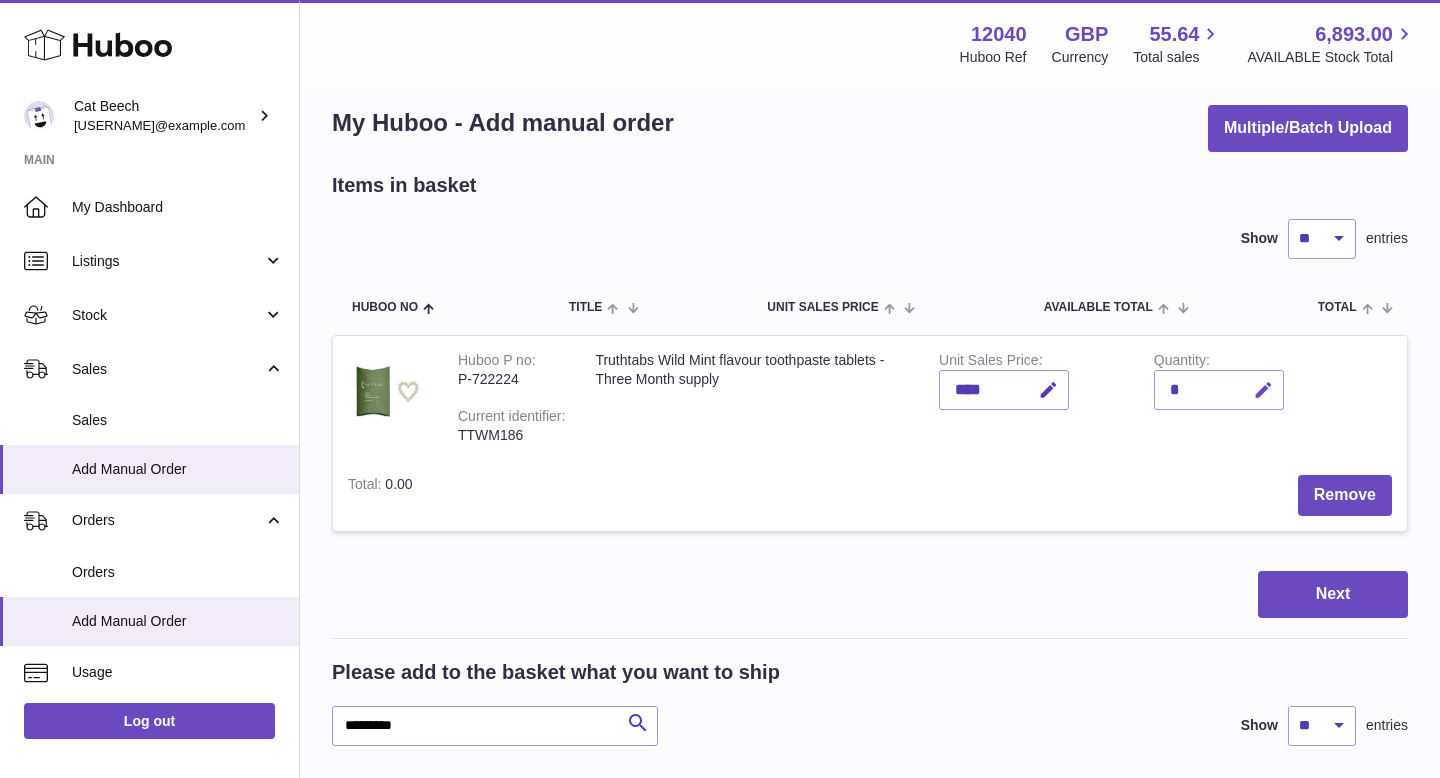 click at bounding box center (1263, 390) 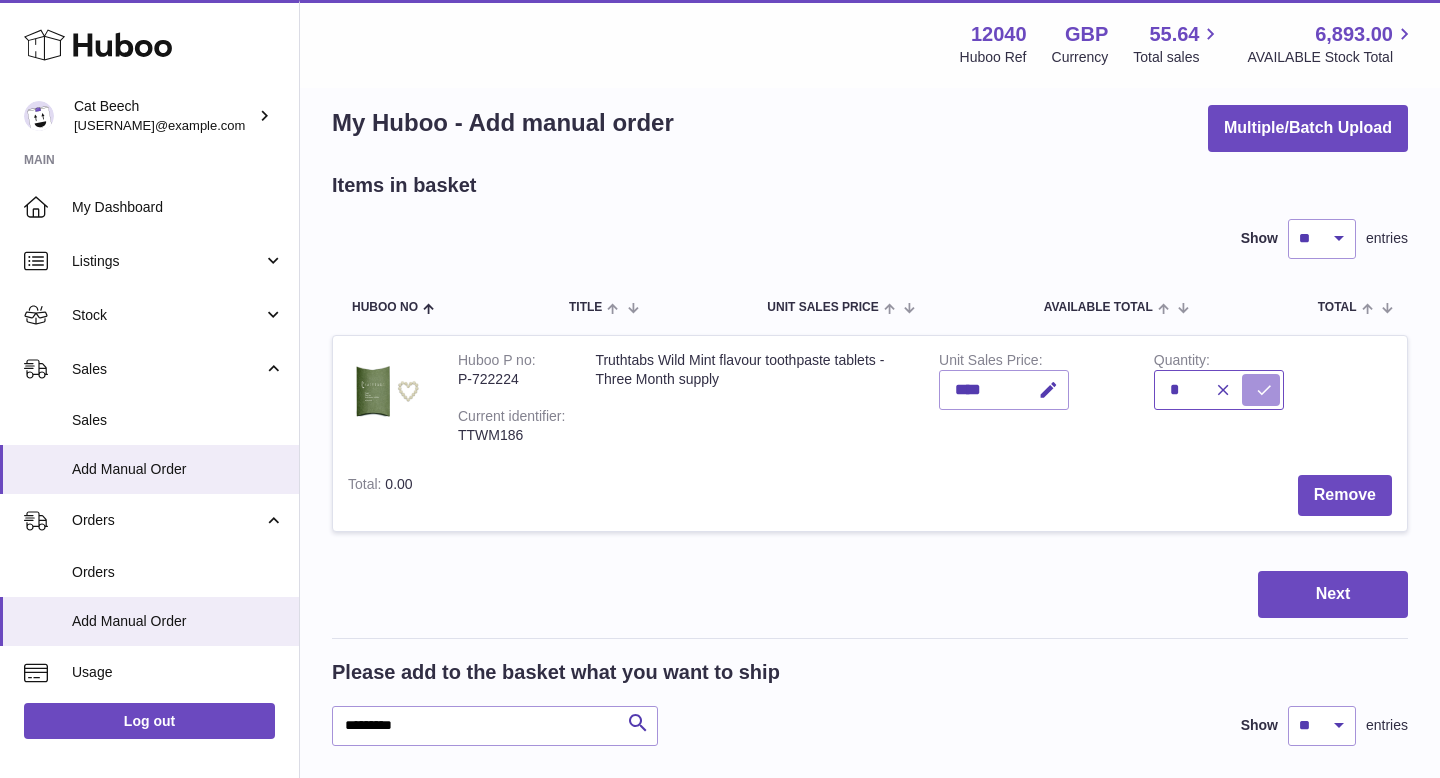 type on "*" 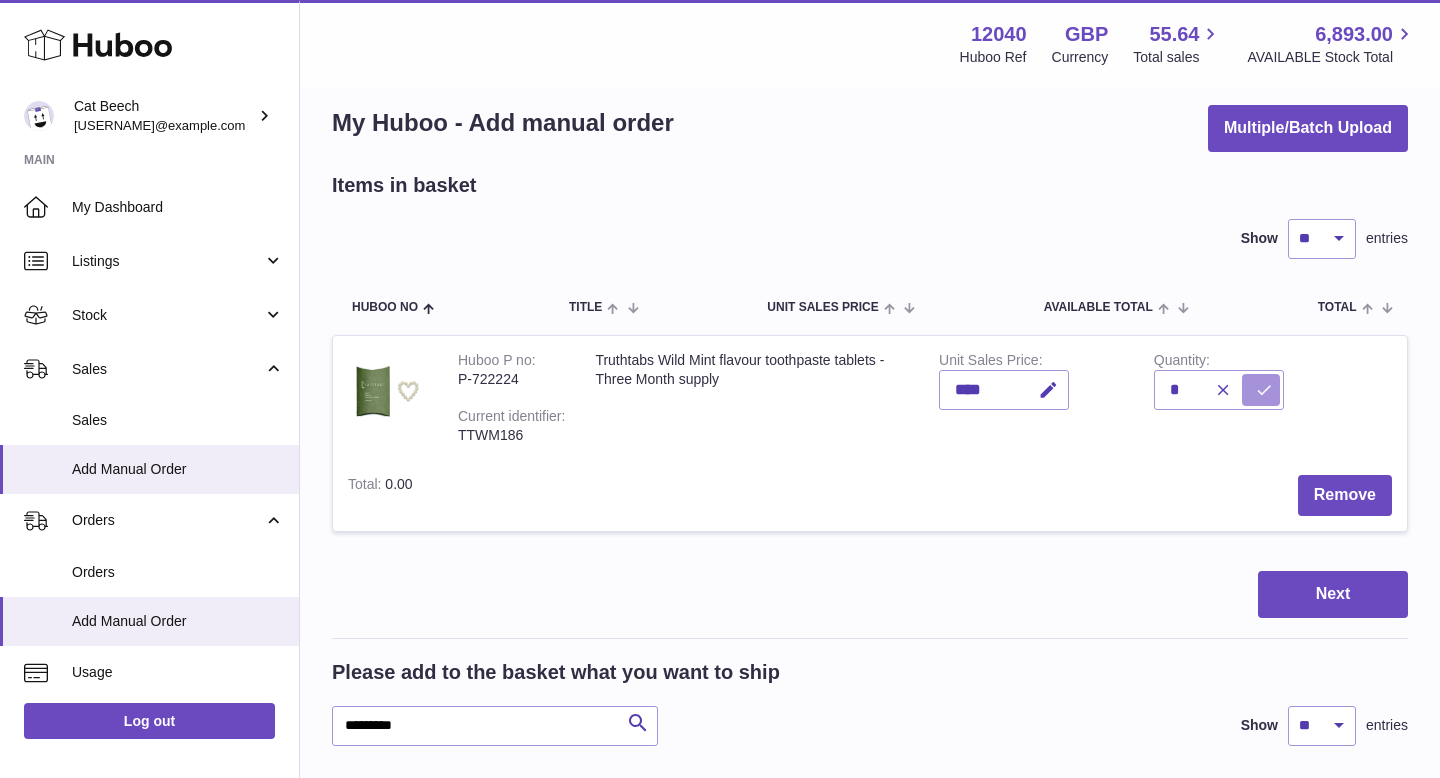 click at bounding box center (1264, 390) 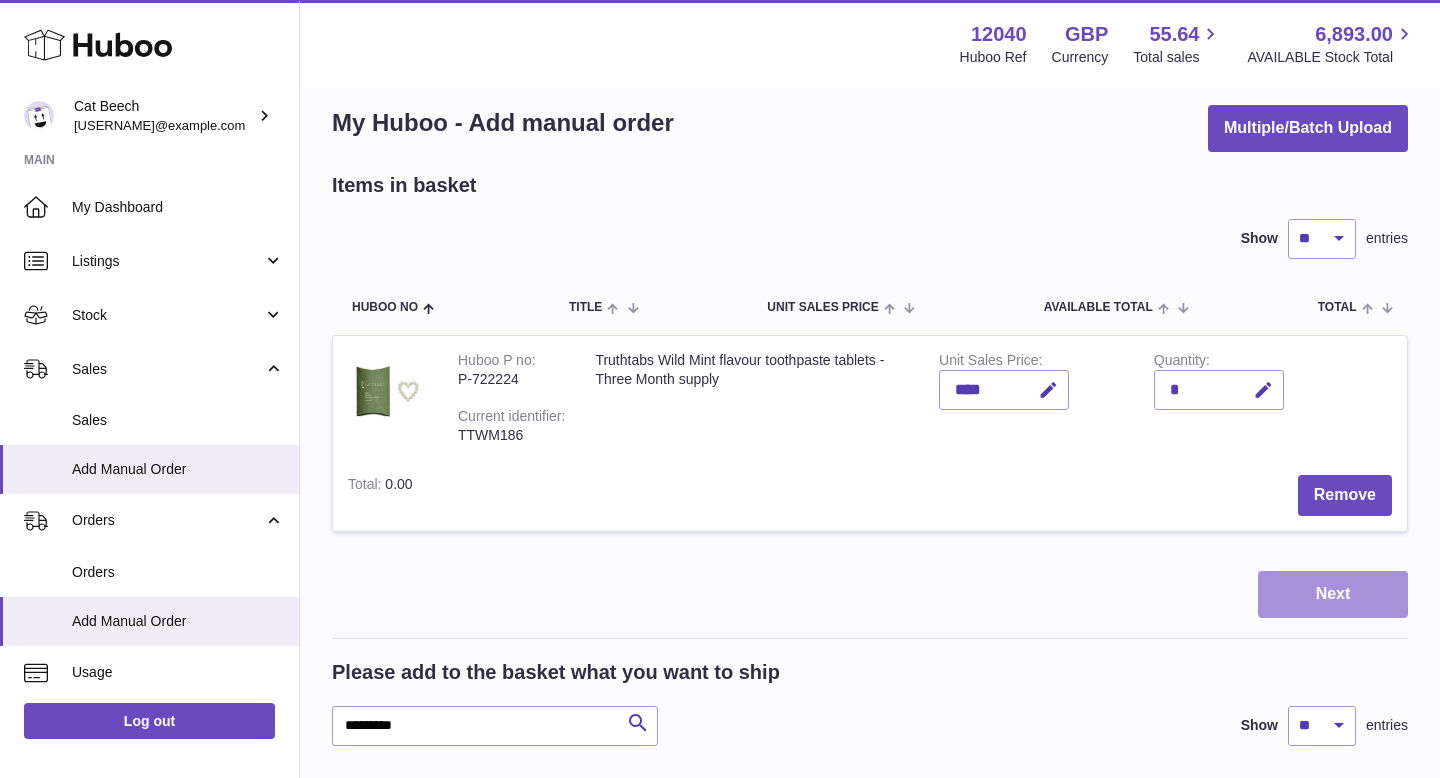 click on "Next" at bounding box center [1333, 594] 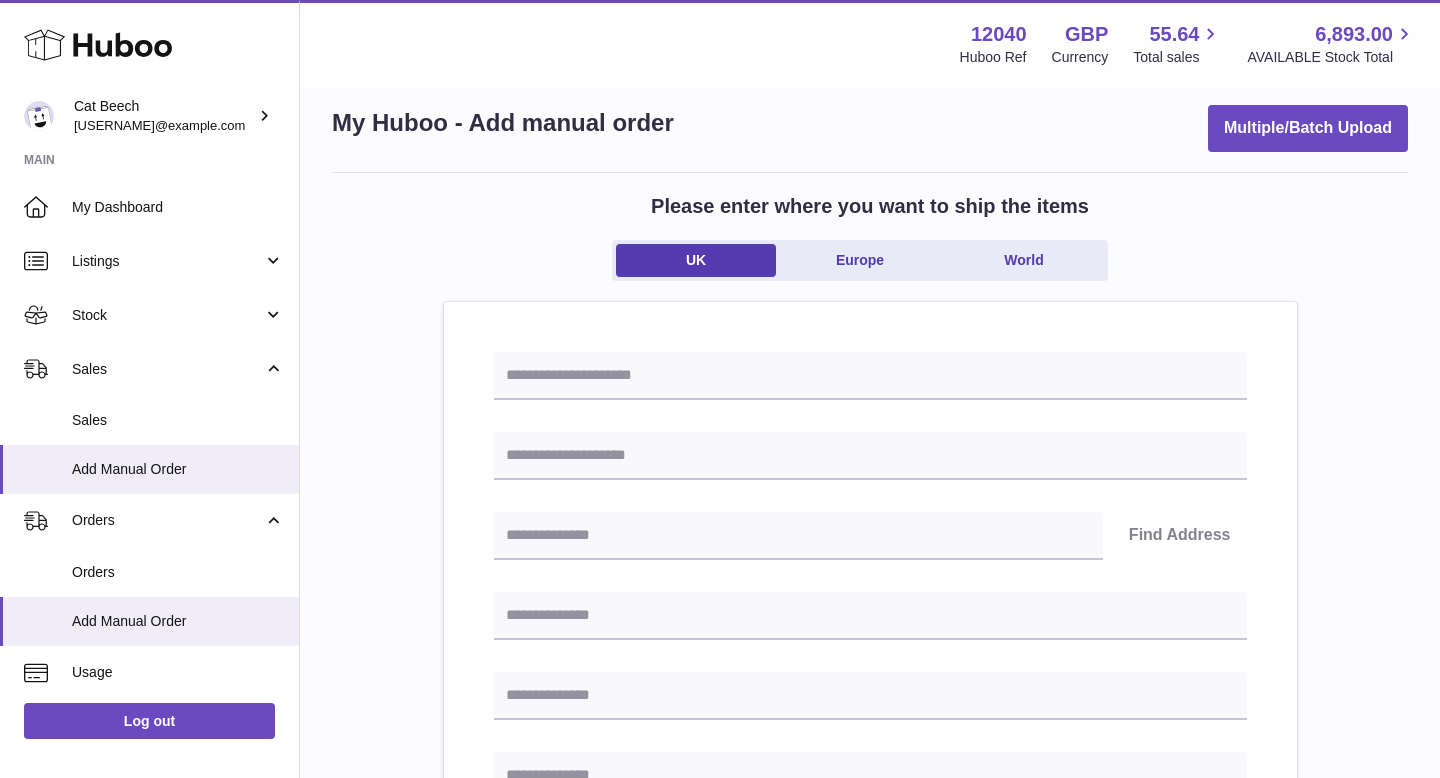 scroll, scrollTop: 0, scrollLeft: 0, axis: both 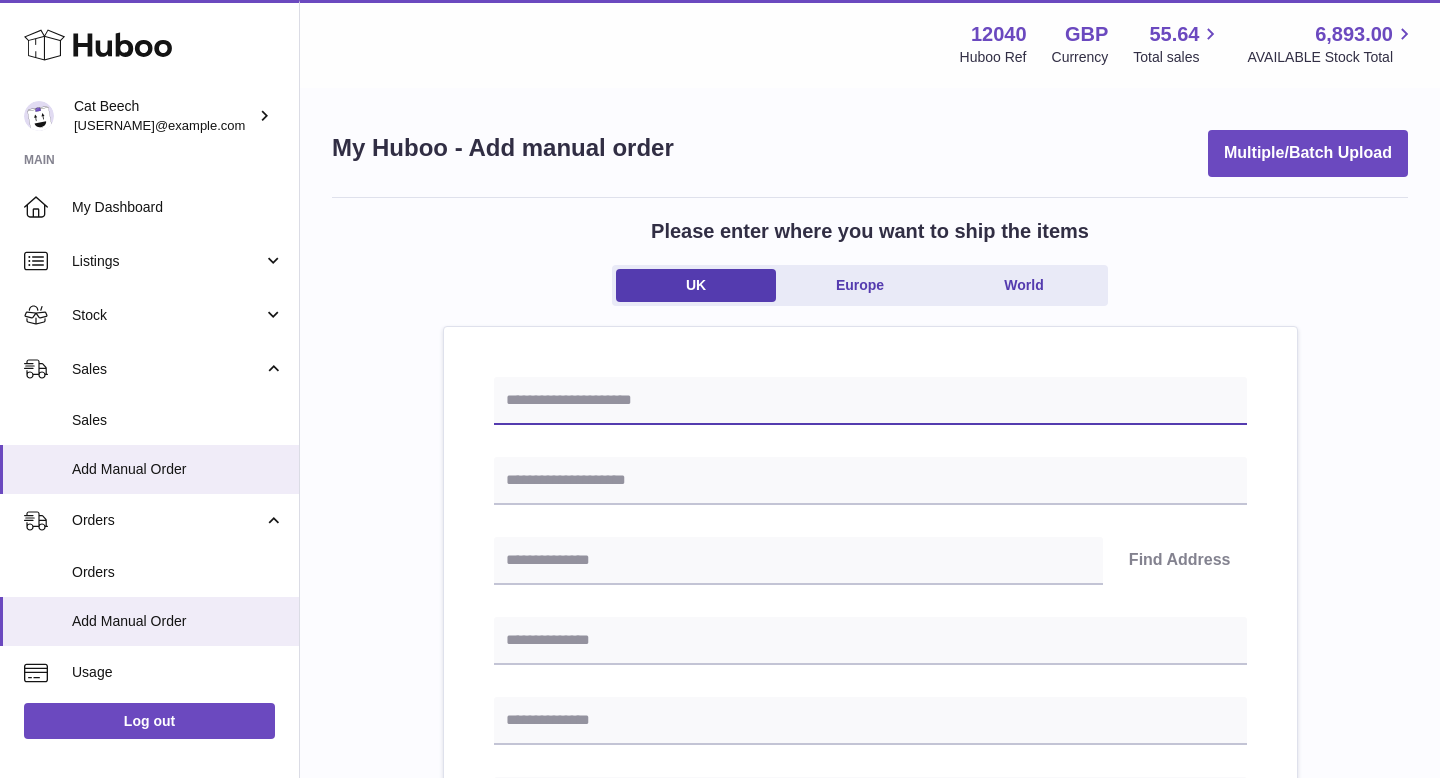 click at bounding box center [870, 401] 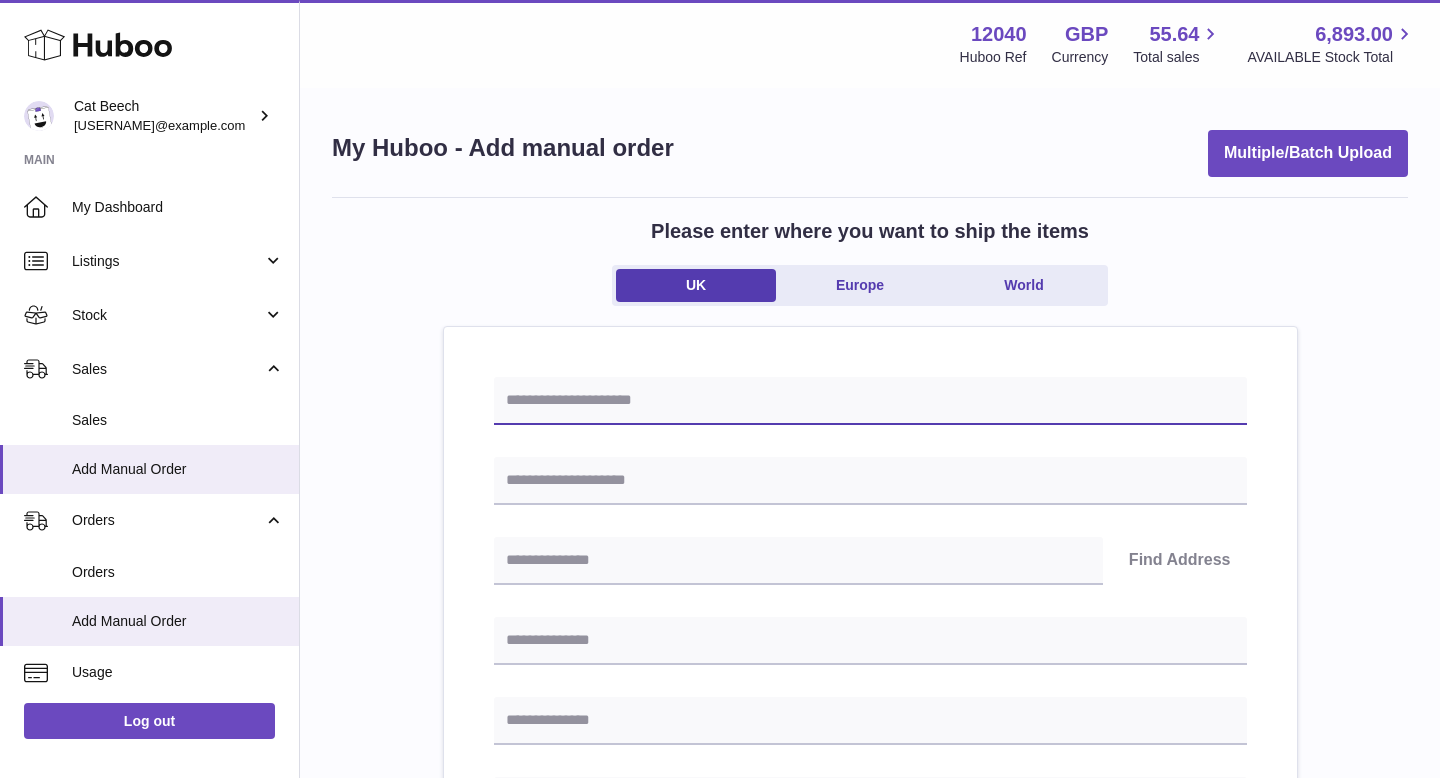 paste on "**********" 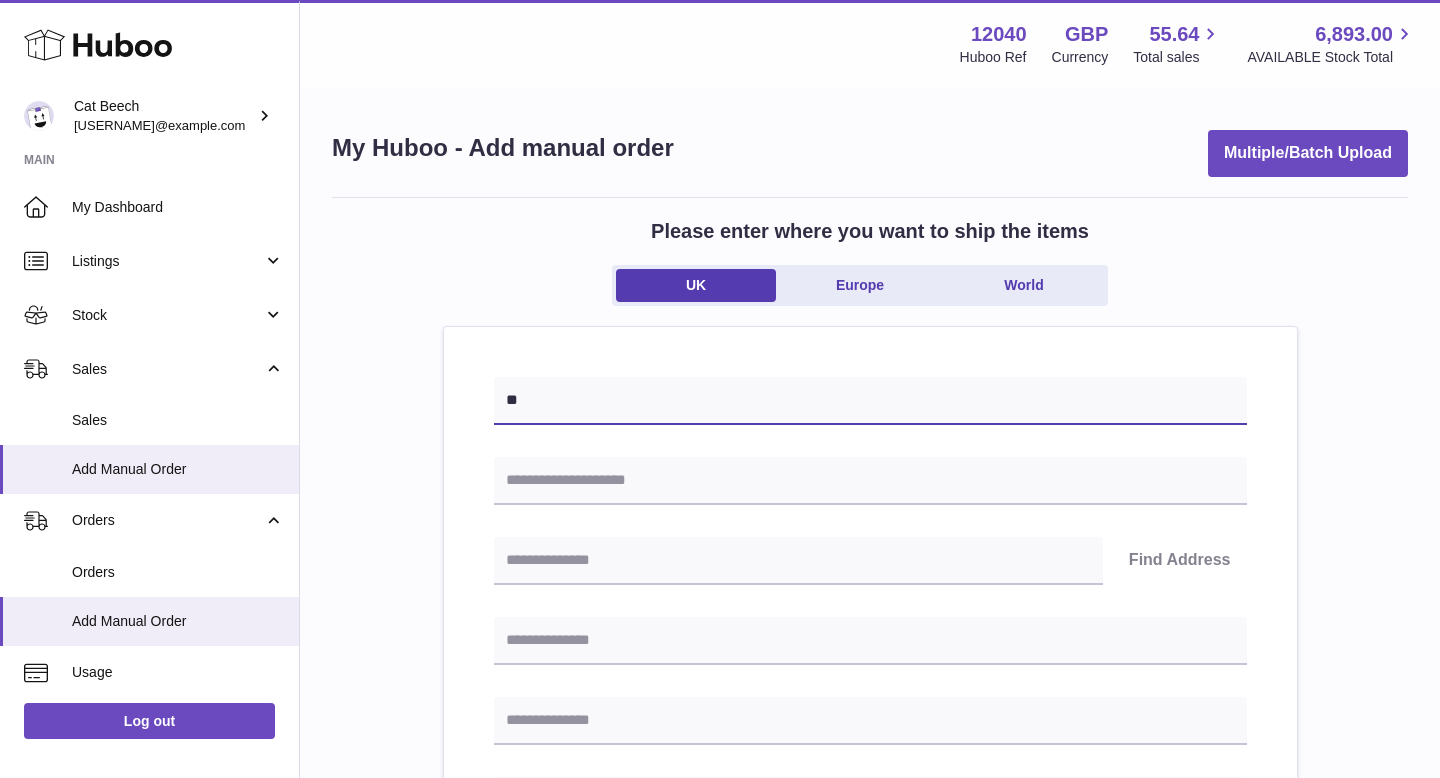 type on "*" 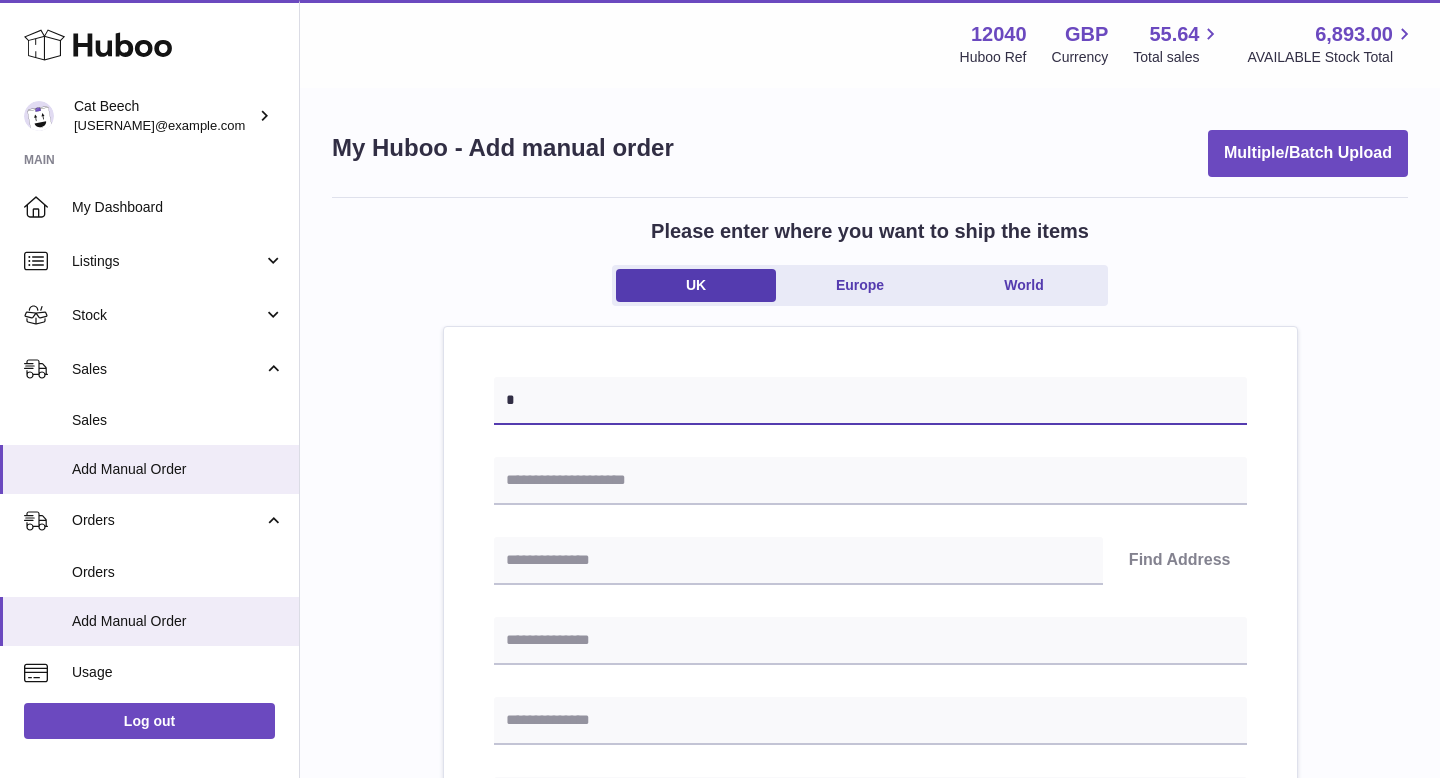 type 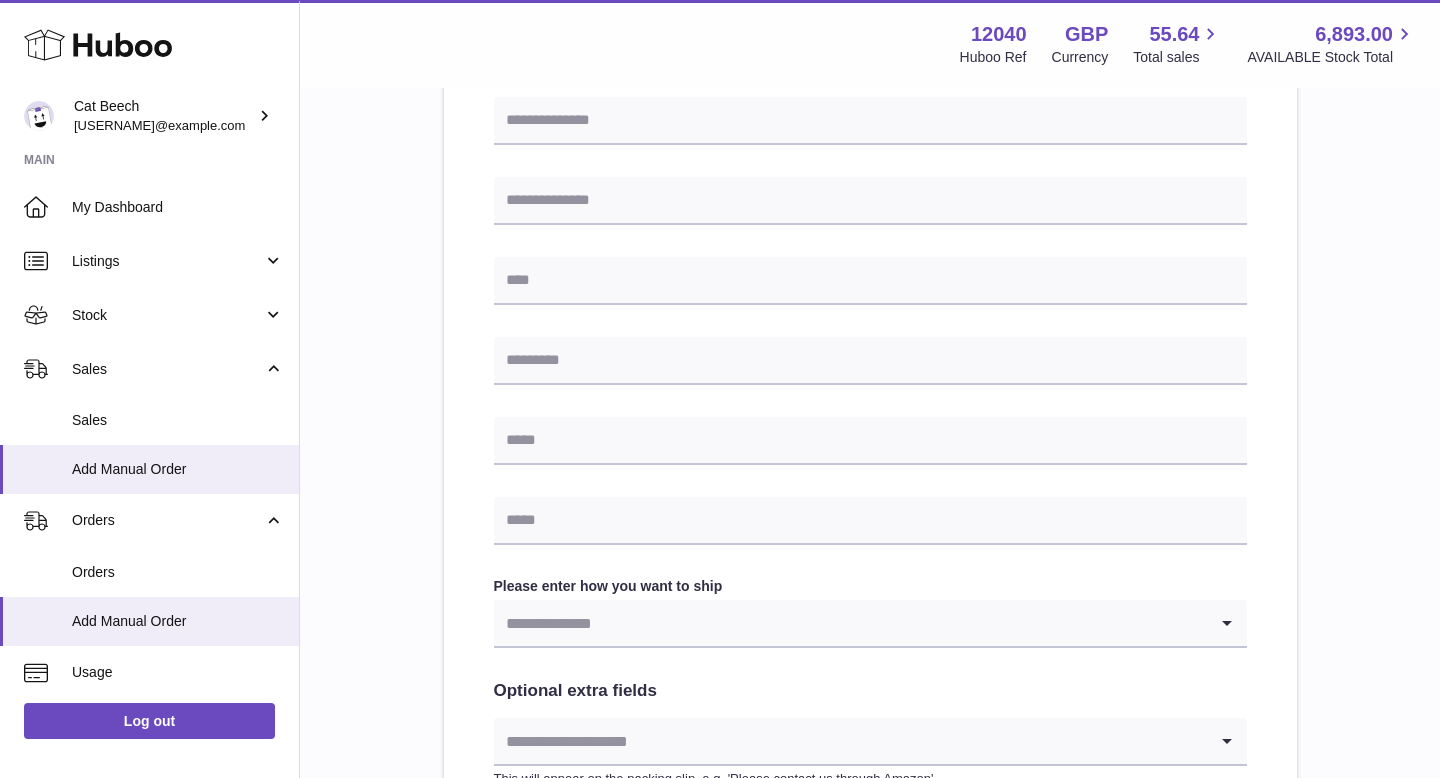 scroll, scrollTop: 664, scrollLeft: 0, axis: vertical 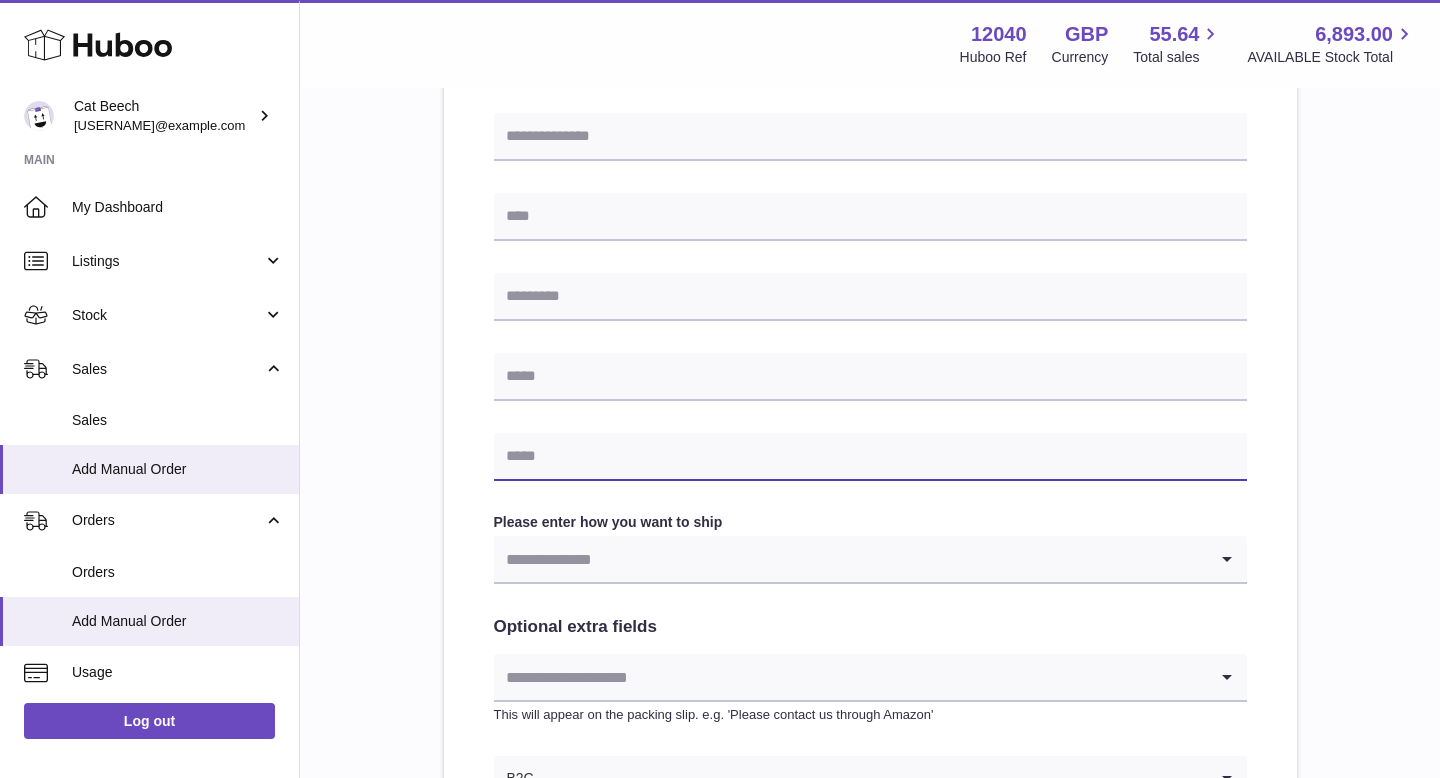 click at bounding box center [870, 457] 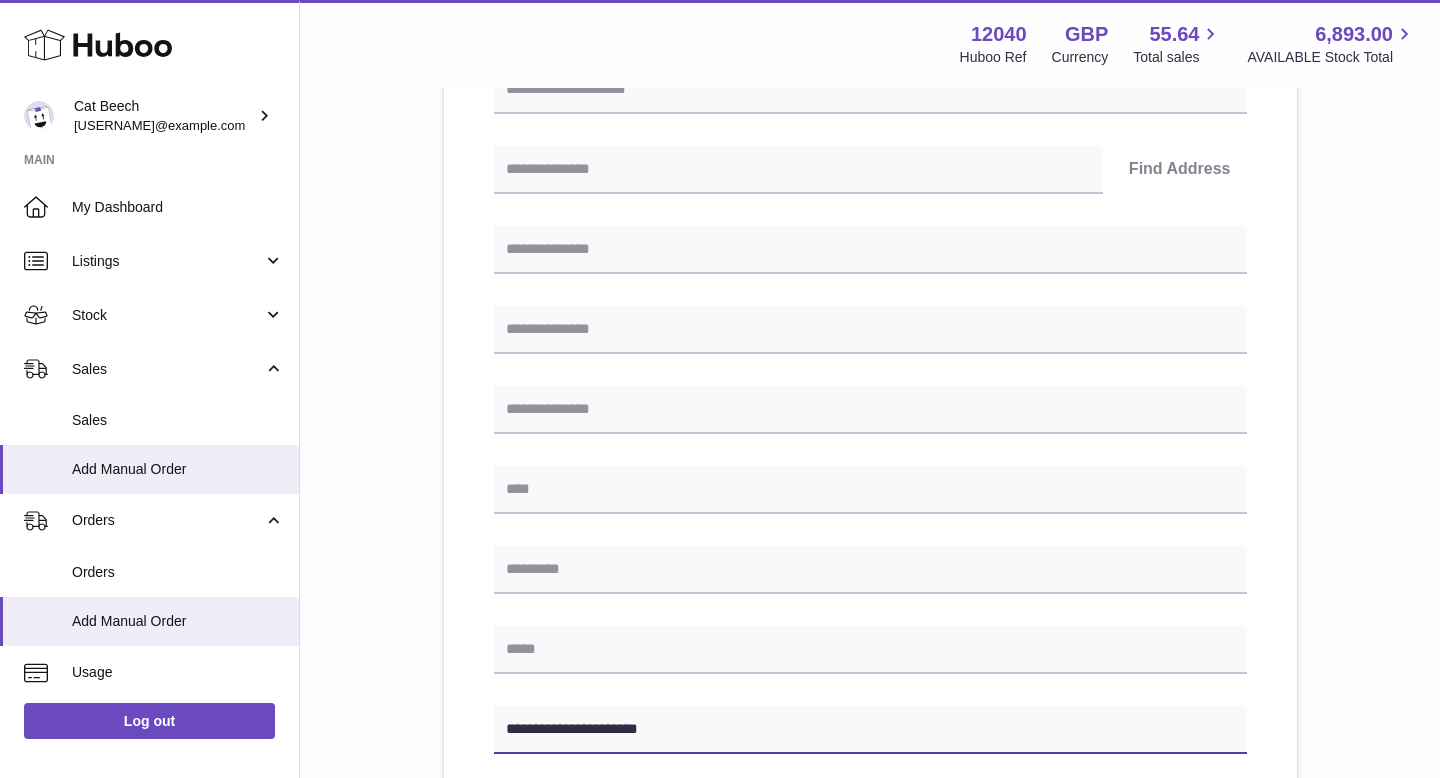 scroll, scrollTop: 378, scrollLeft: 0, axis: vertical 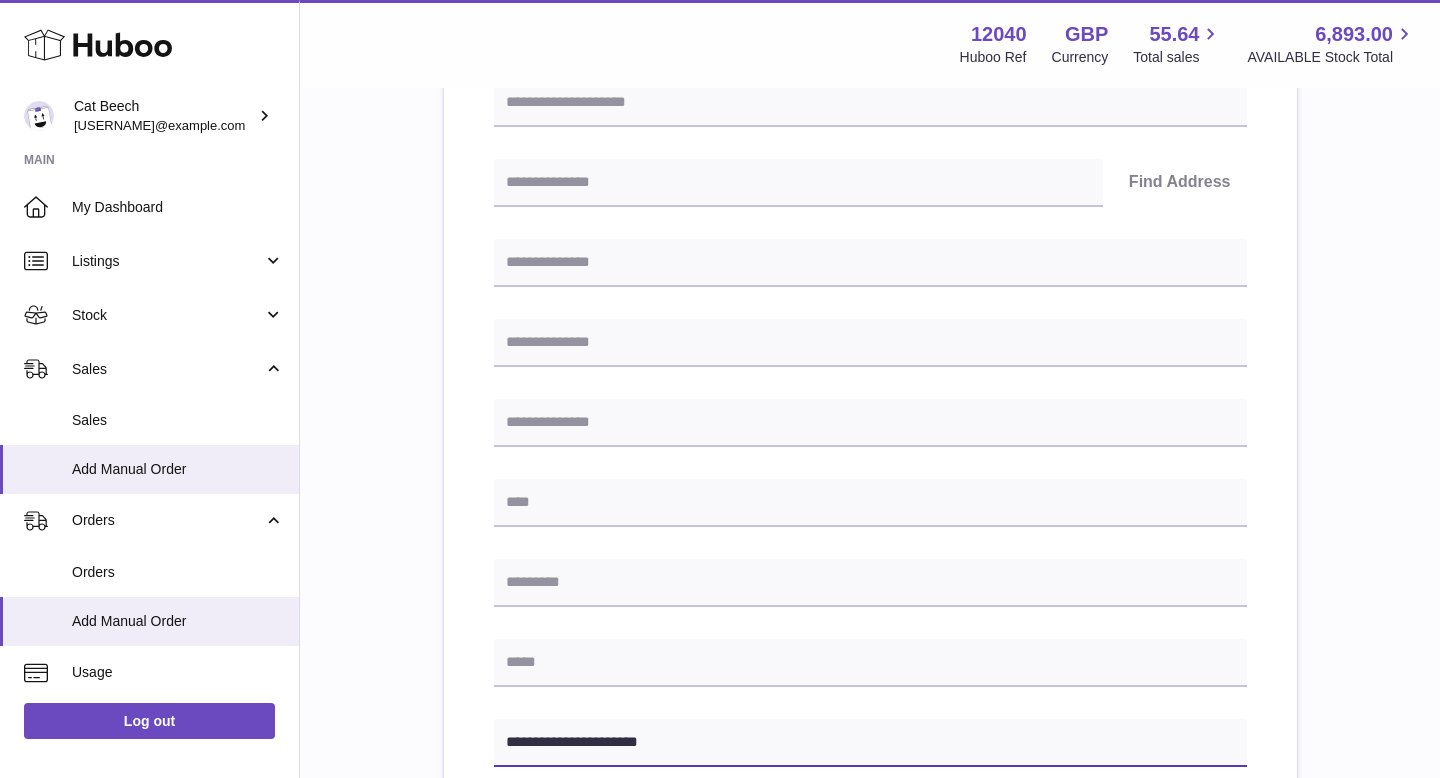 type on "**********" 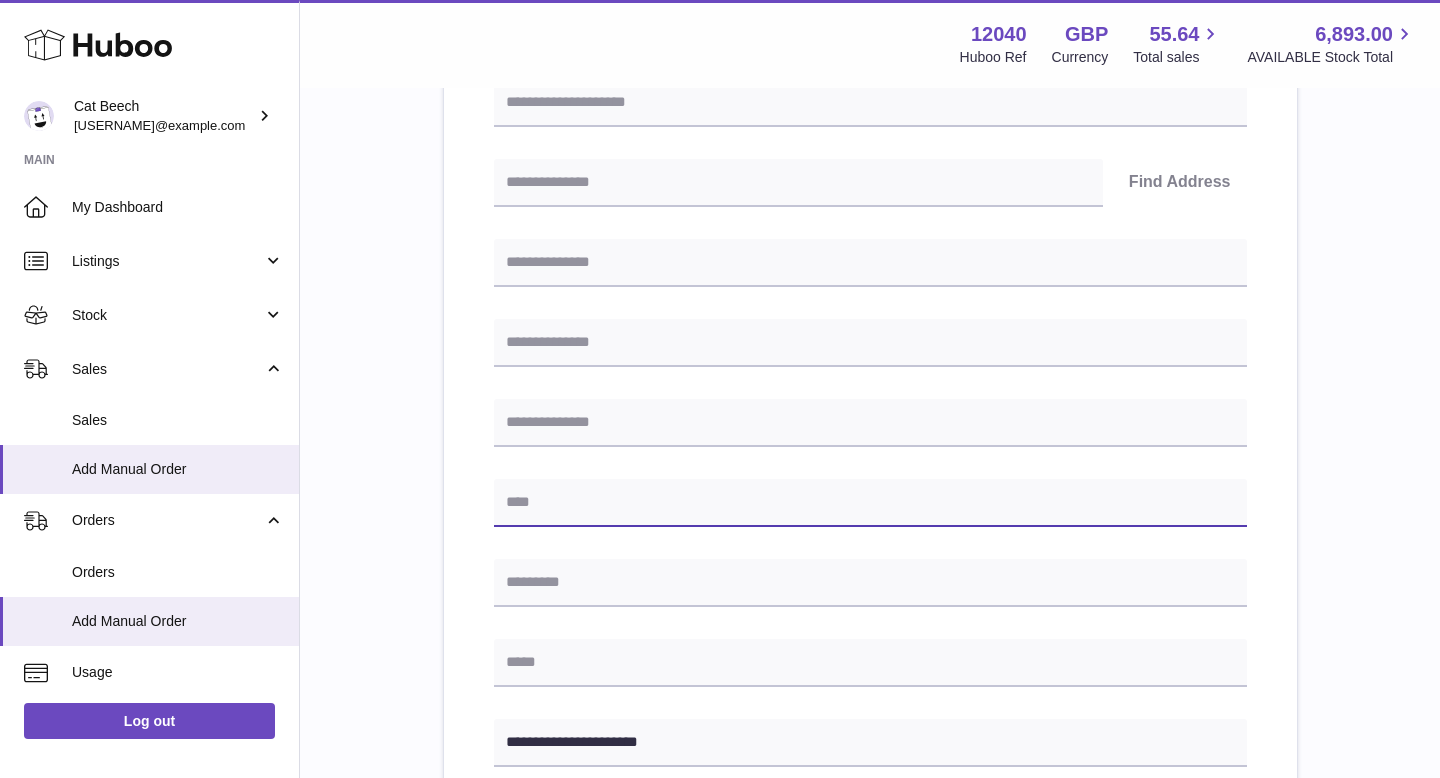 click at bounding box center (870, 503) 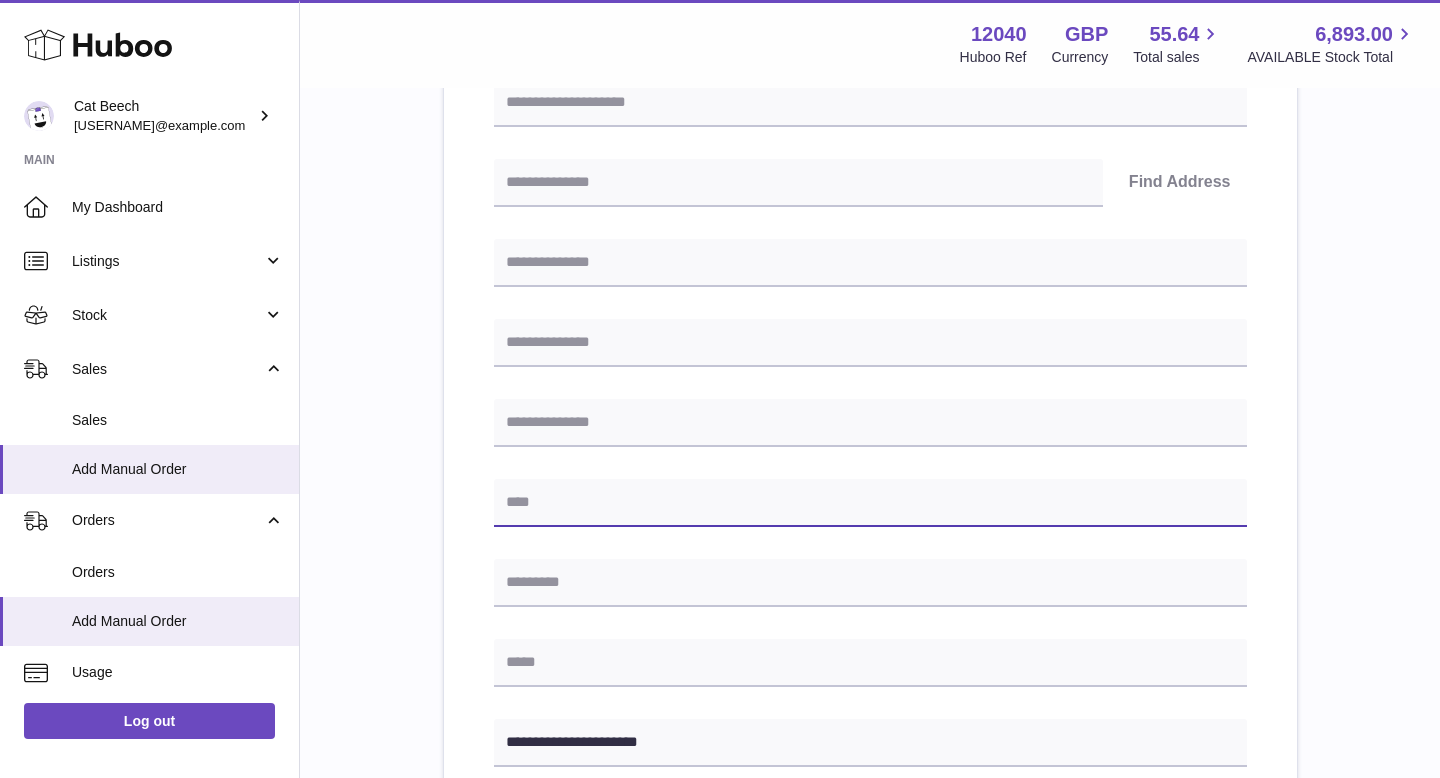 type on "*******" 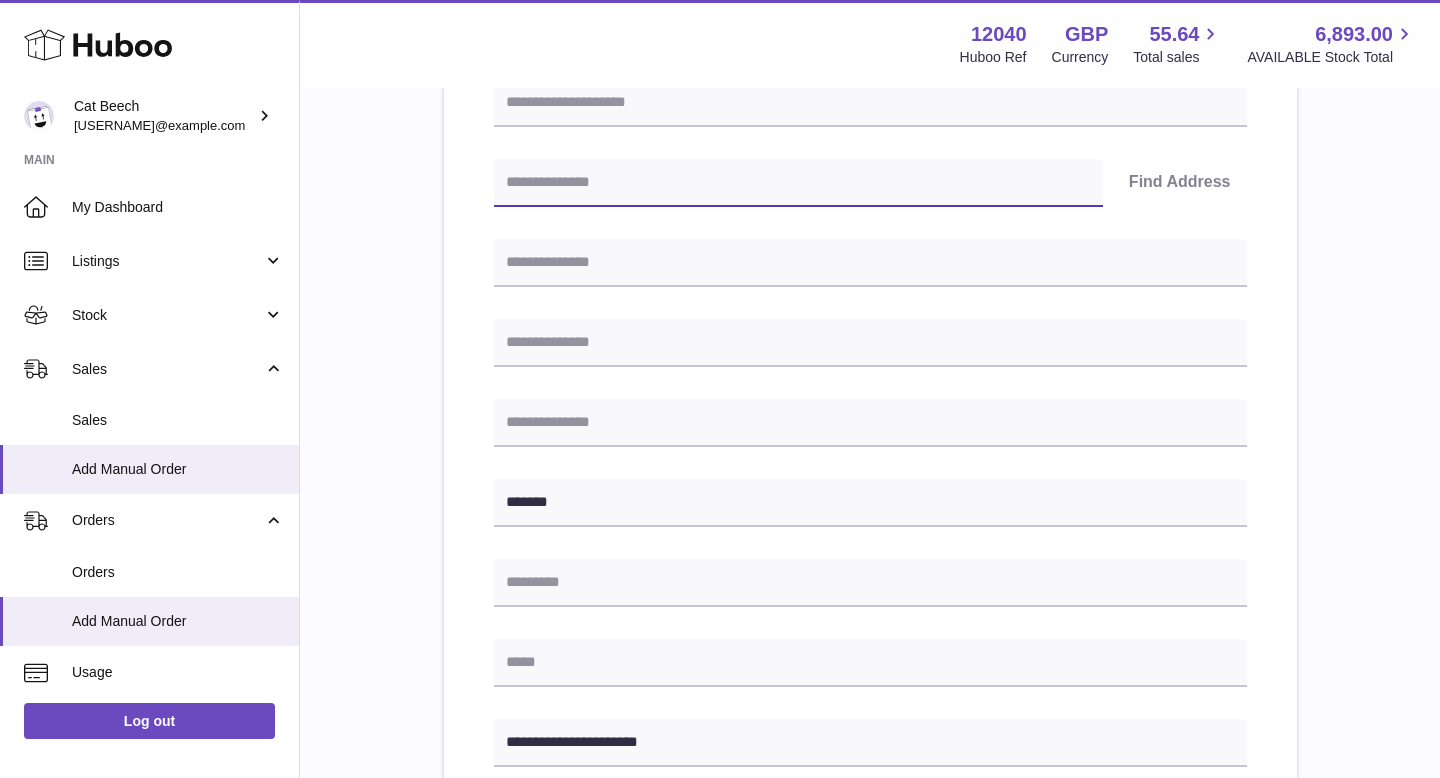 type on "*******" 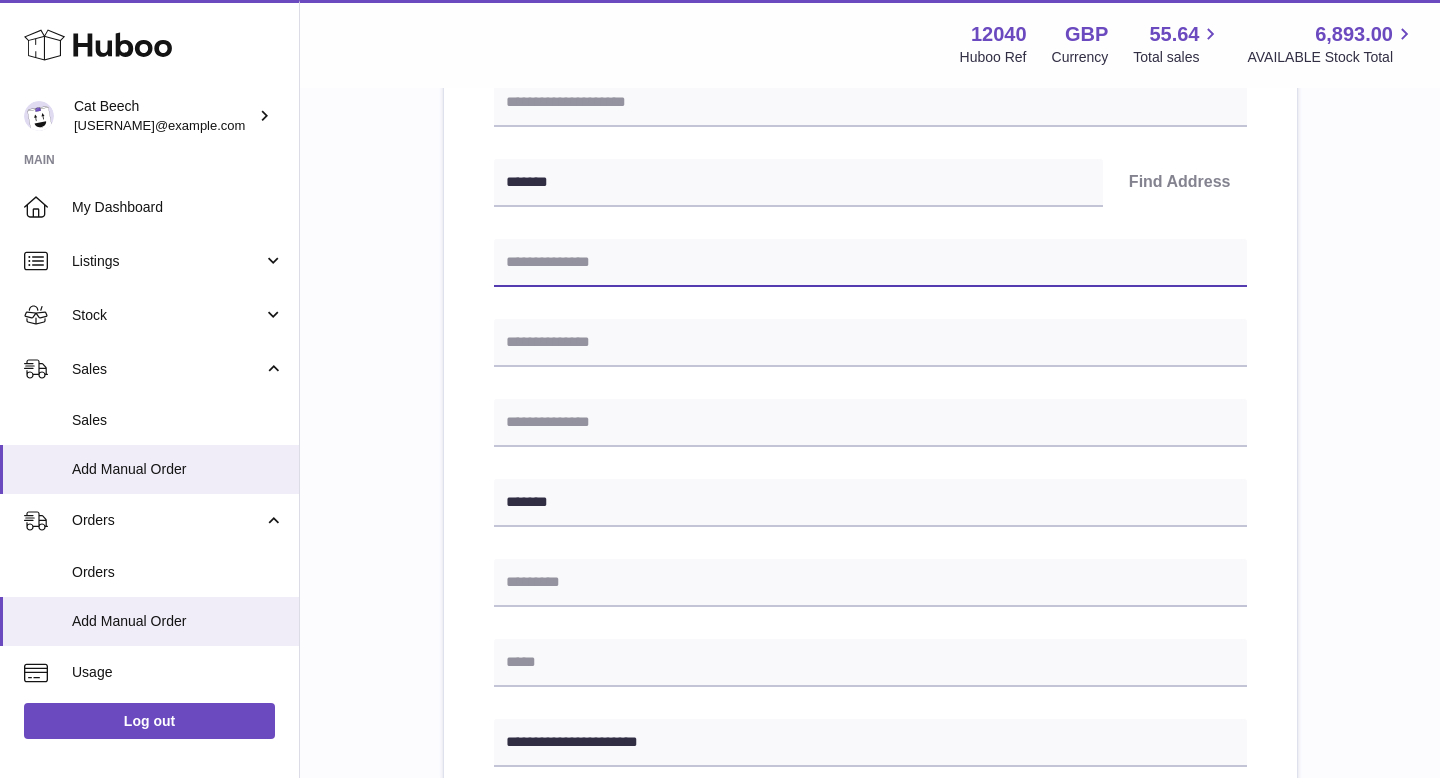 type on "**********" 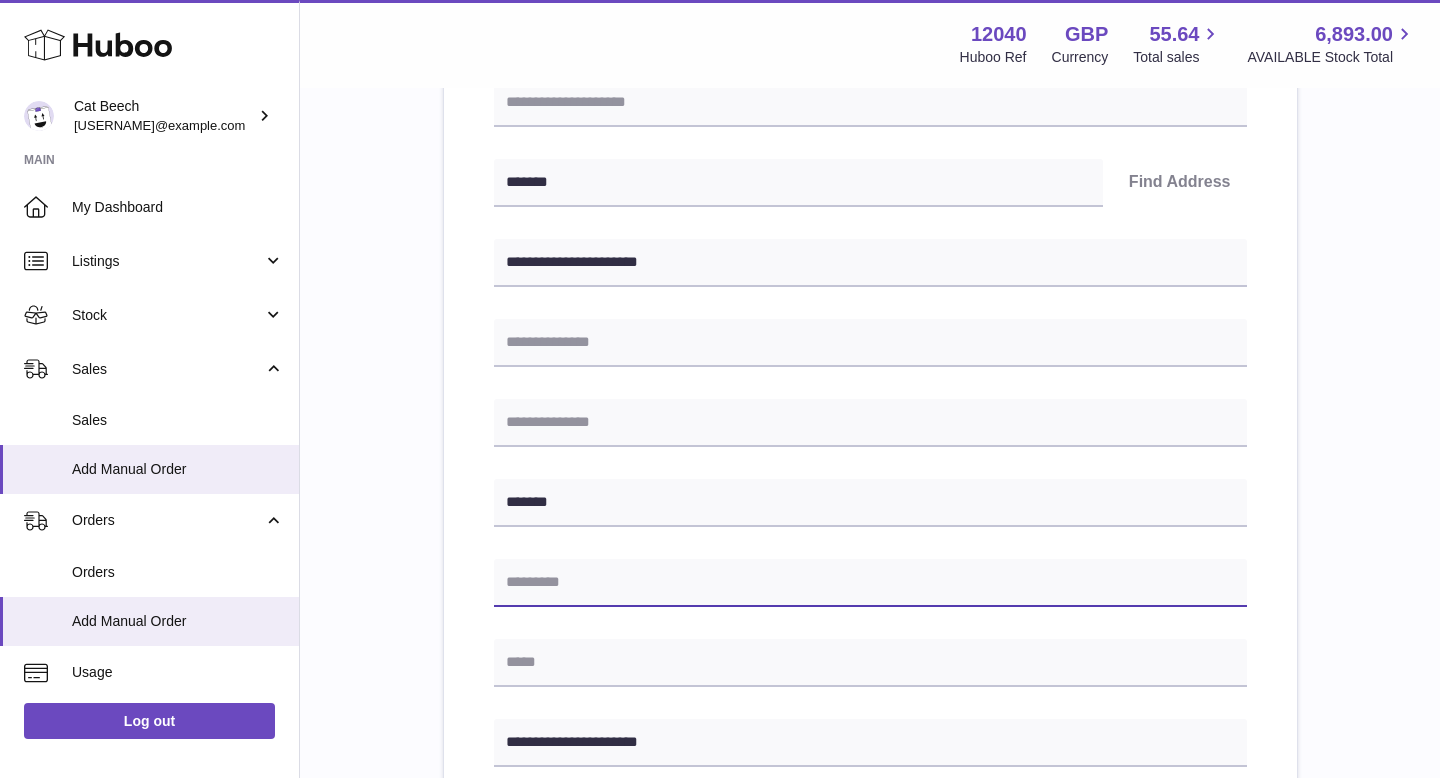 type on "*******" 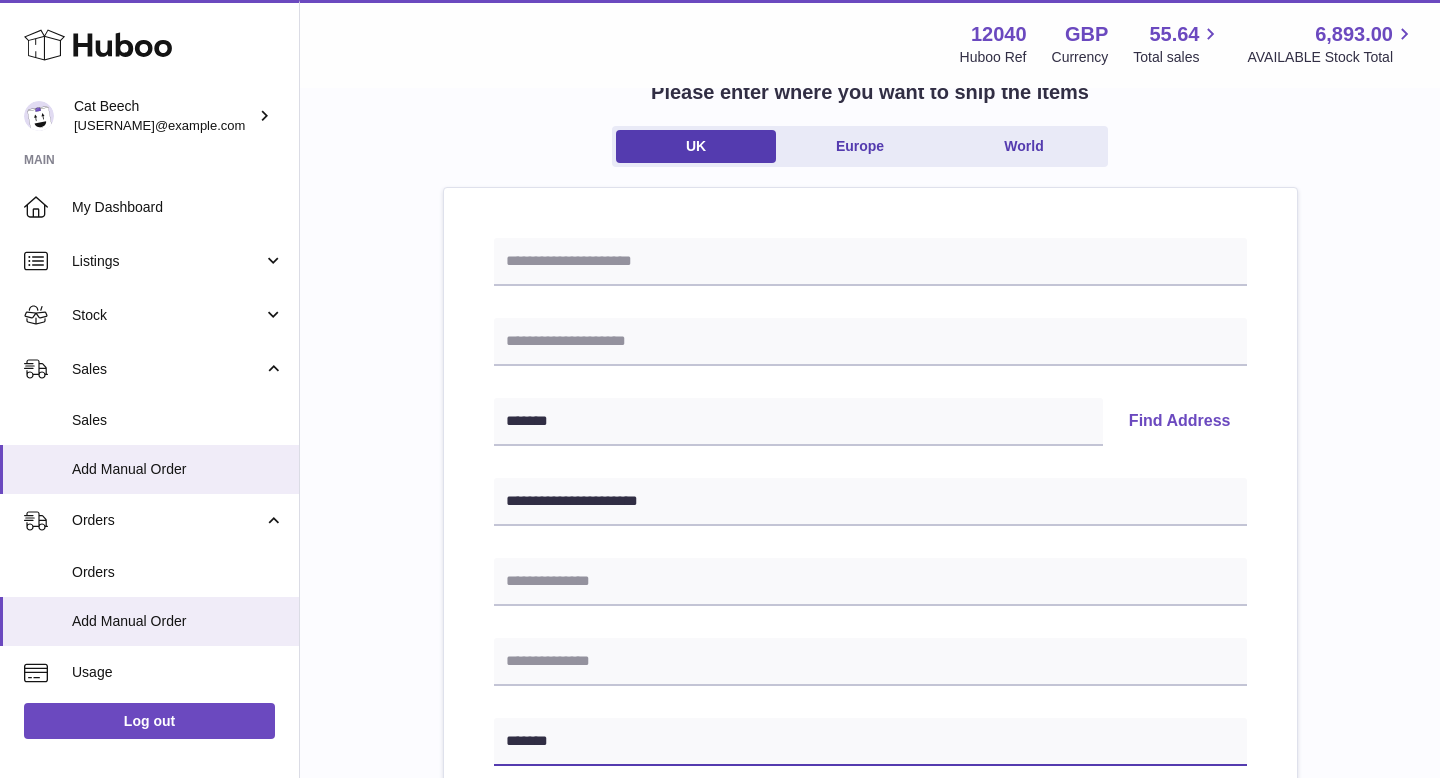 scroll, scrollTop: 134, scrollLeft: 0, axis: vertical 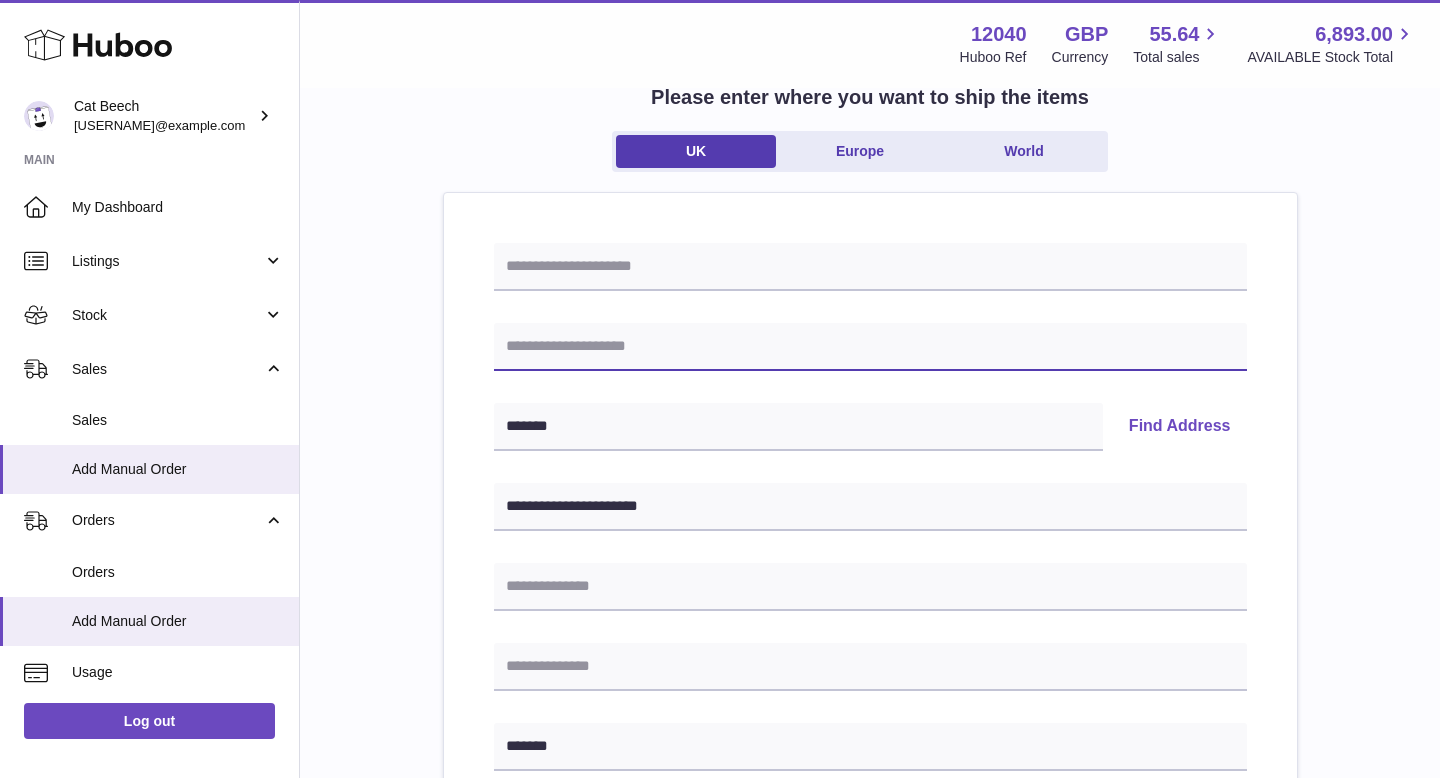click at bounding box center [870, 347] 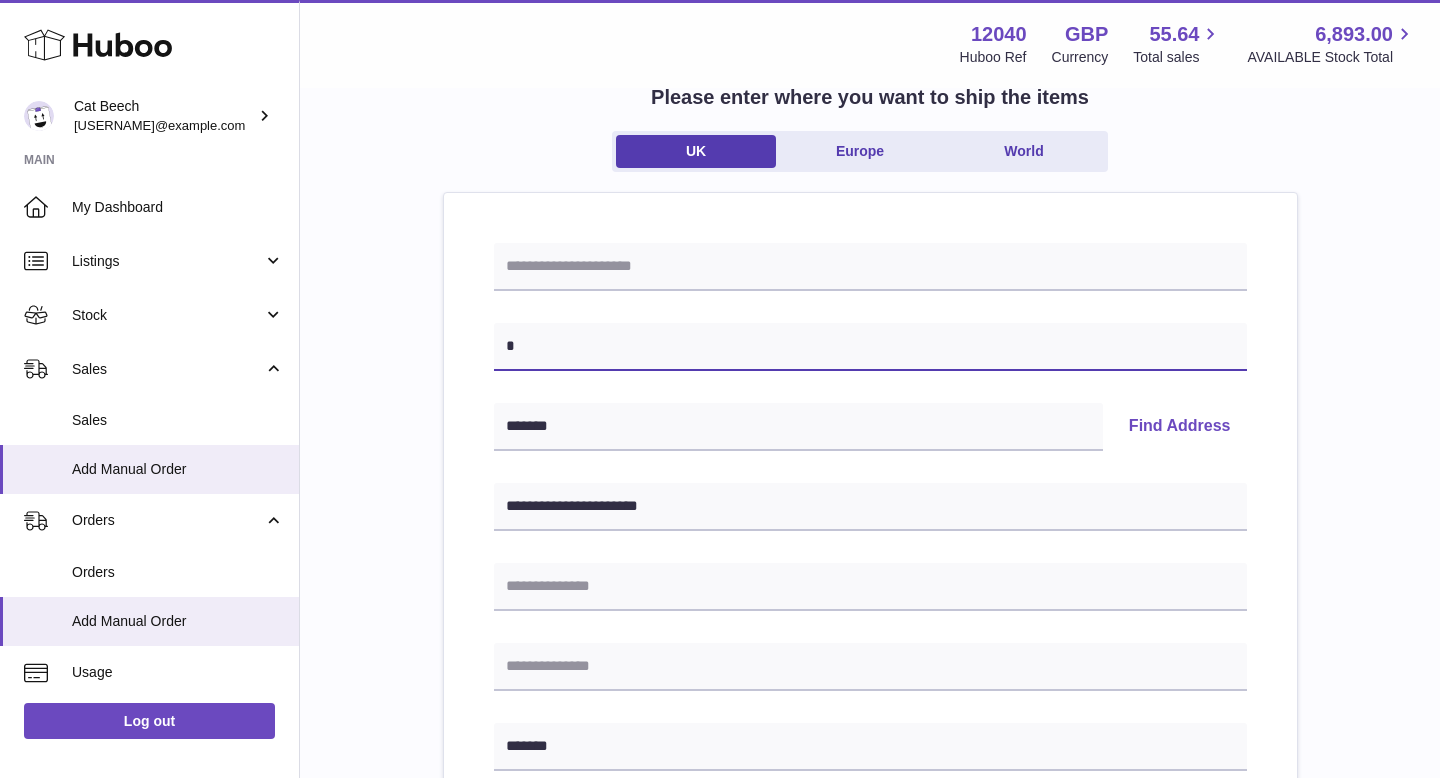 type on "**********" 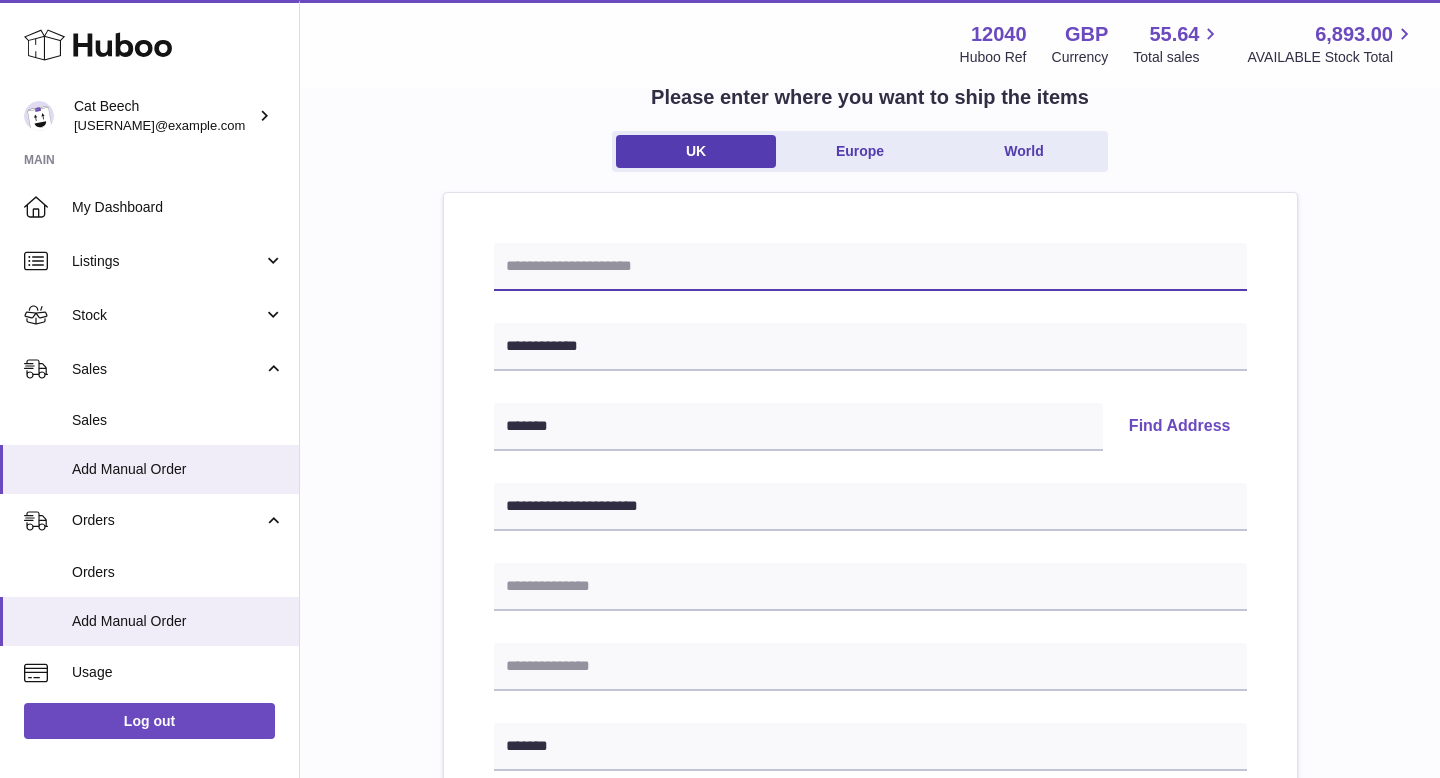 click at bounding box center [870, 267] 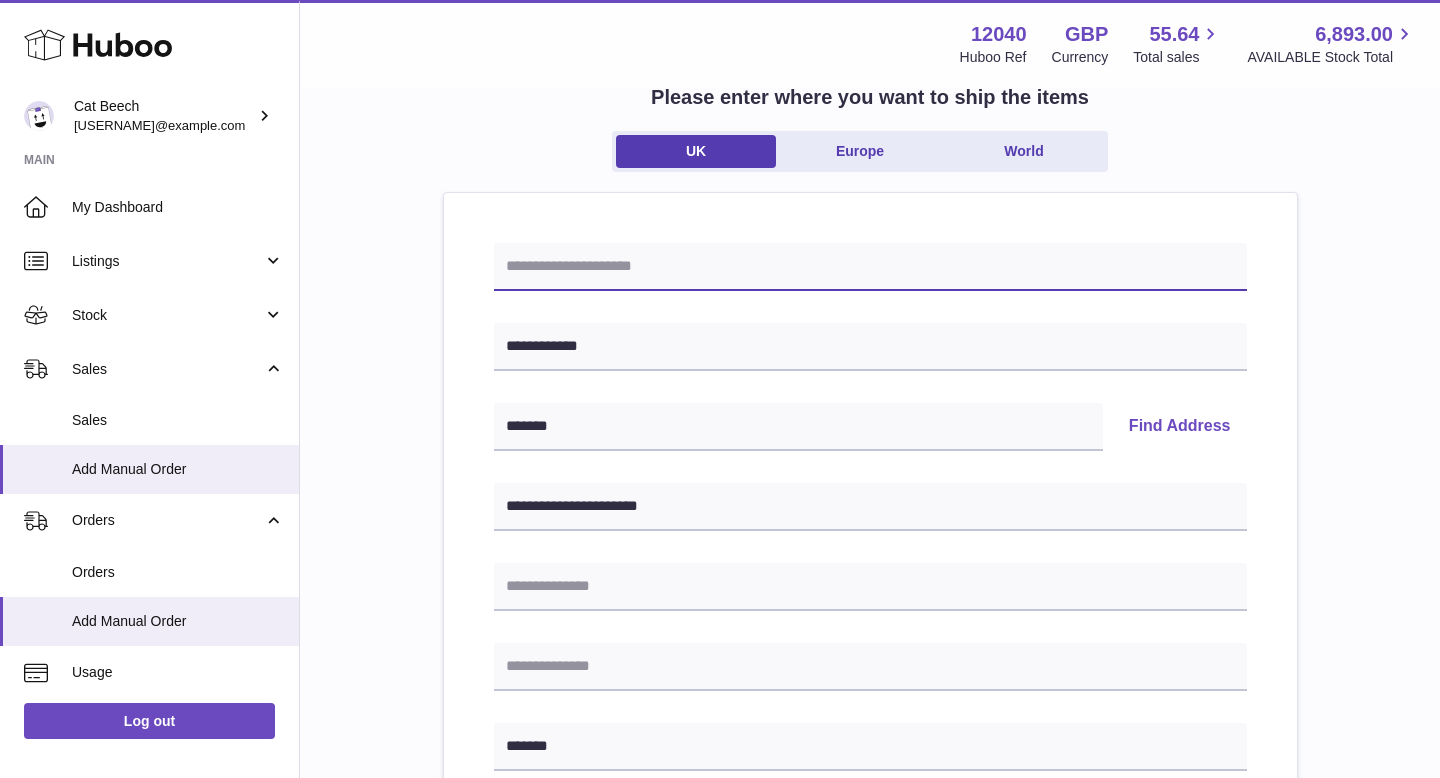 paste on "*****" 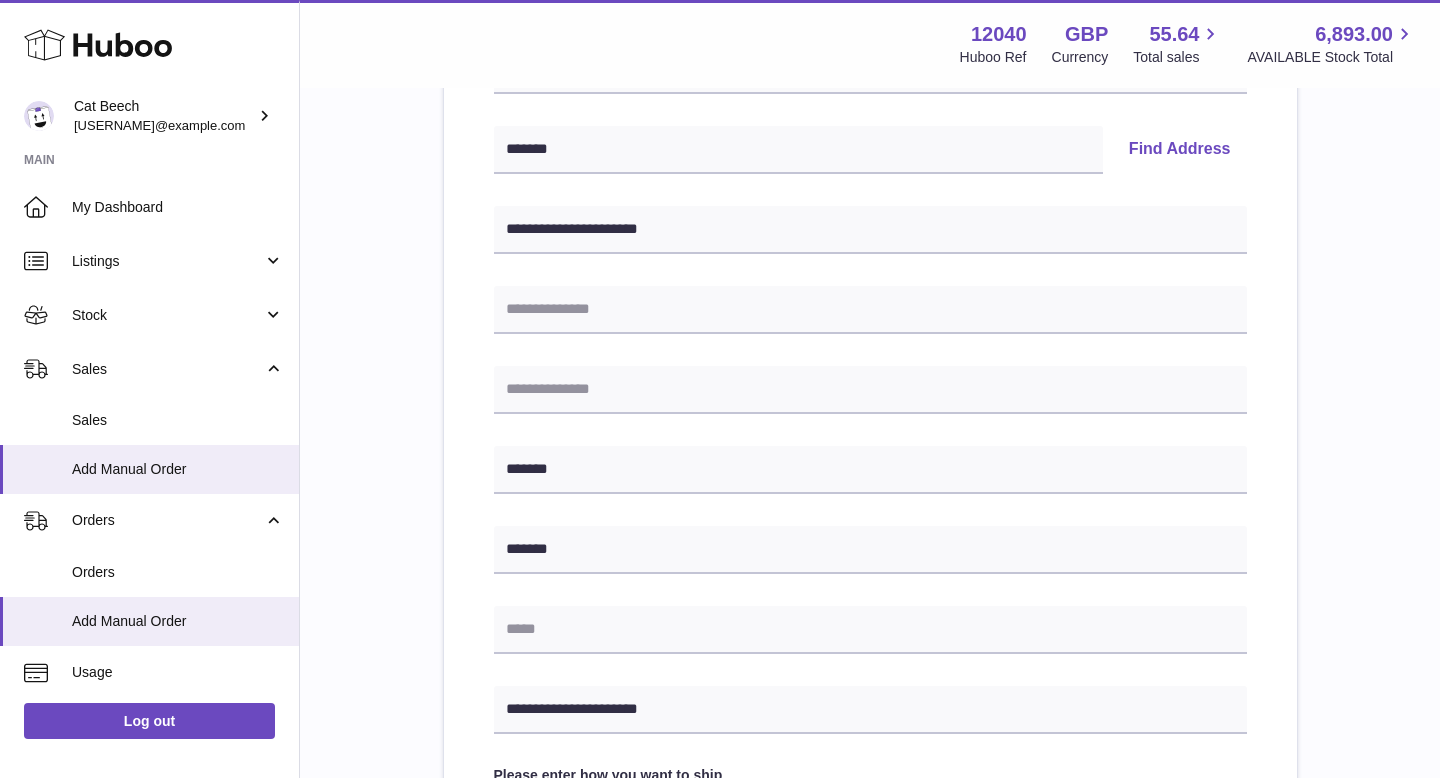scroll, scrollTop: 415, scrollLeft: 0, axis: vertical 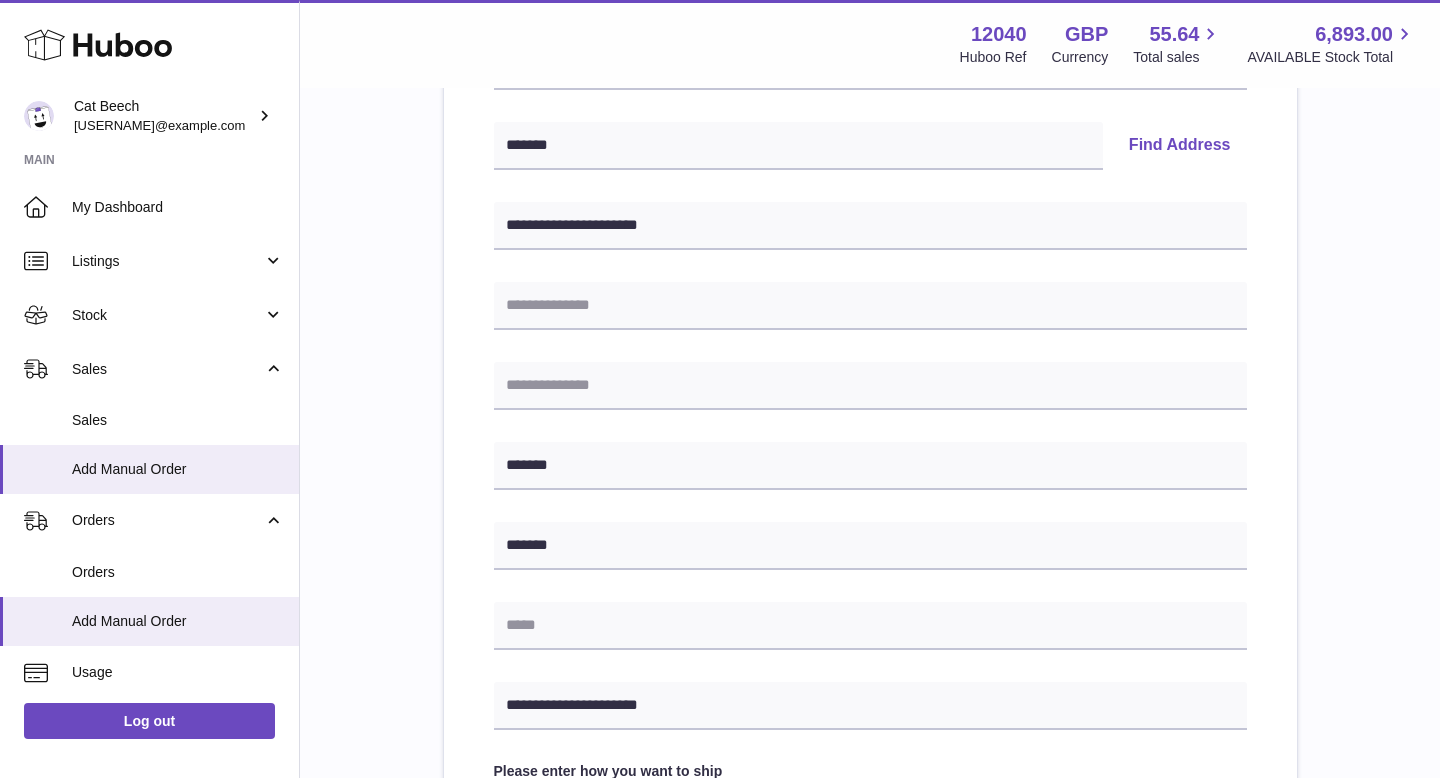 type on "*****" 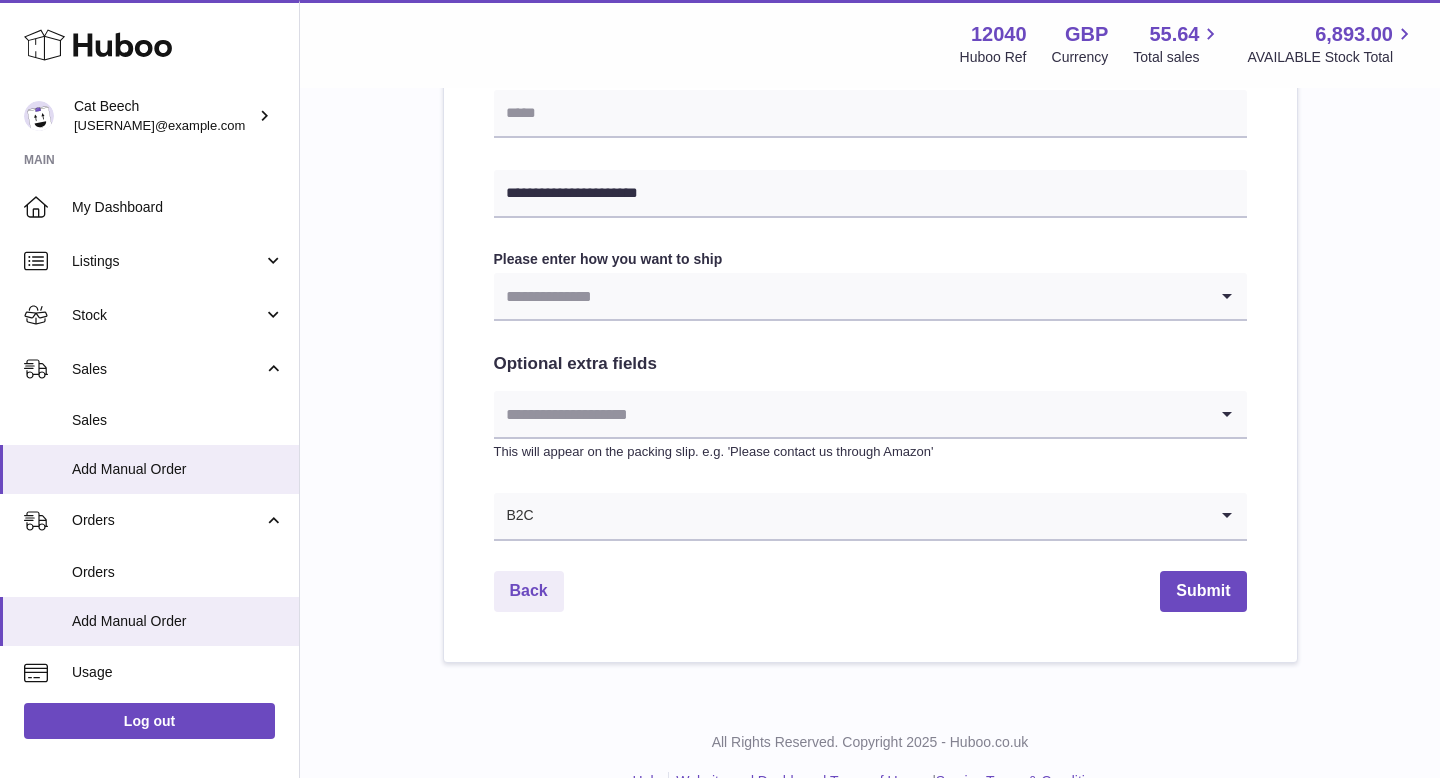 scroll, scrollTop: 928, scrollLeft: 0, axis: vertical 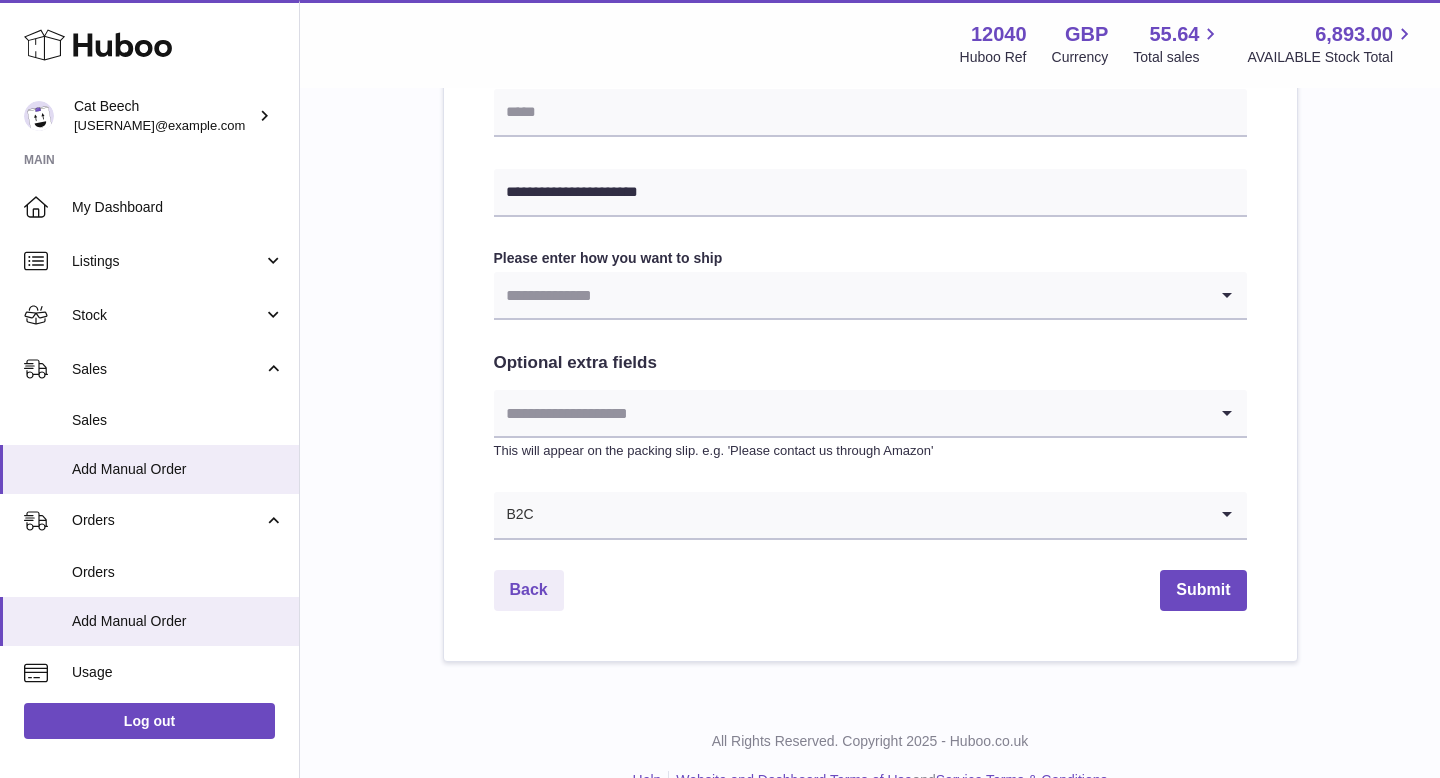 click at bounding box center [850, 295] 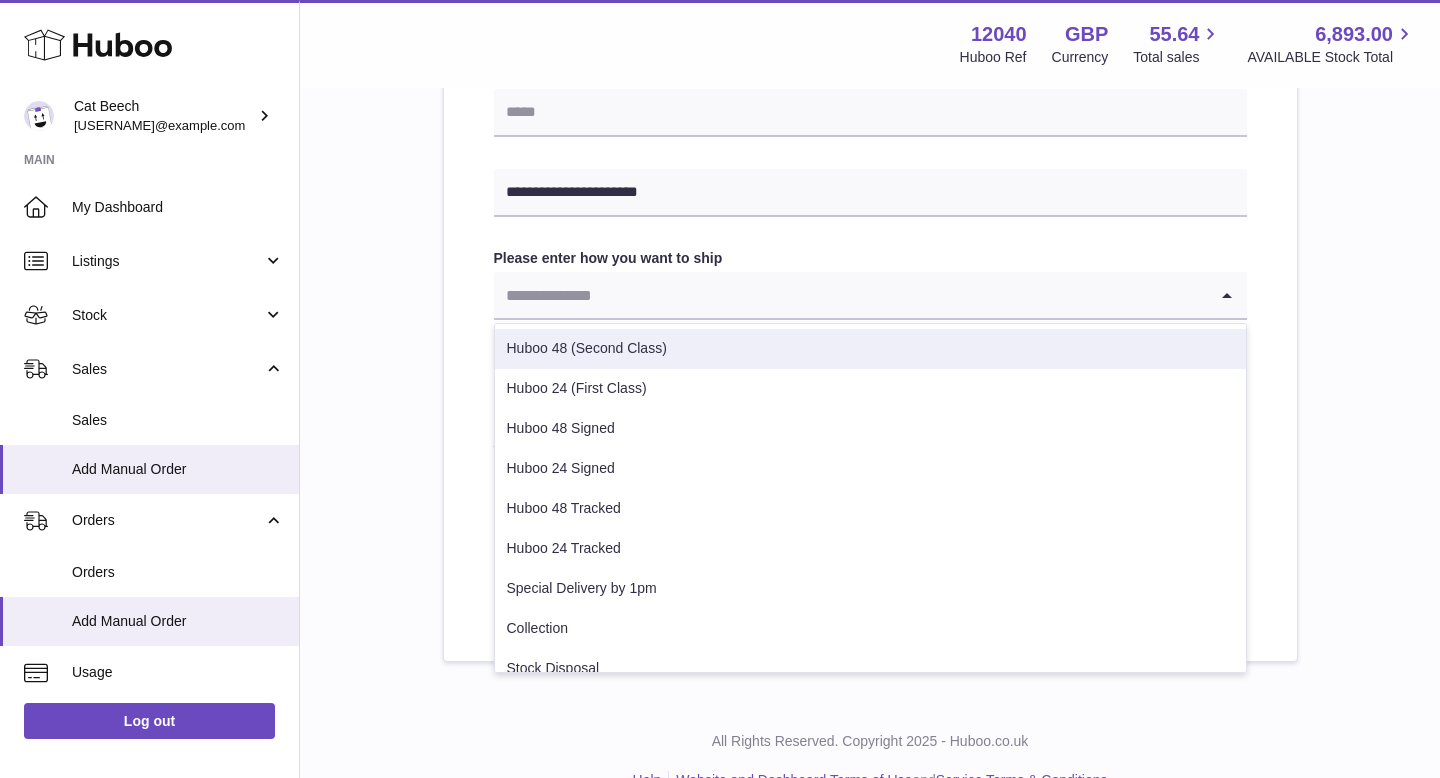 click on "Huboo 48 (Second Class)" at bounding box center (870, 349) 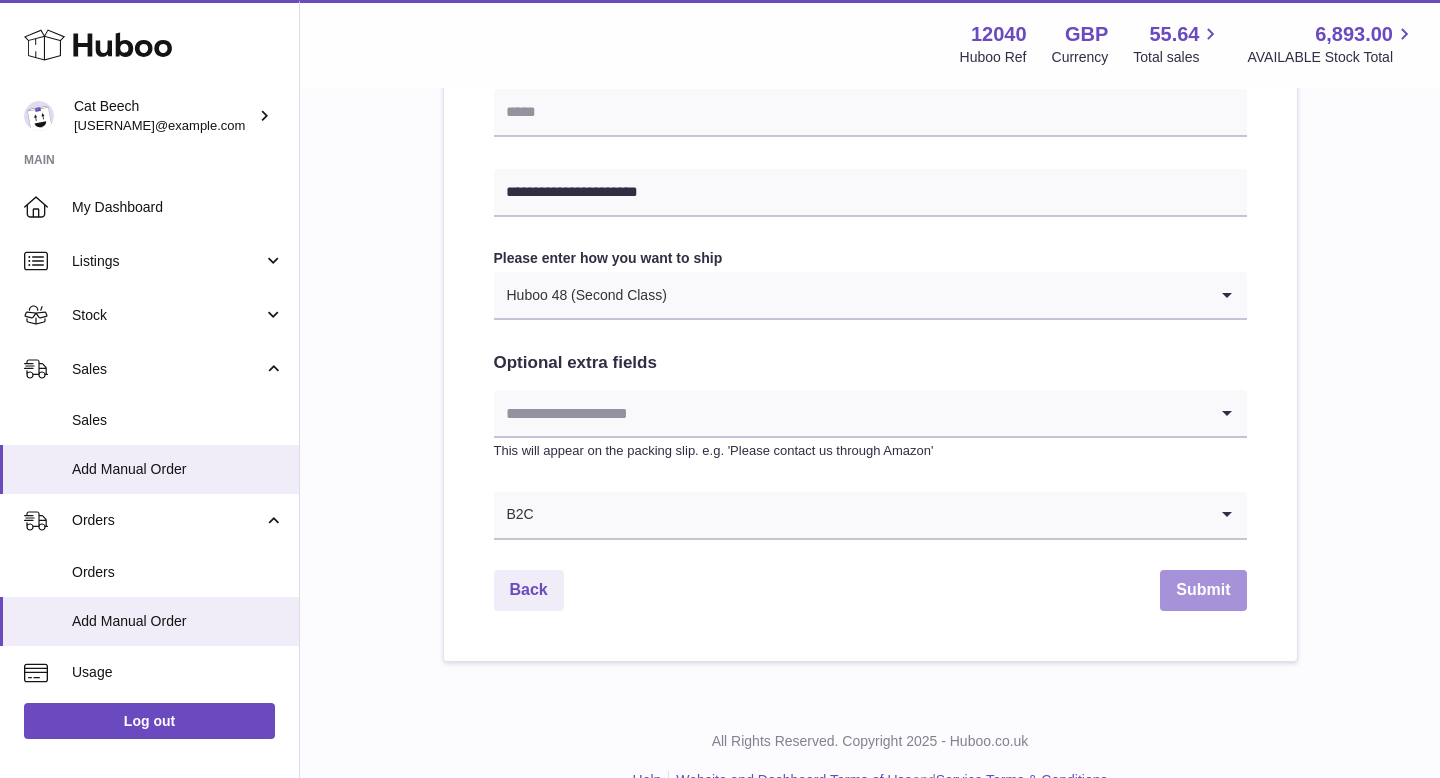 click on "Submit" at bounding box center [1203, 590] 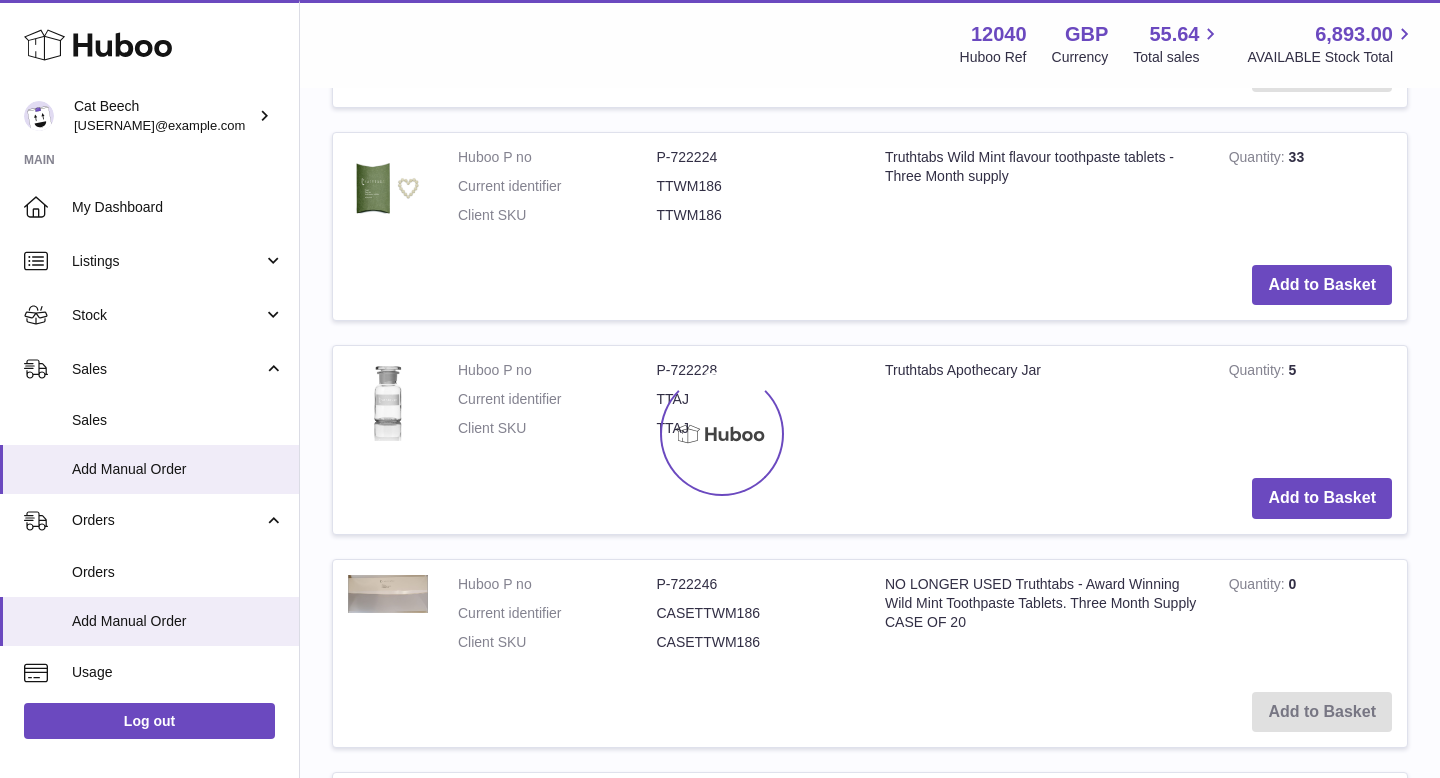 scroll, scrollTop: 0, scrollLeft: 0, axis: both 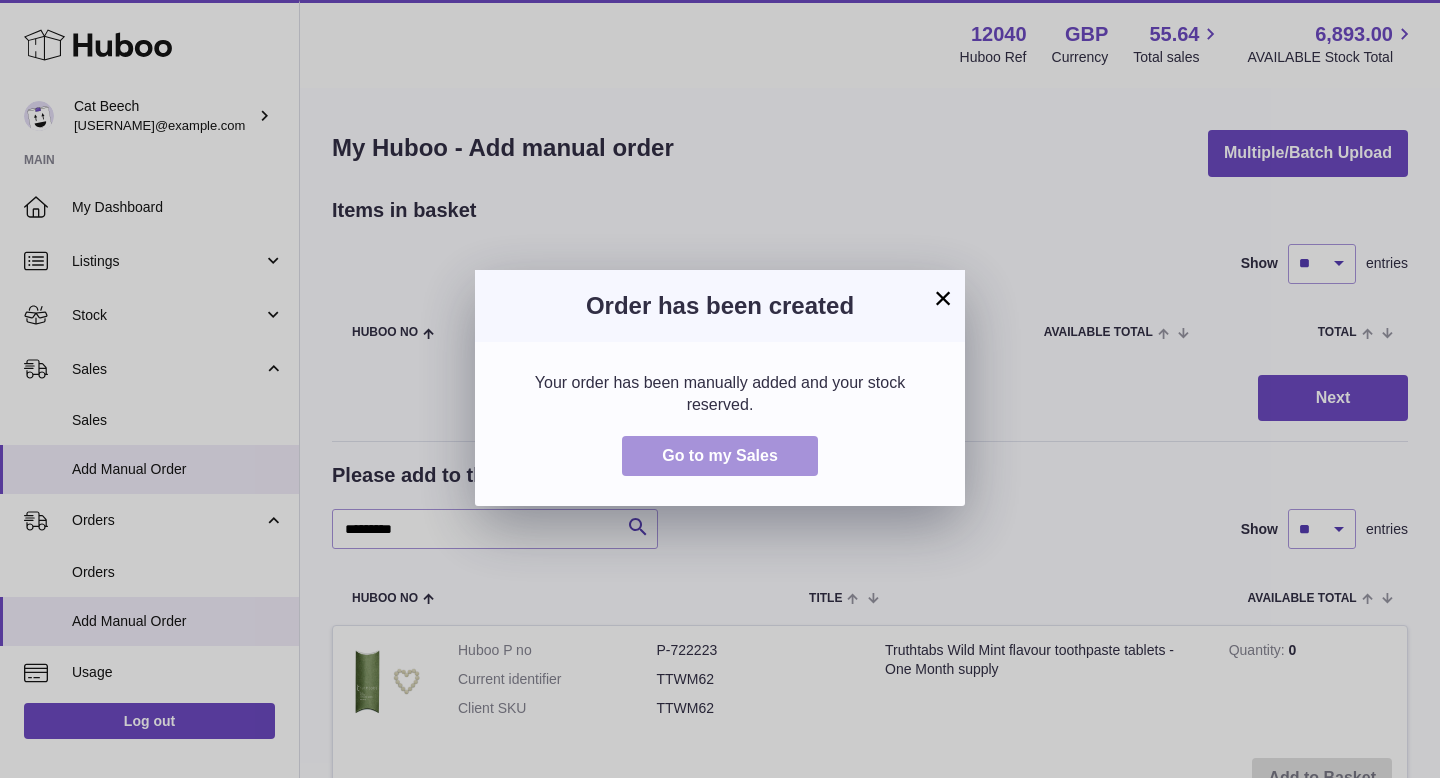 click on "Go to my Sales" at bounding box center (720, 455) 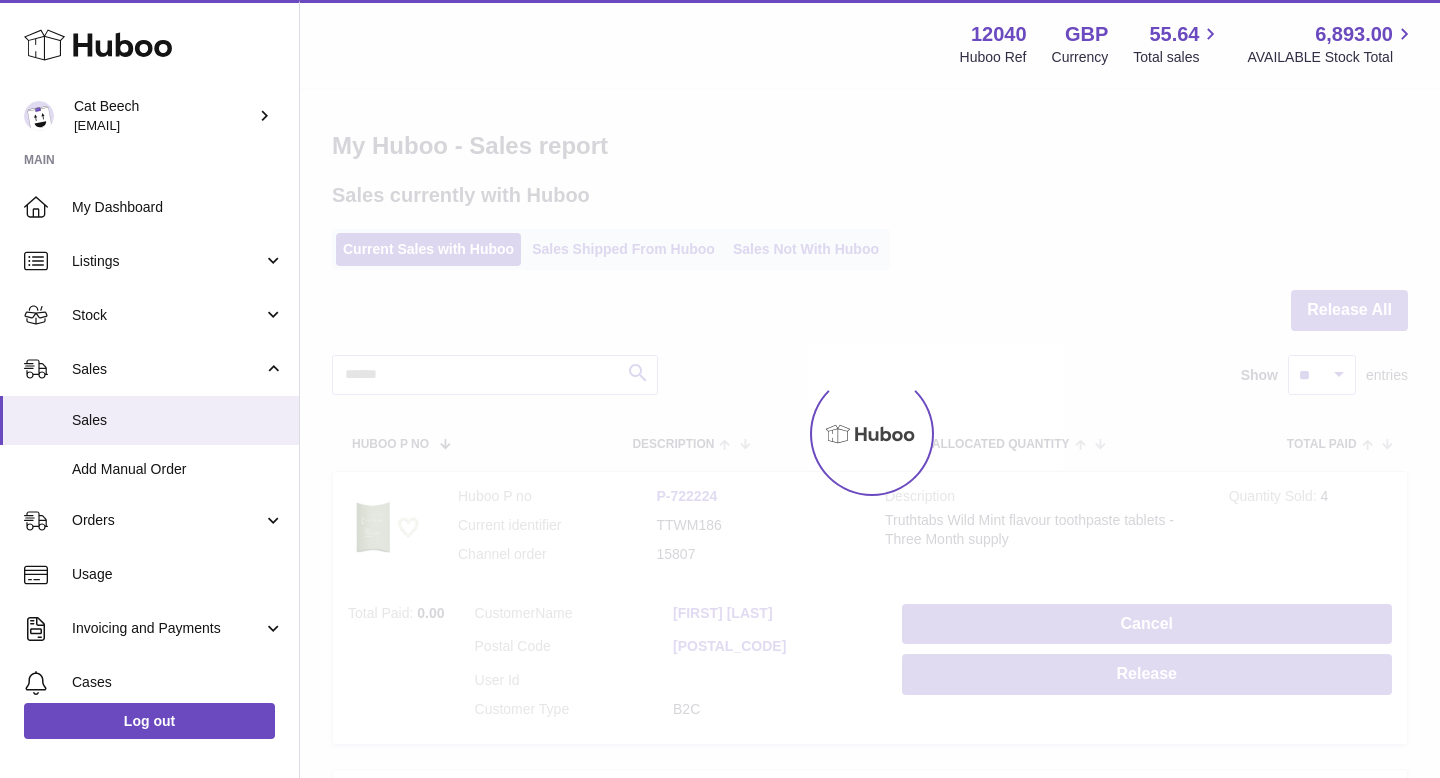 scroll, scrollTop: 0, scrollLeft: 0, axis: both 